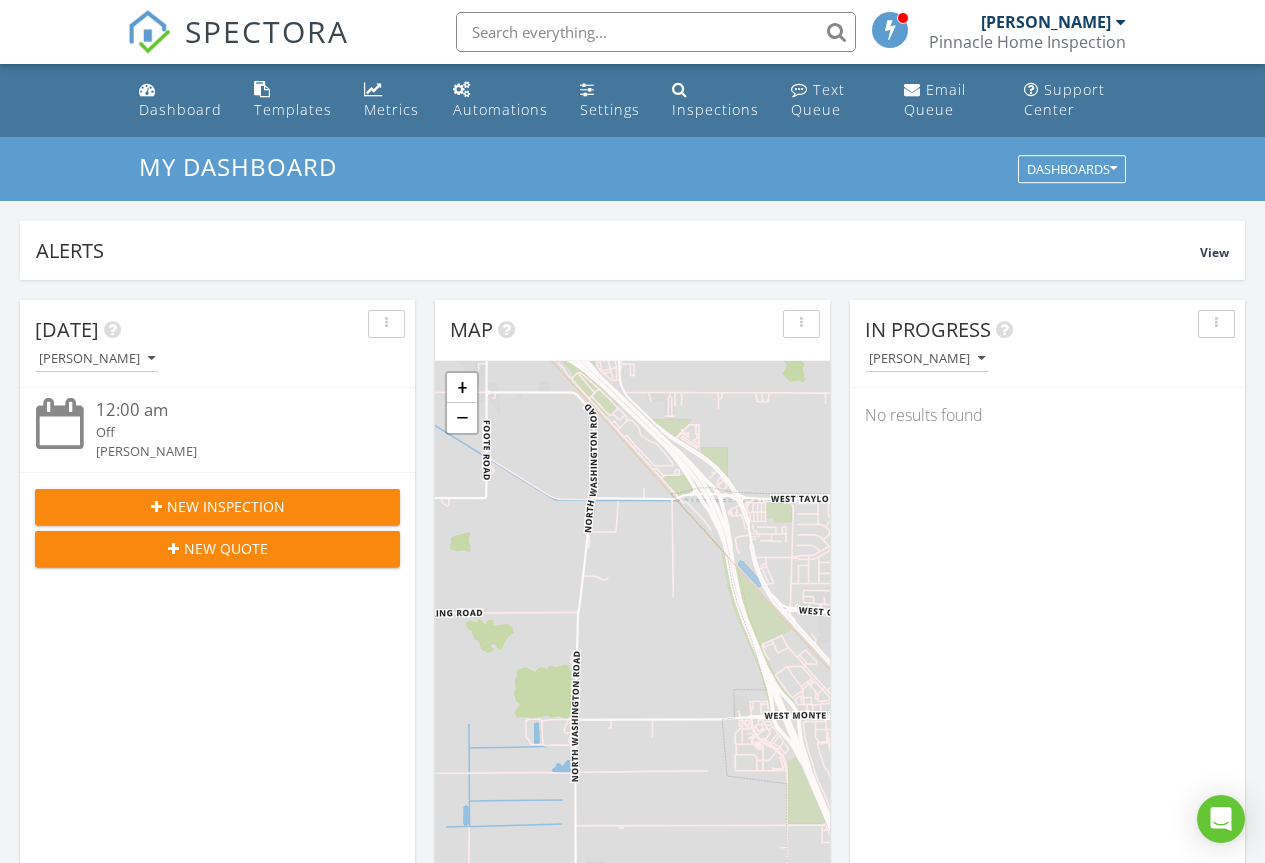 scroll, scrollTop: 900, scrollLeft: 0, axis: vertical 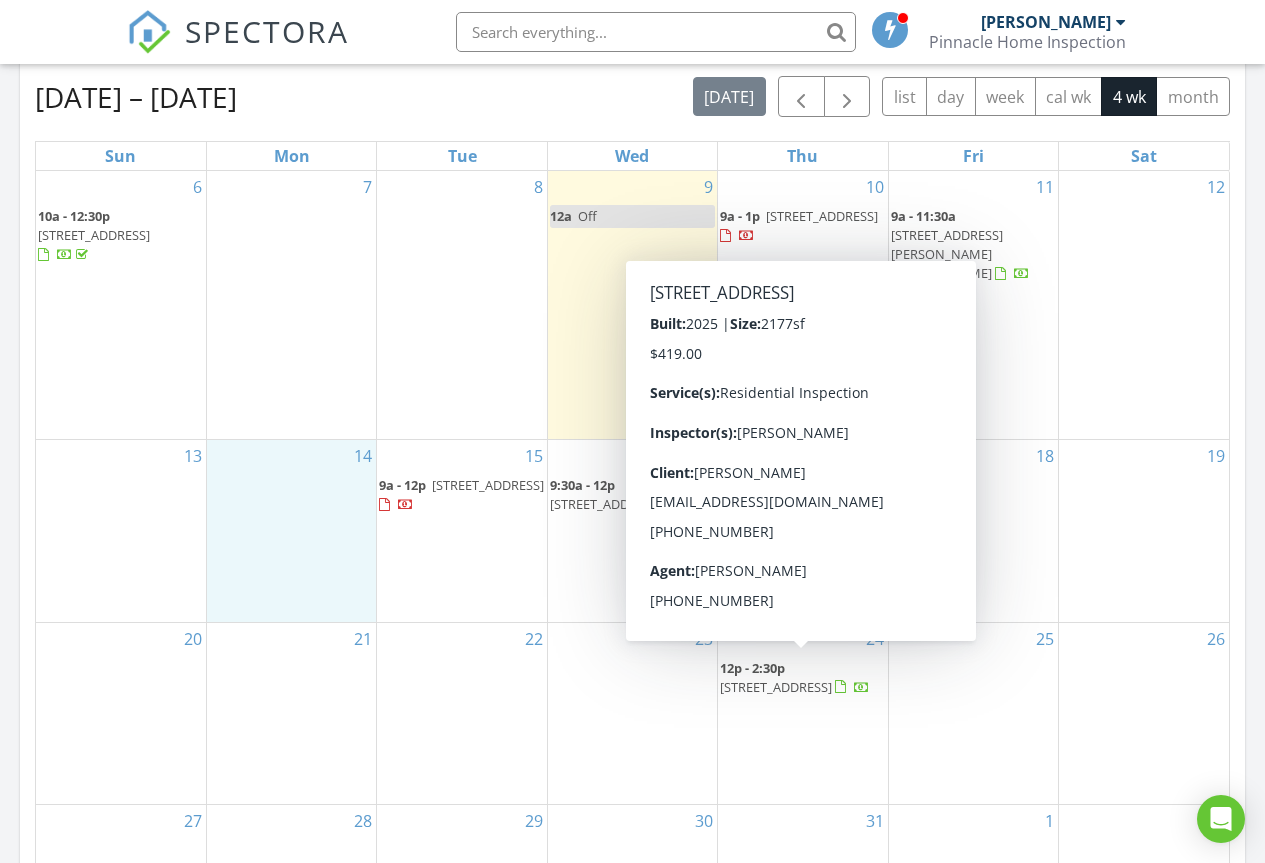 click on "22" at bounding box center (461, 714) 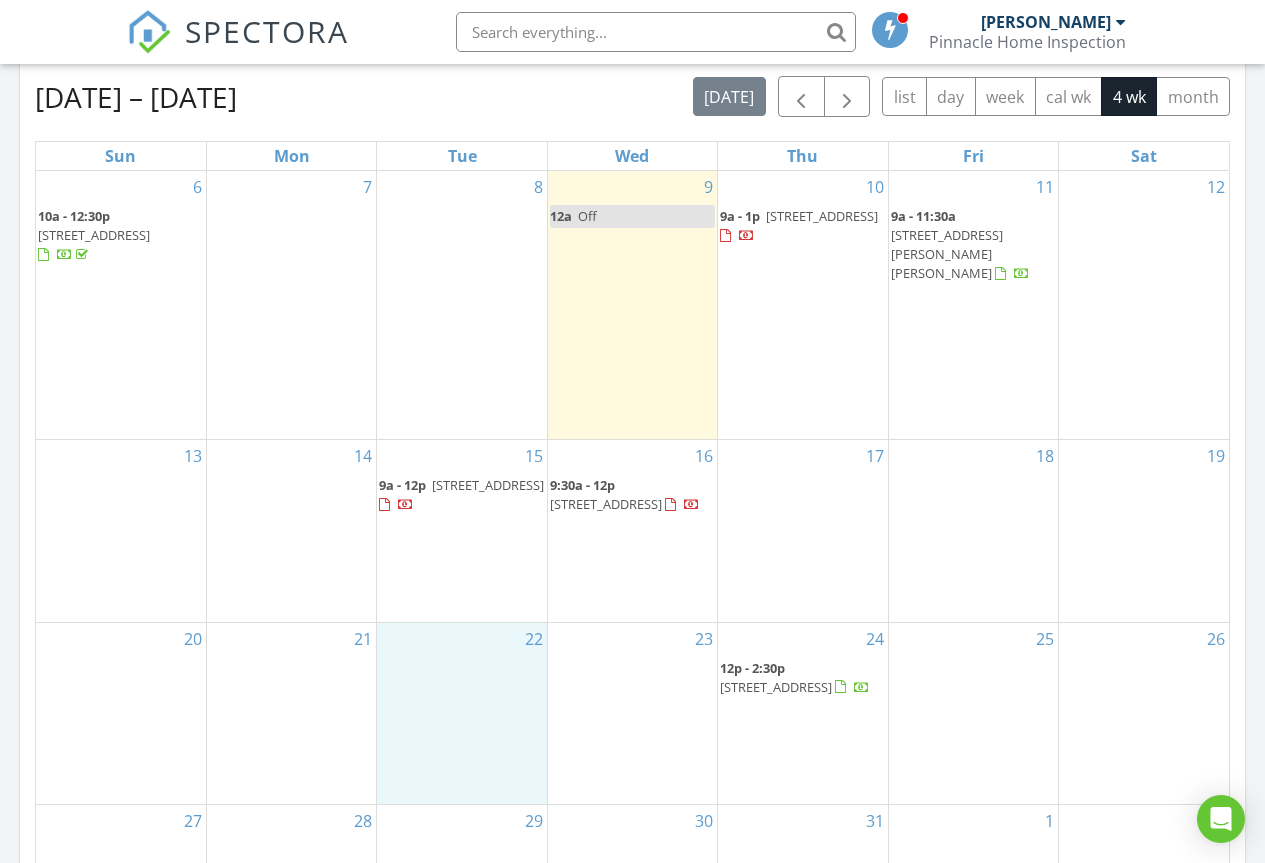 click on "14" at bounding box center [291, 531] 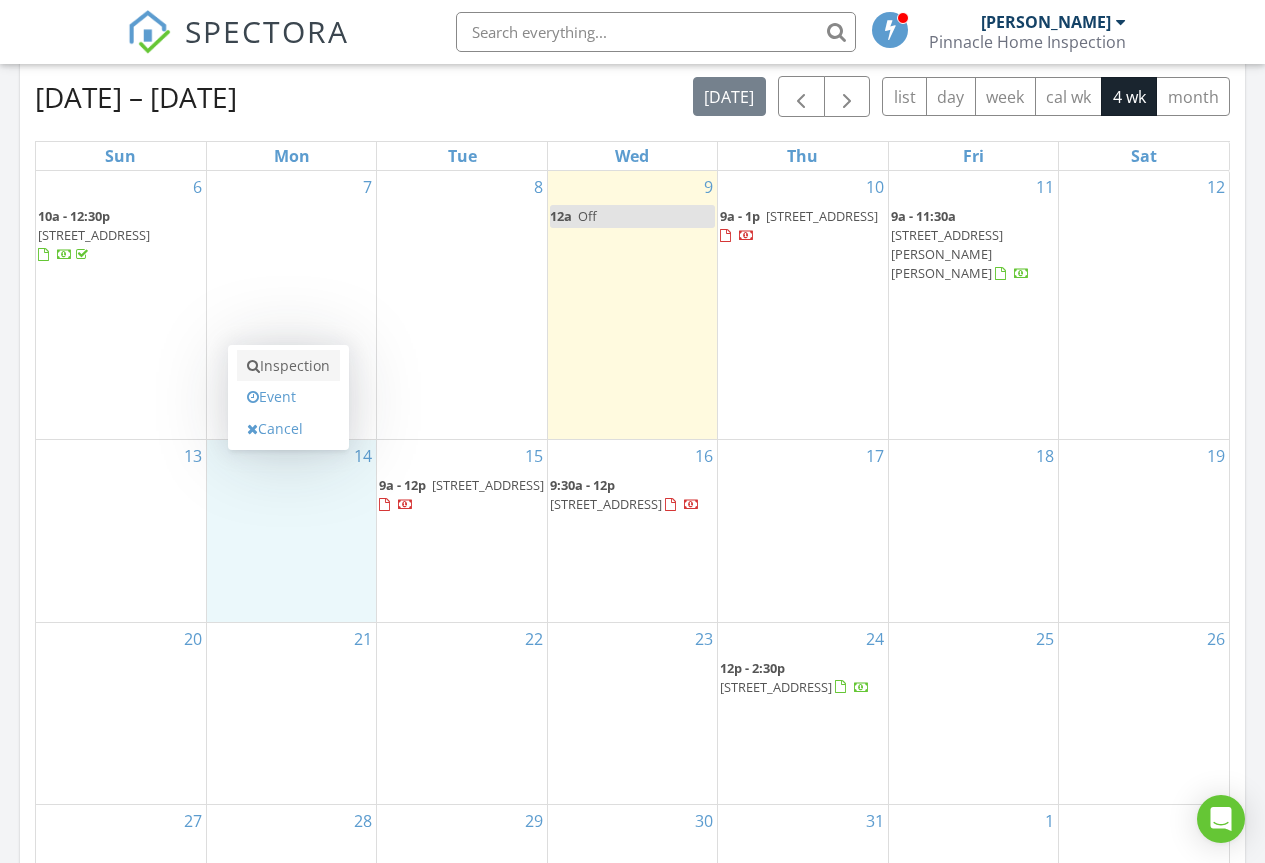 click on "Inspection" at bounding box center [288, 366] 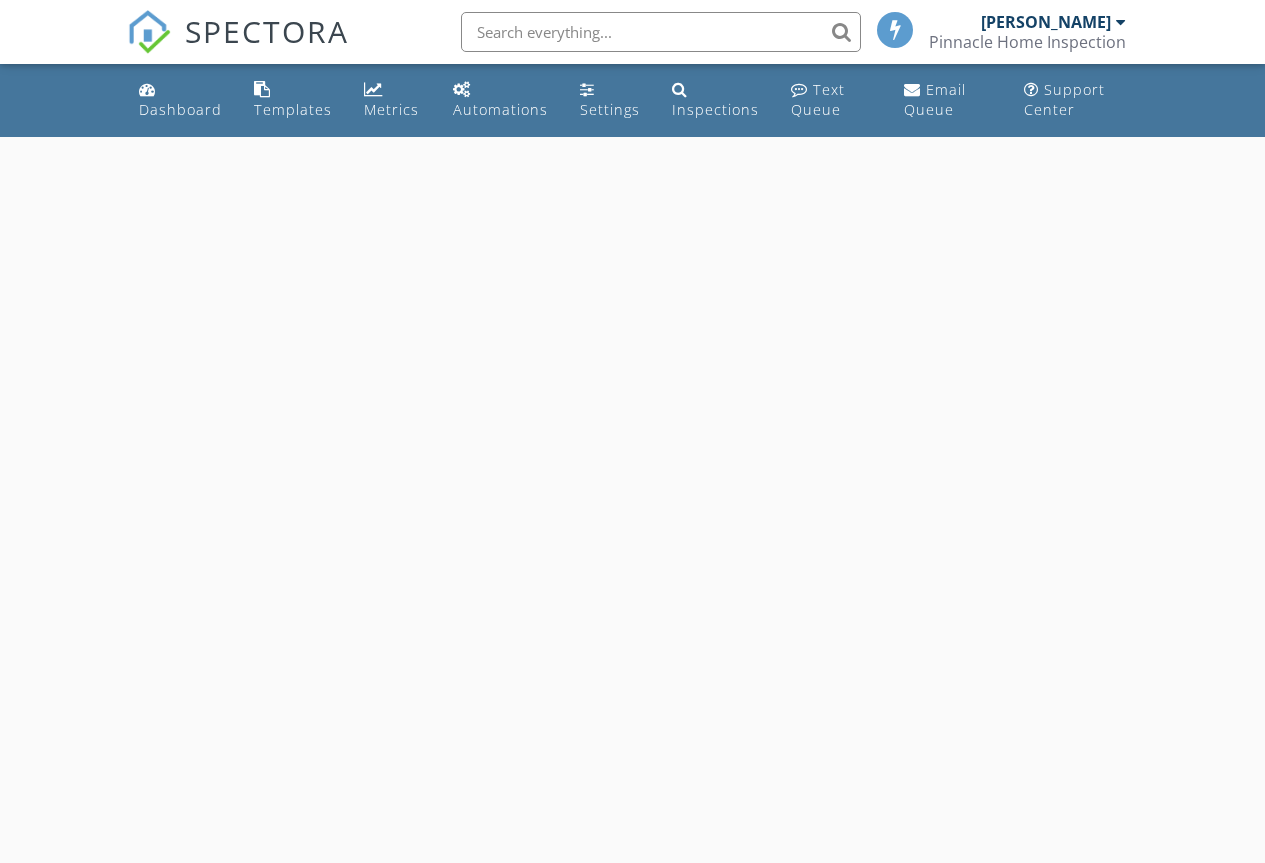 scroll, scrollTop: 0, scrollLeft: 0, axis: both 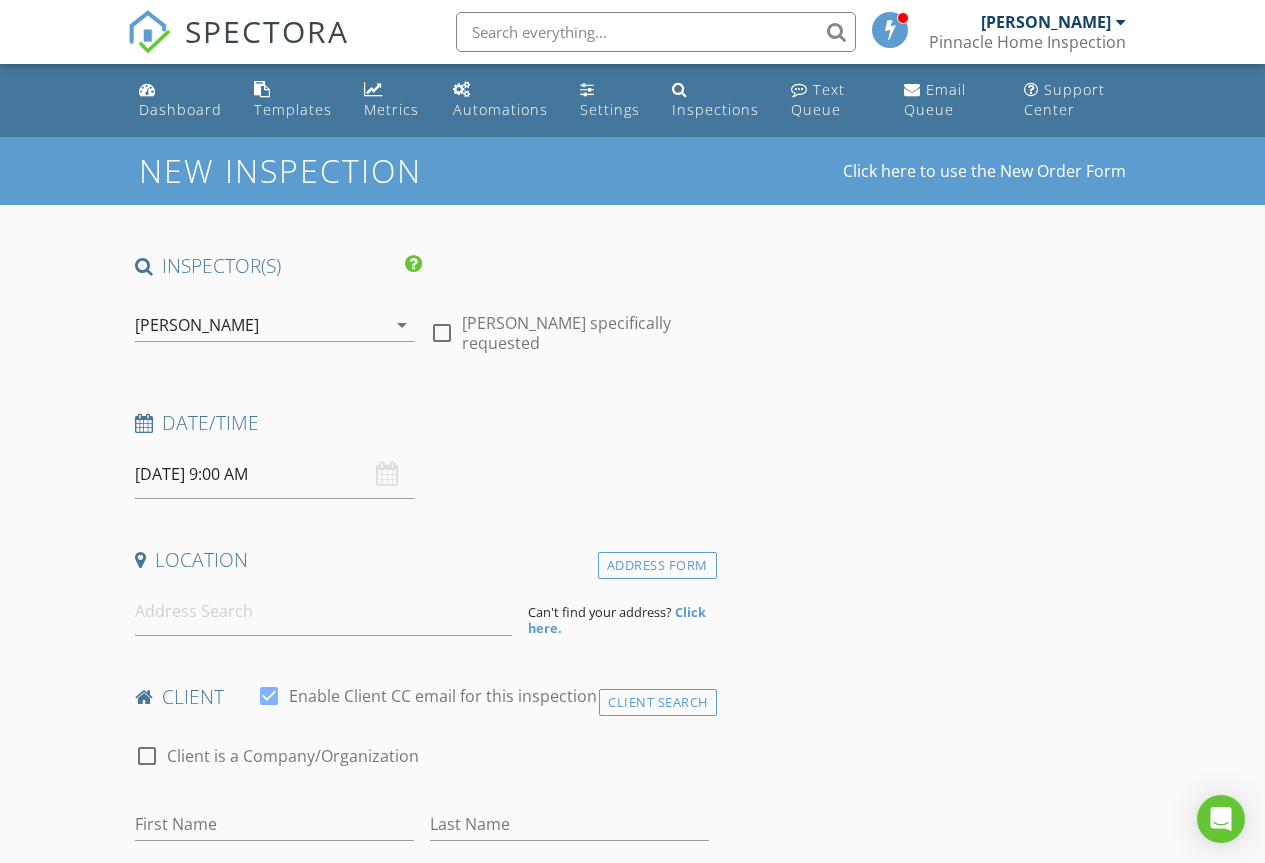 click on "07/14/2025 9:00 AM" at bounding box center (274, 474) 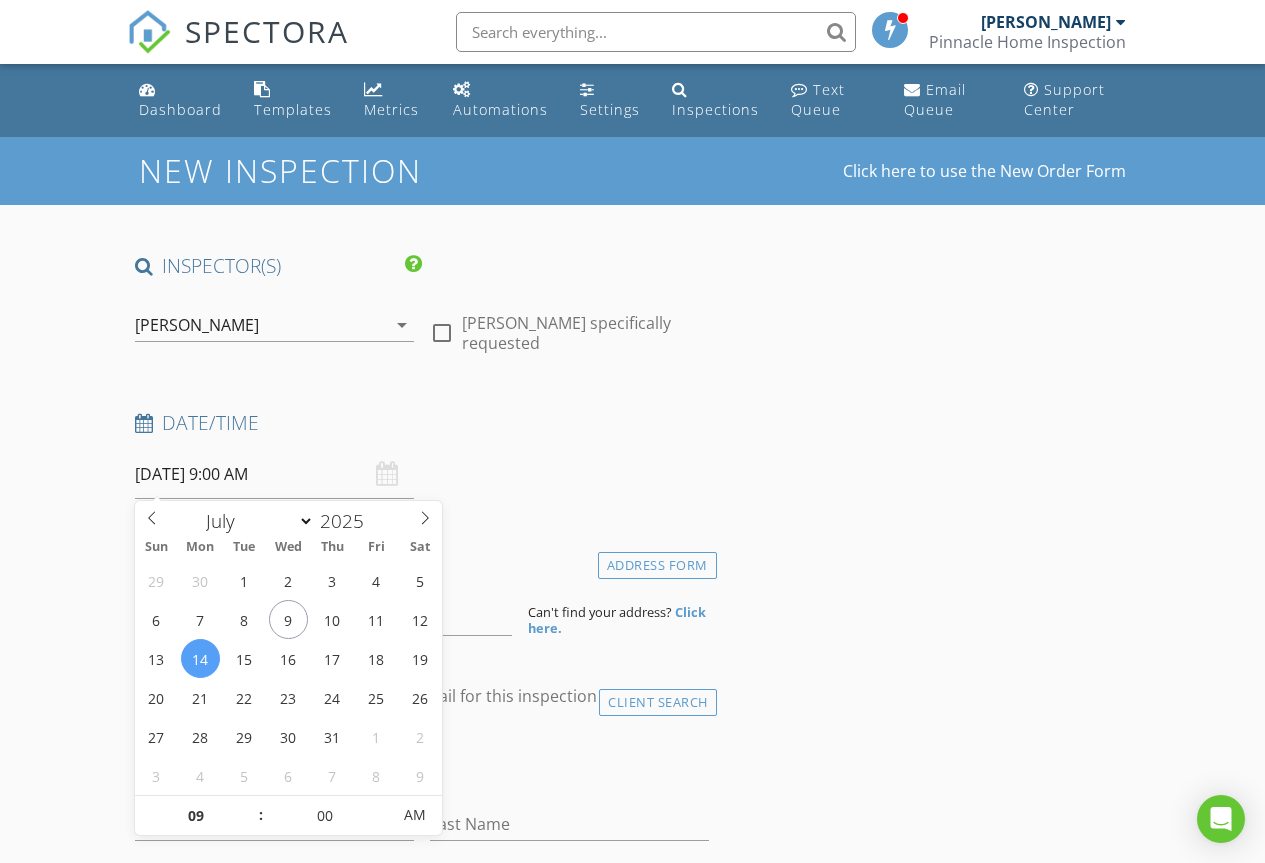 click on "07/14/2025 9:00 AM" at bounding box center (274, 474) 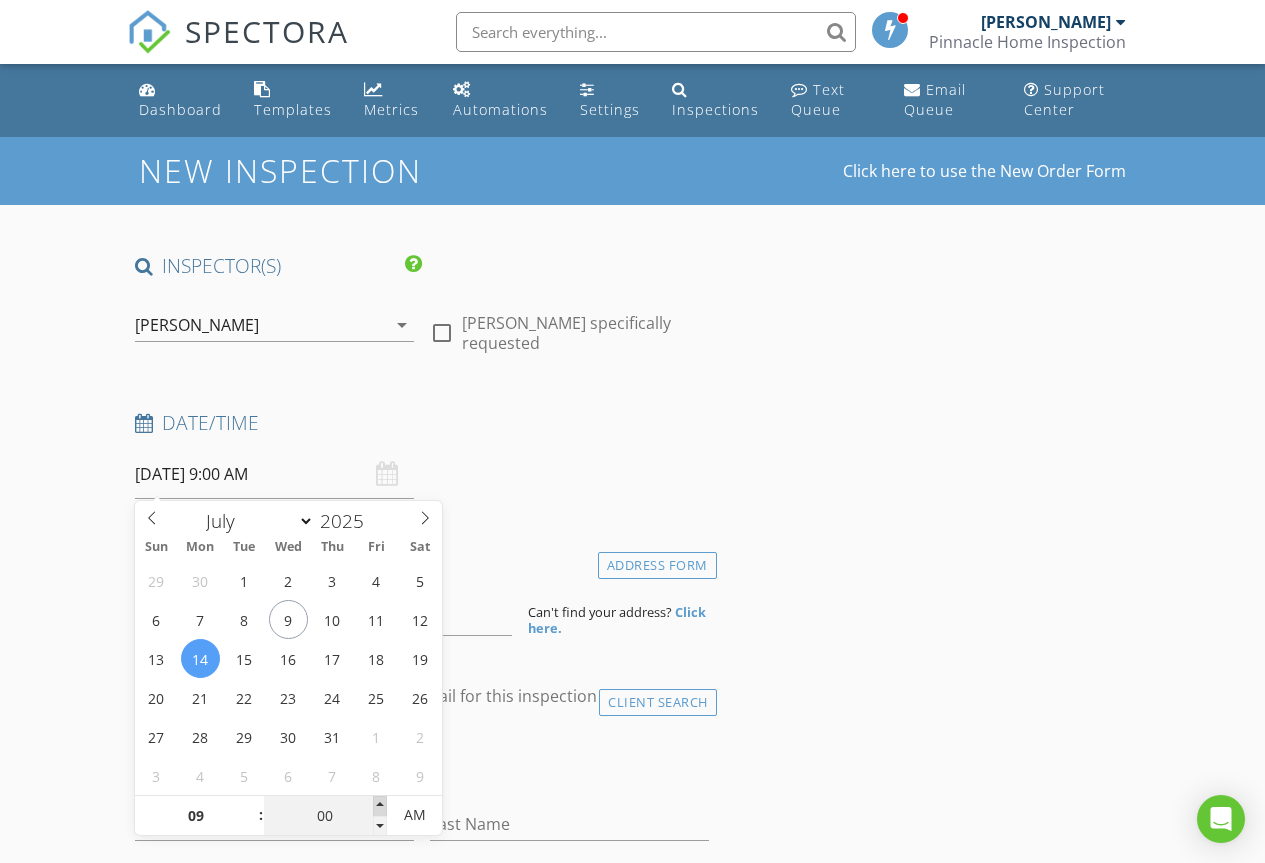 type on "05" 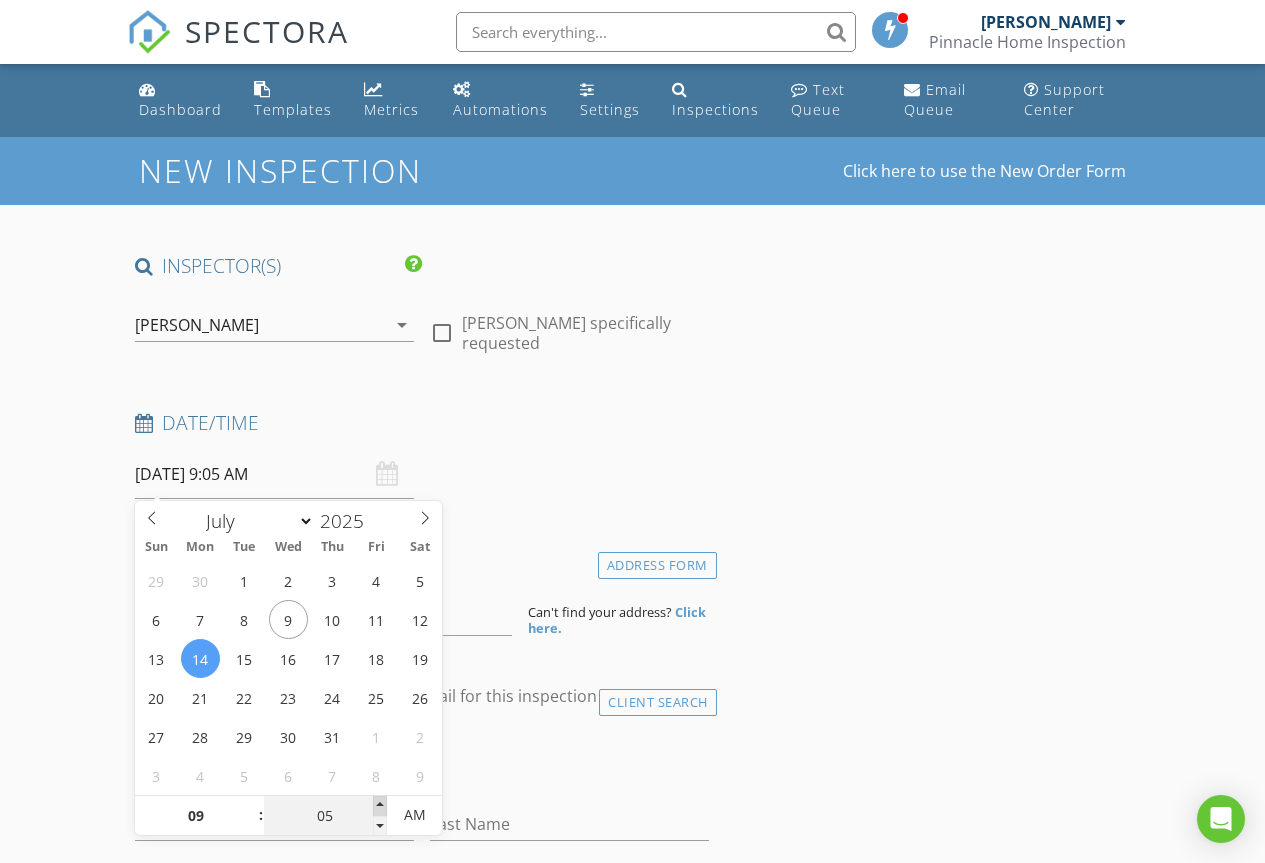 click at bounding box center (380, 806) 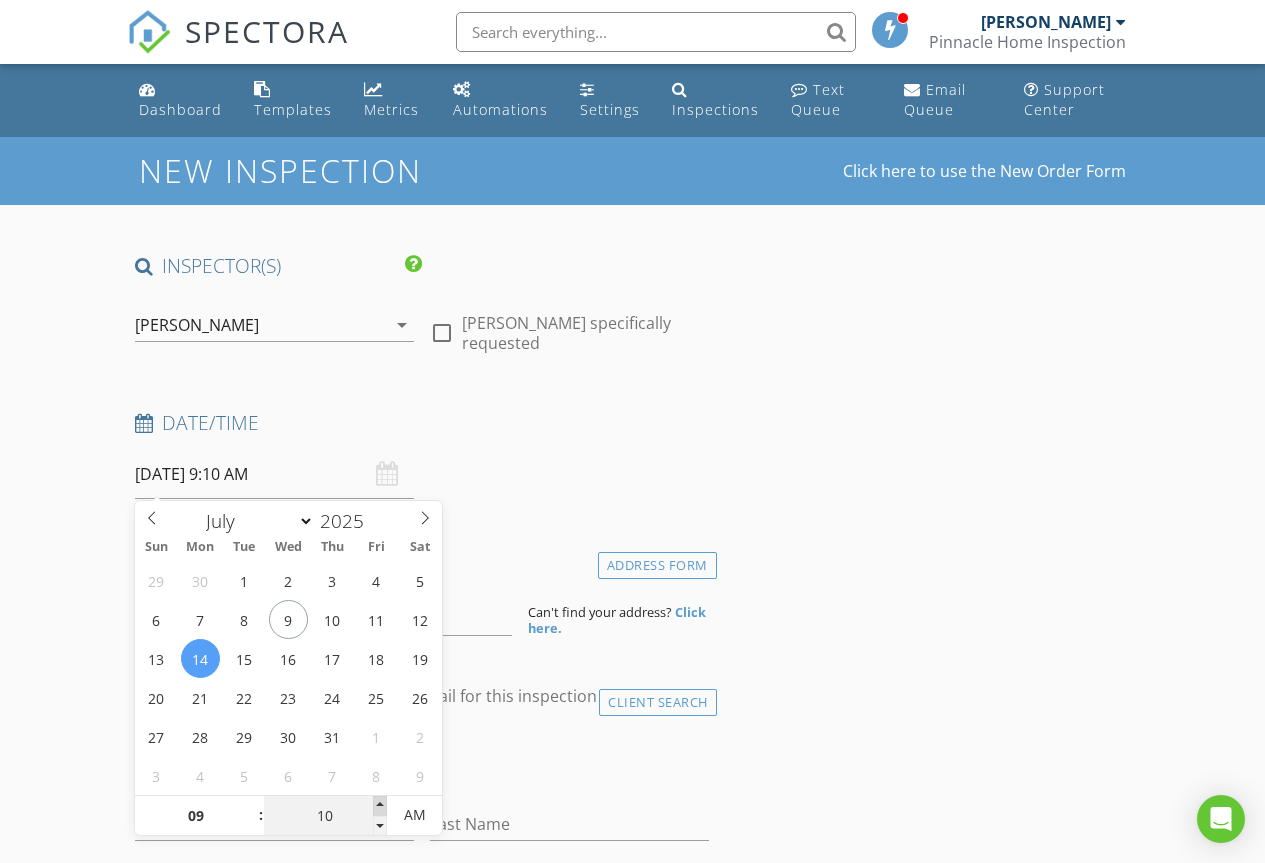 click at bounding box center (380, 806) 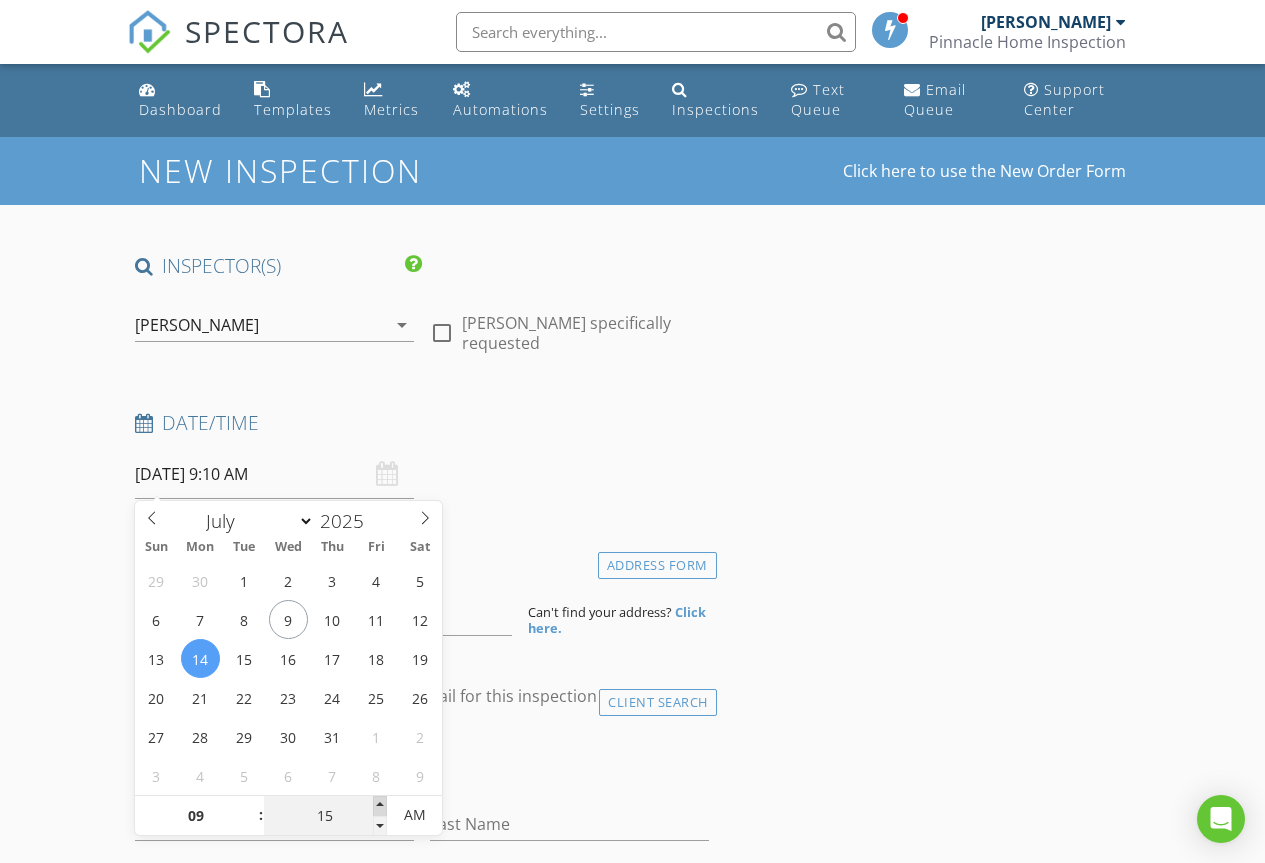 type on "07/14/2025 9:15 AM" 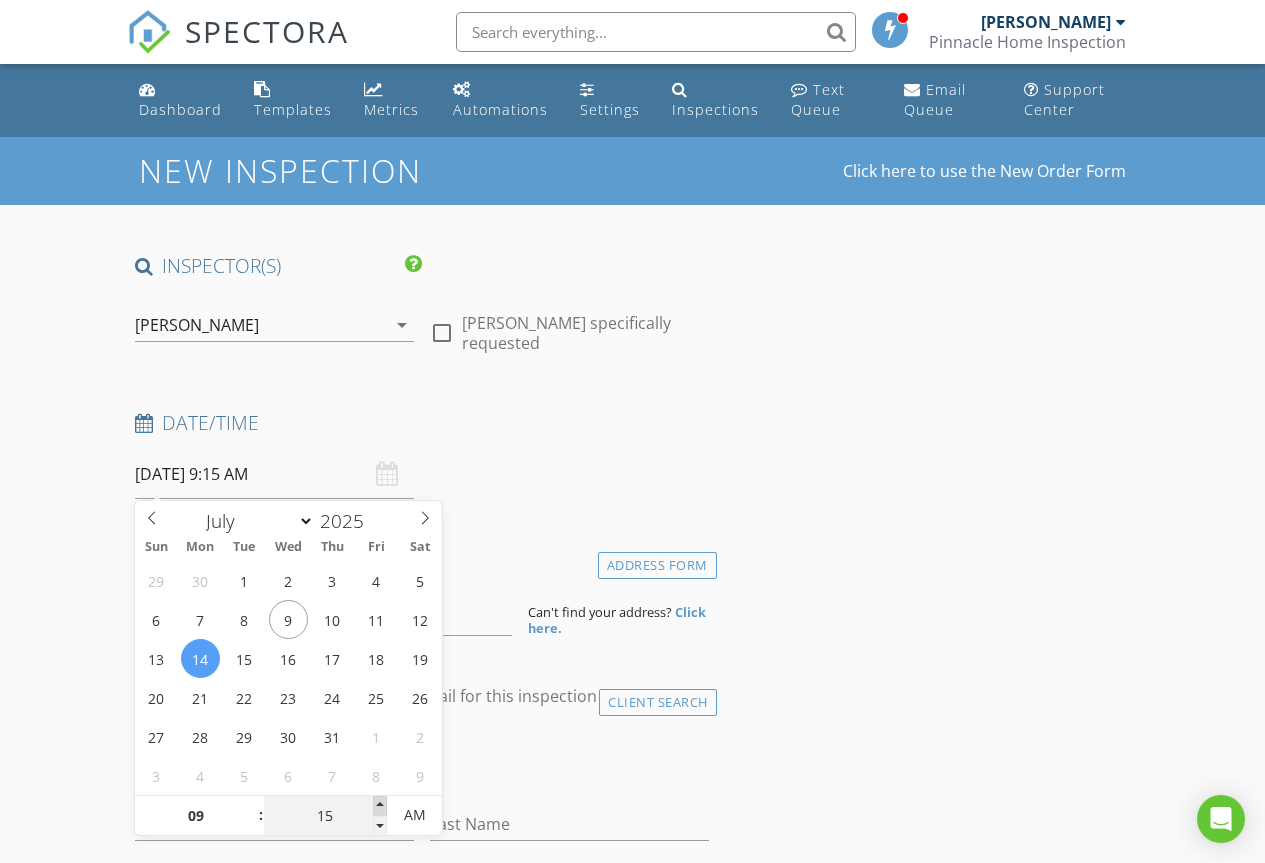 click at bounding box center (380, 806) 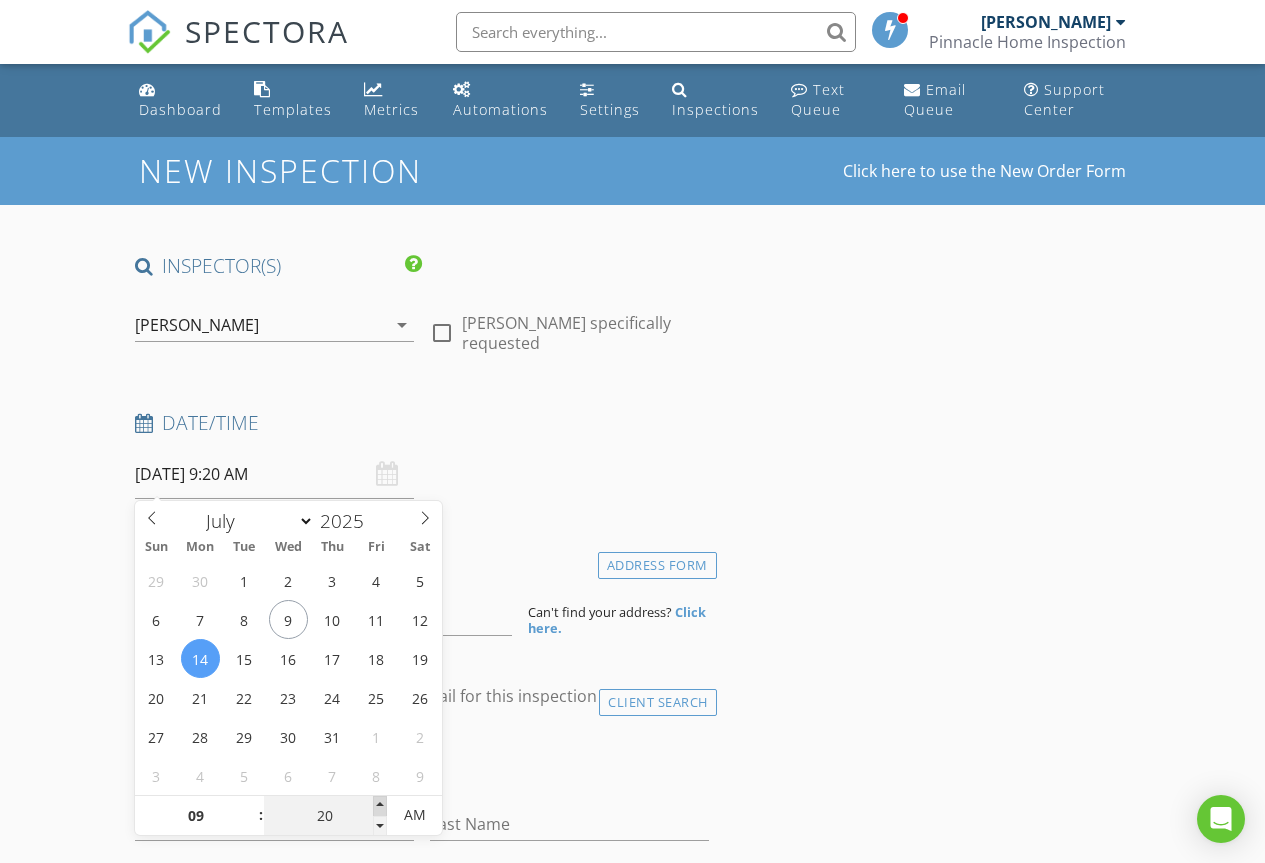 click at bounding box center [380, 806] 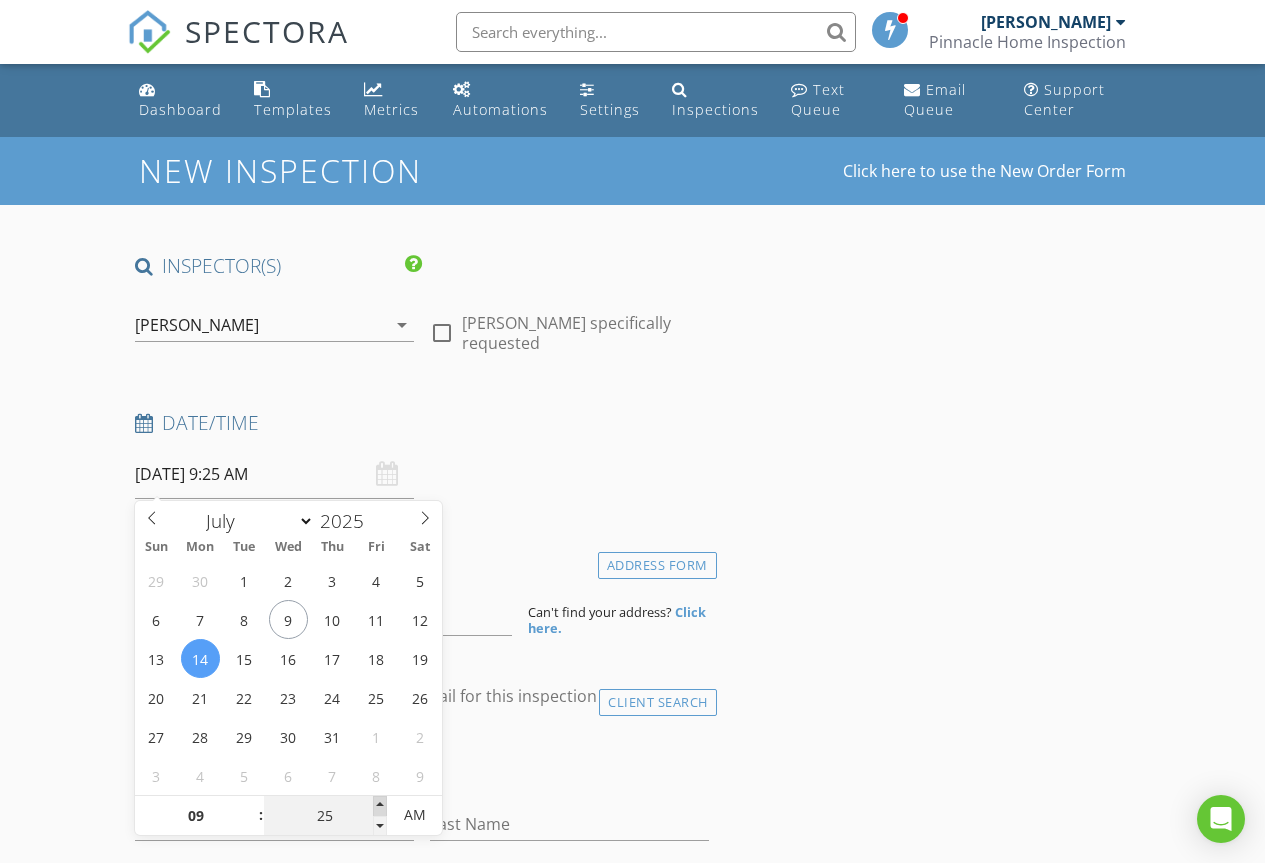 click at bounding box center [380, 806] 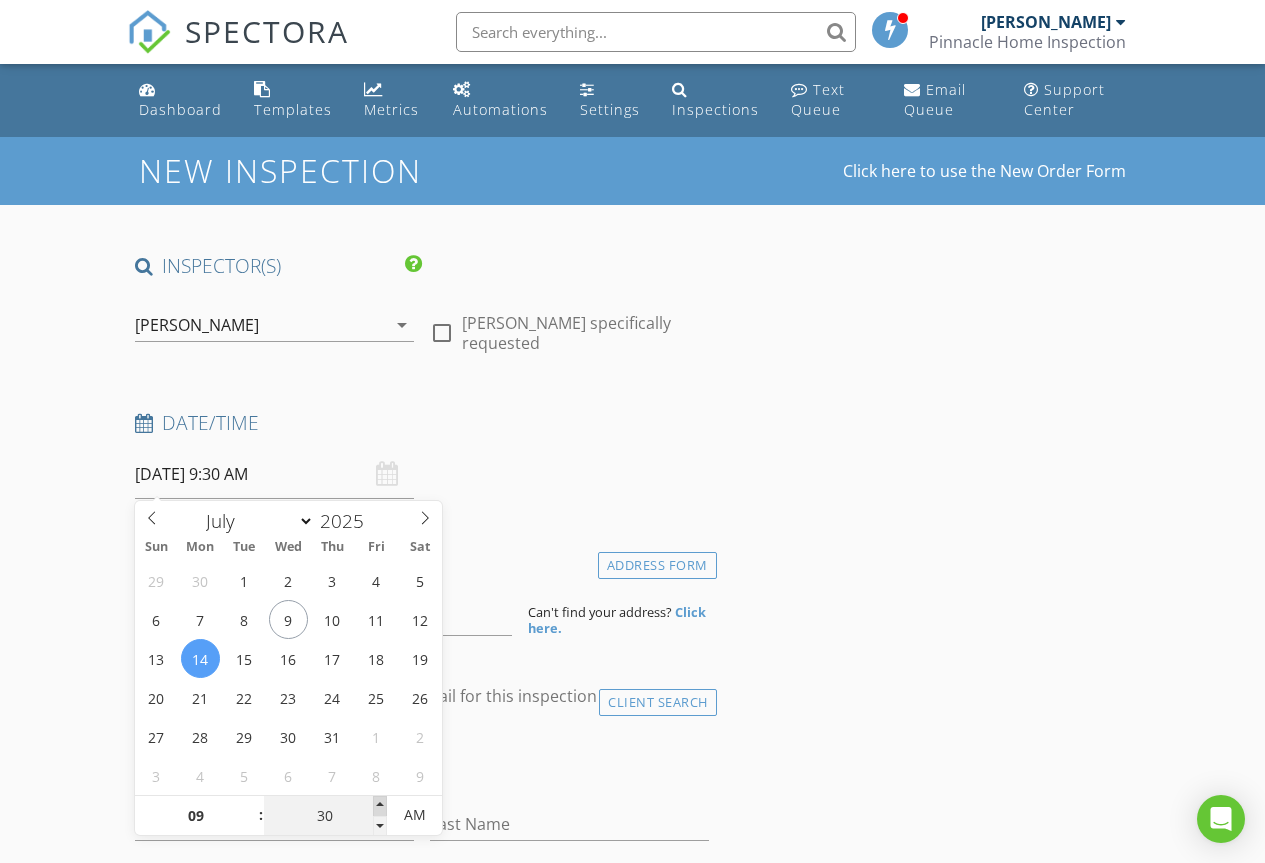 click at bounding box center [380, 806] 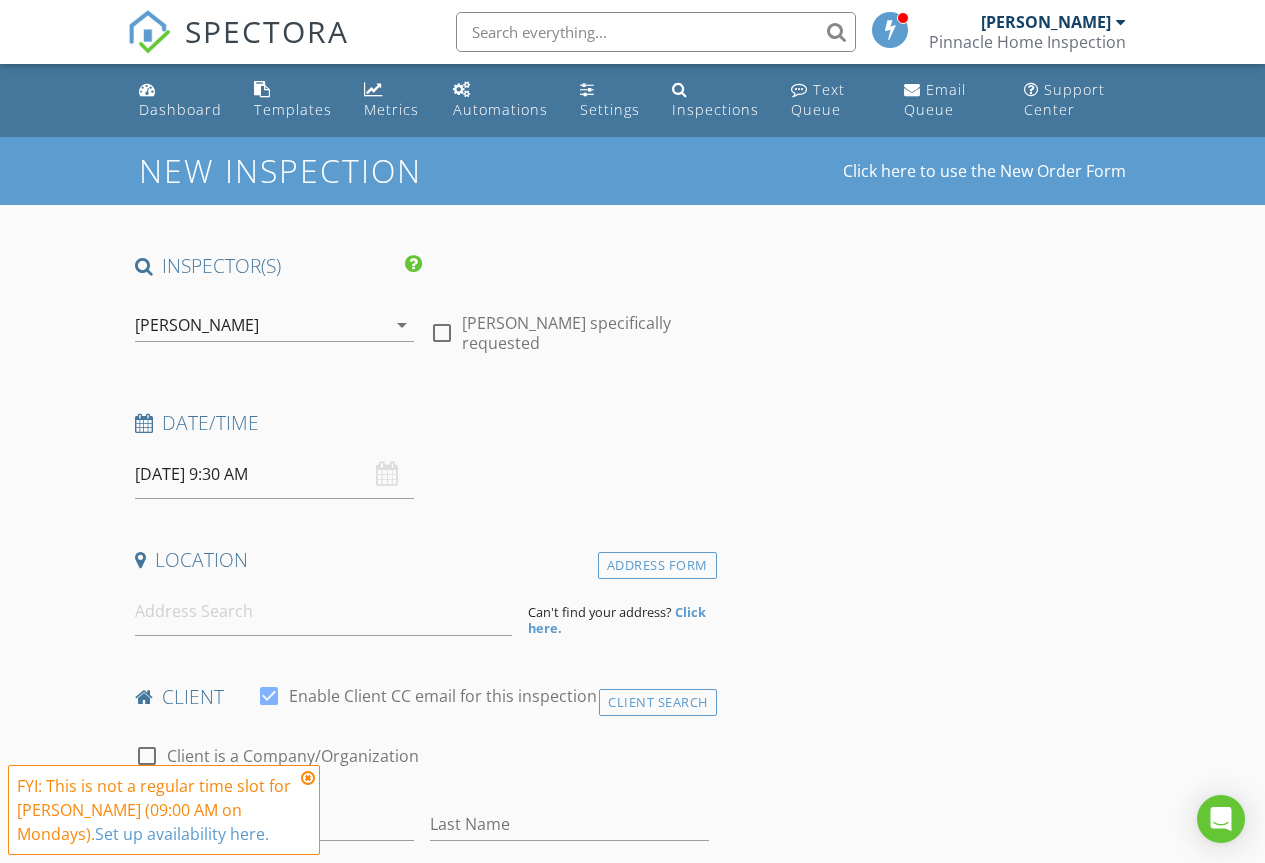 click at bounding box center (308, 778) 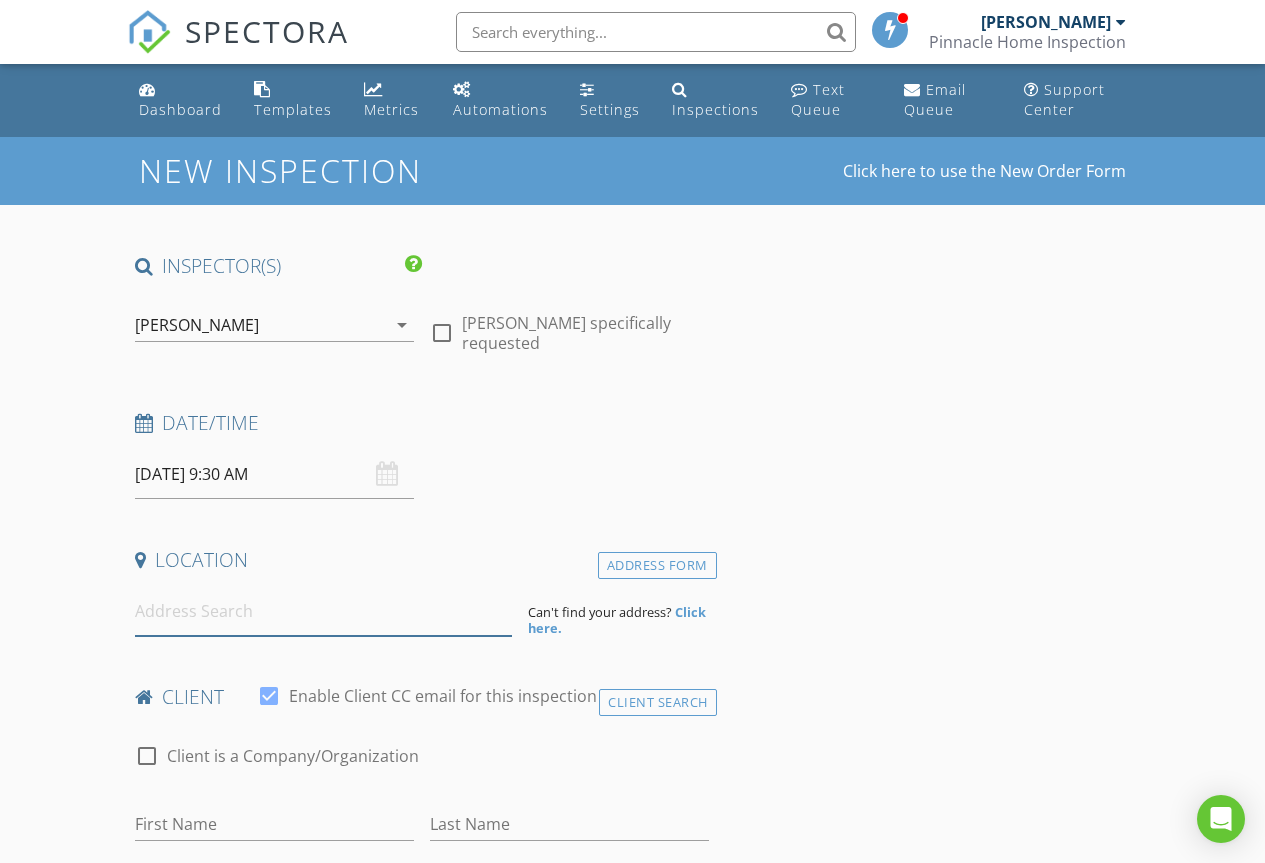 click at bounding box center (324, 611) 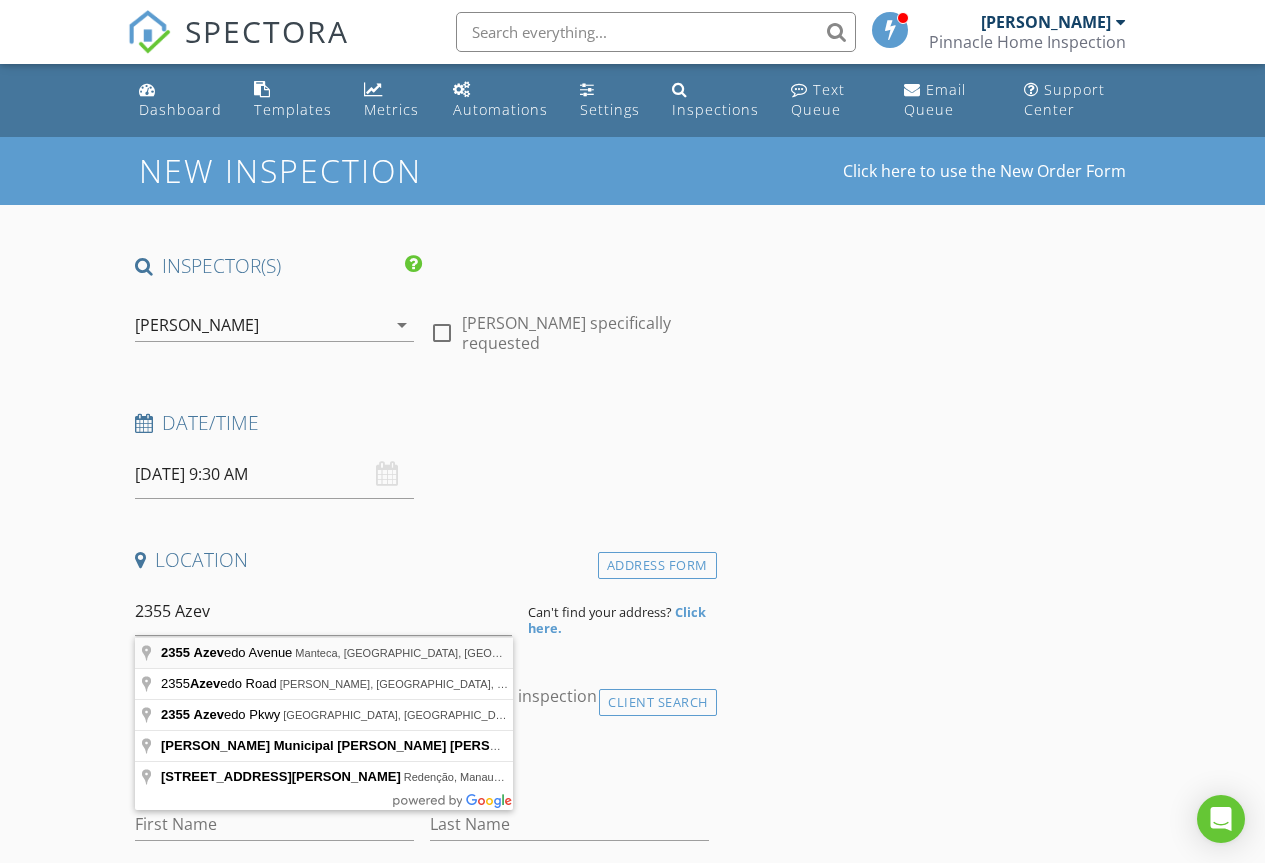 type on "2355 Azevedo Avenue, Manteca, CA, USA" 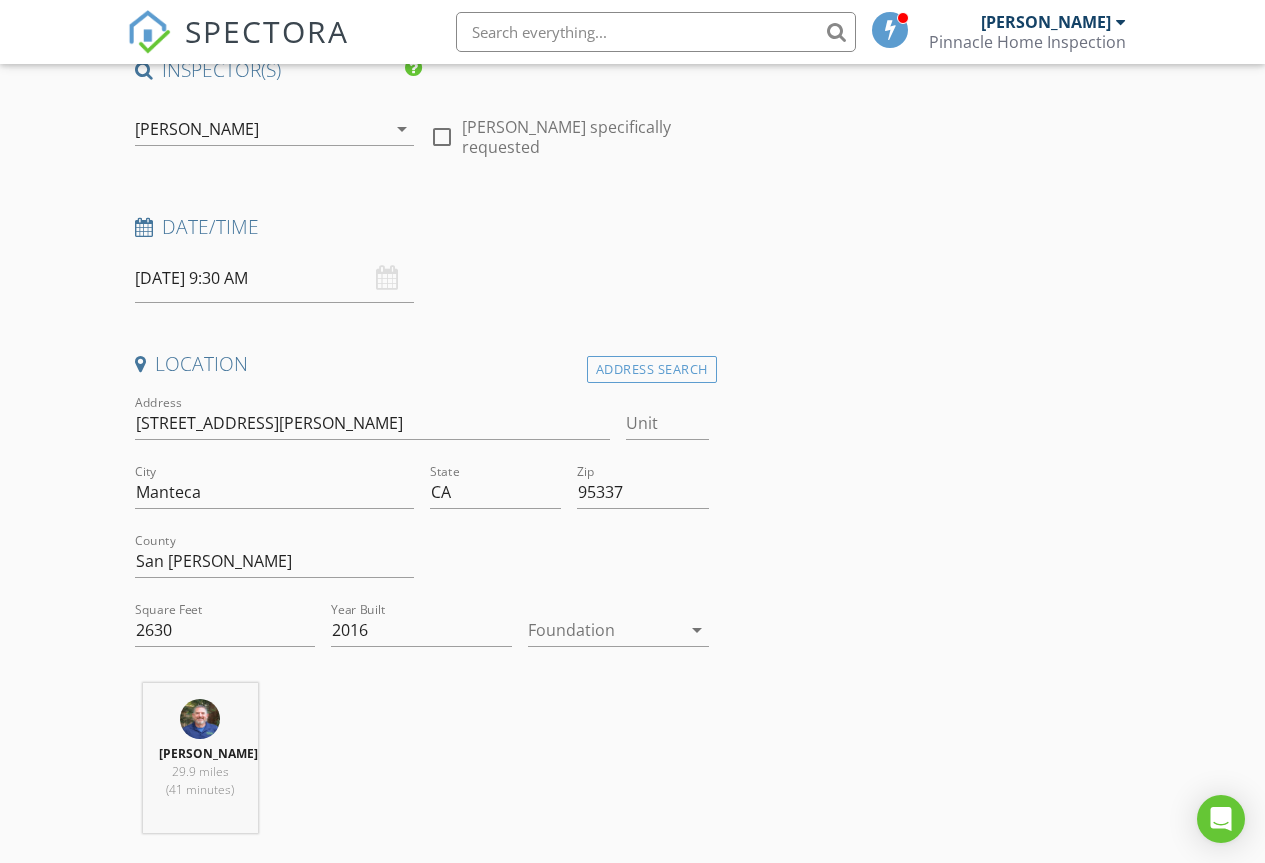 scroll, scrollTop: 200, scrollLeft: 0, axis: vertical 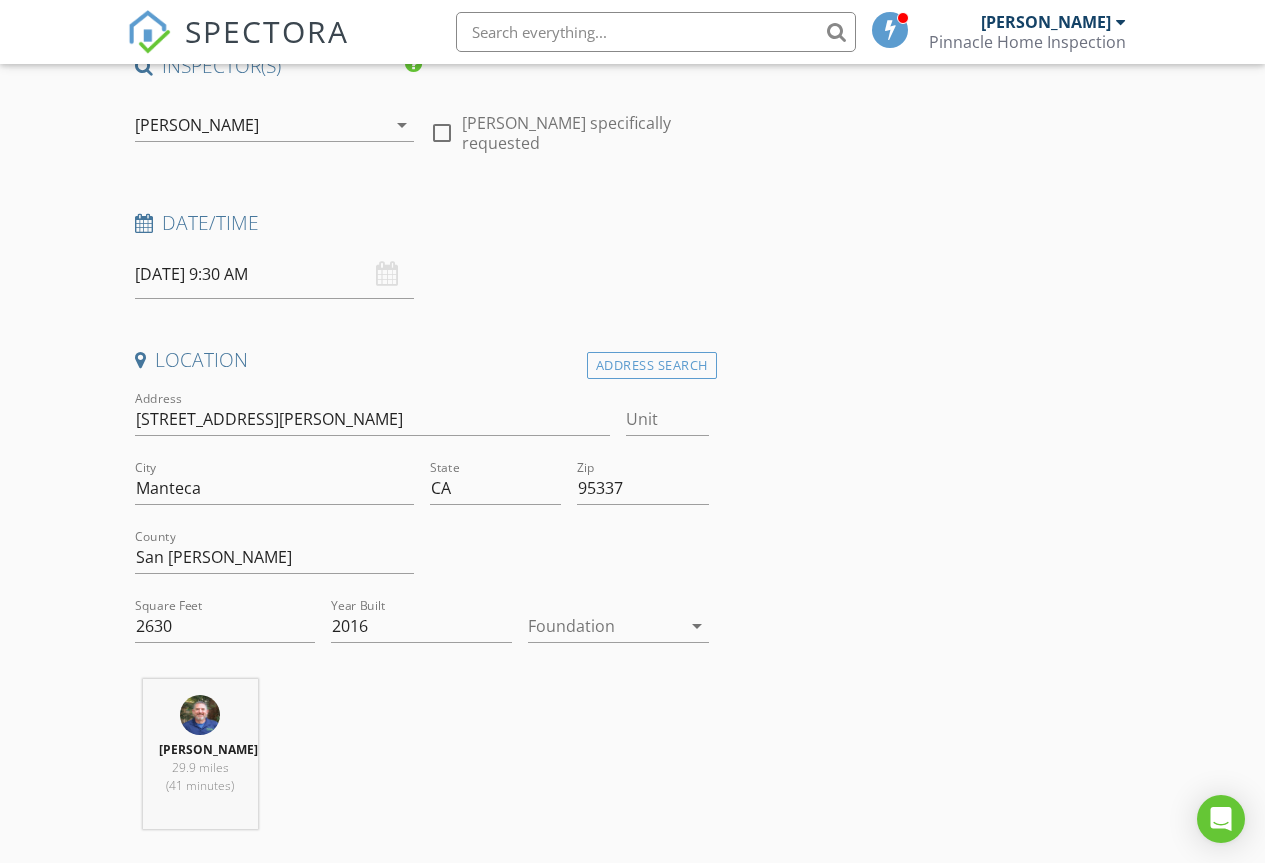 click at bounding box center (604, 626) 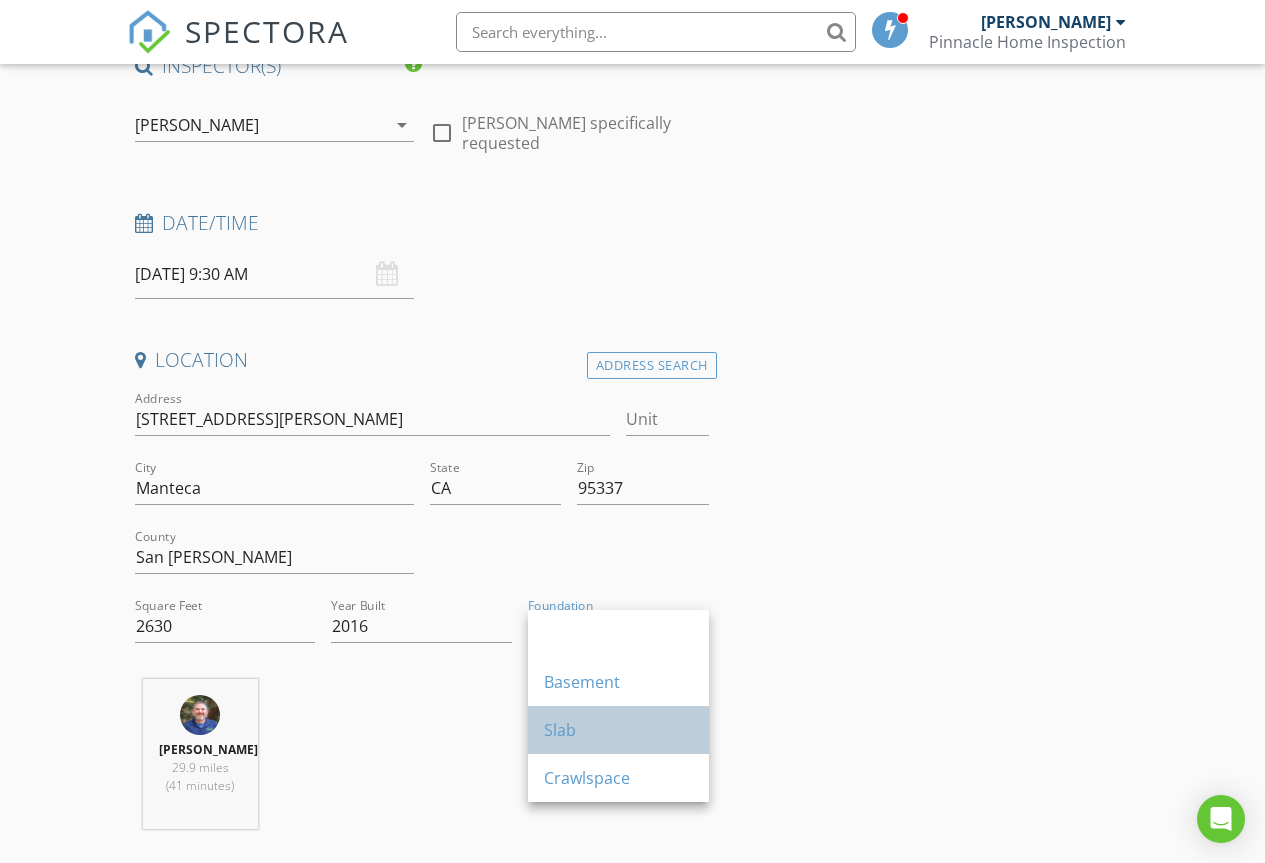 click on "Slab" at bounding box center (618, 730) 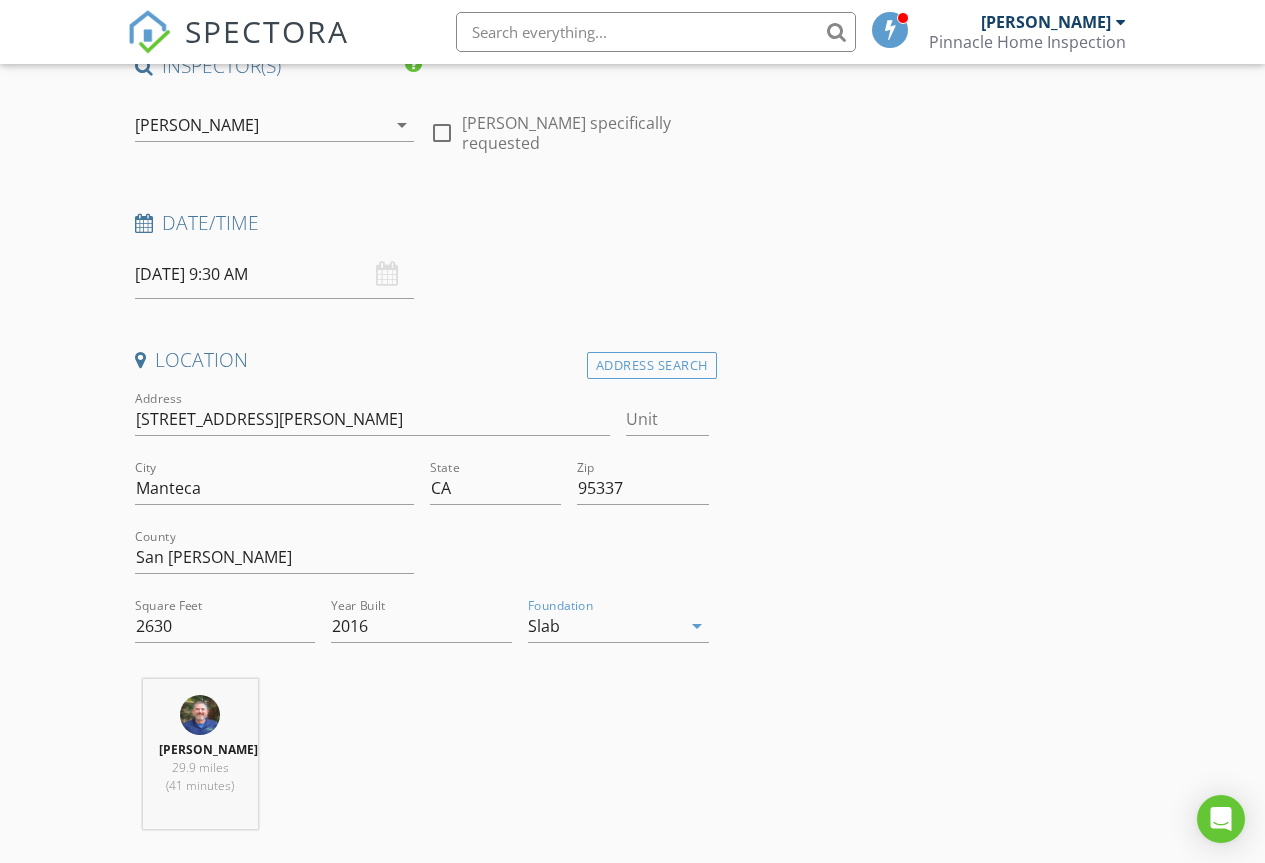click on "Scott Fitzgerald     29.9 miles     (41 minutes)" at bounding box center [422, 762] 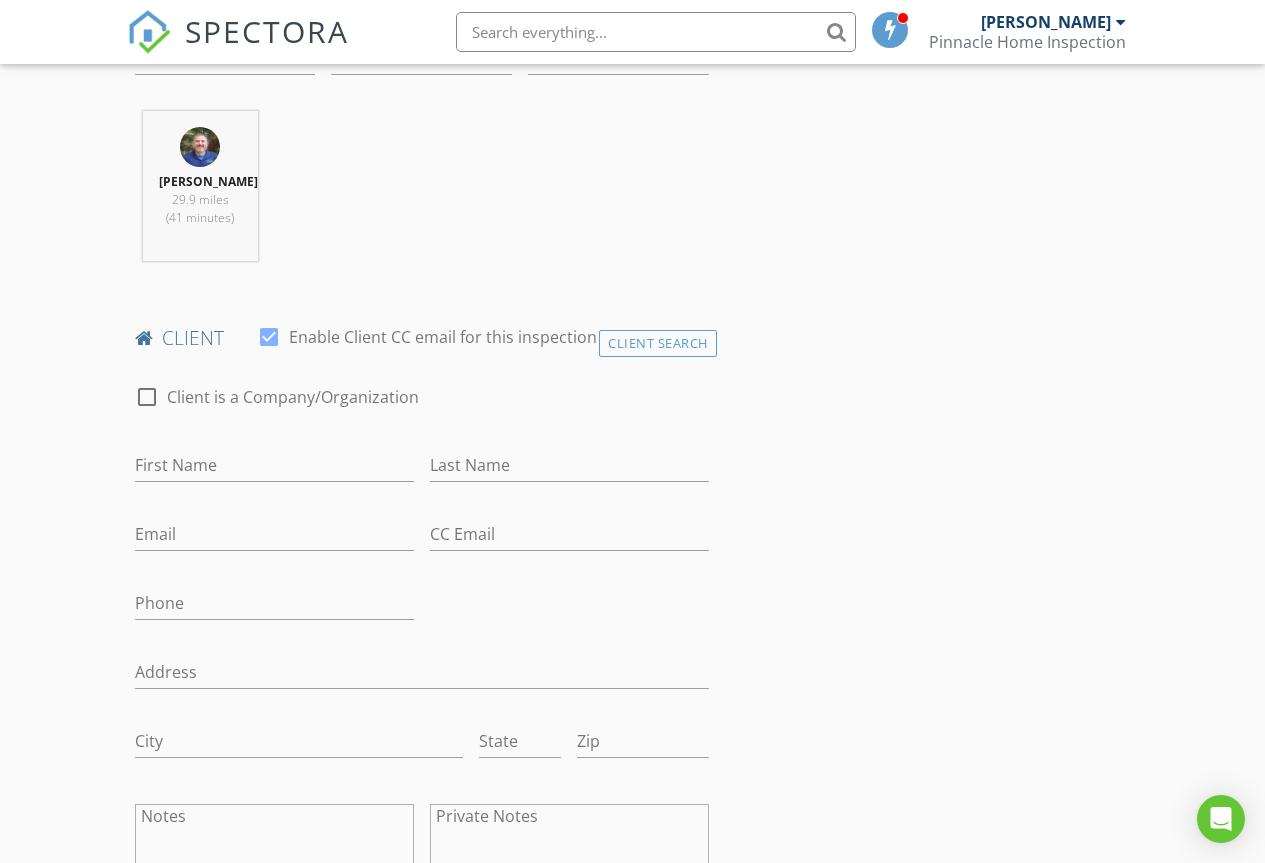 scroll, scrollTop: 800, scrollLeft: 0, axis: vertical 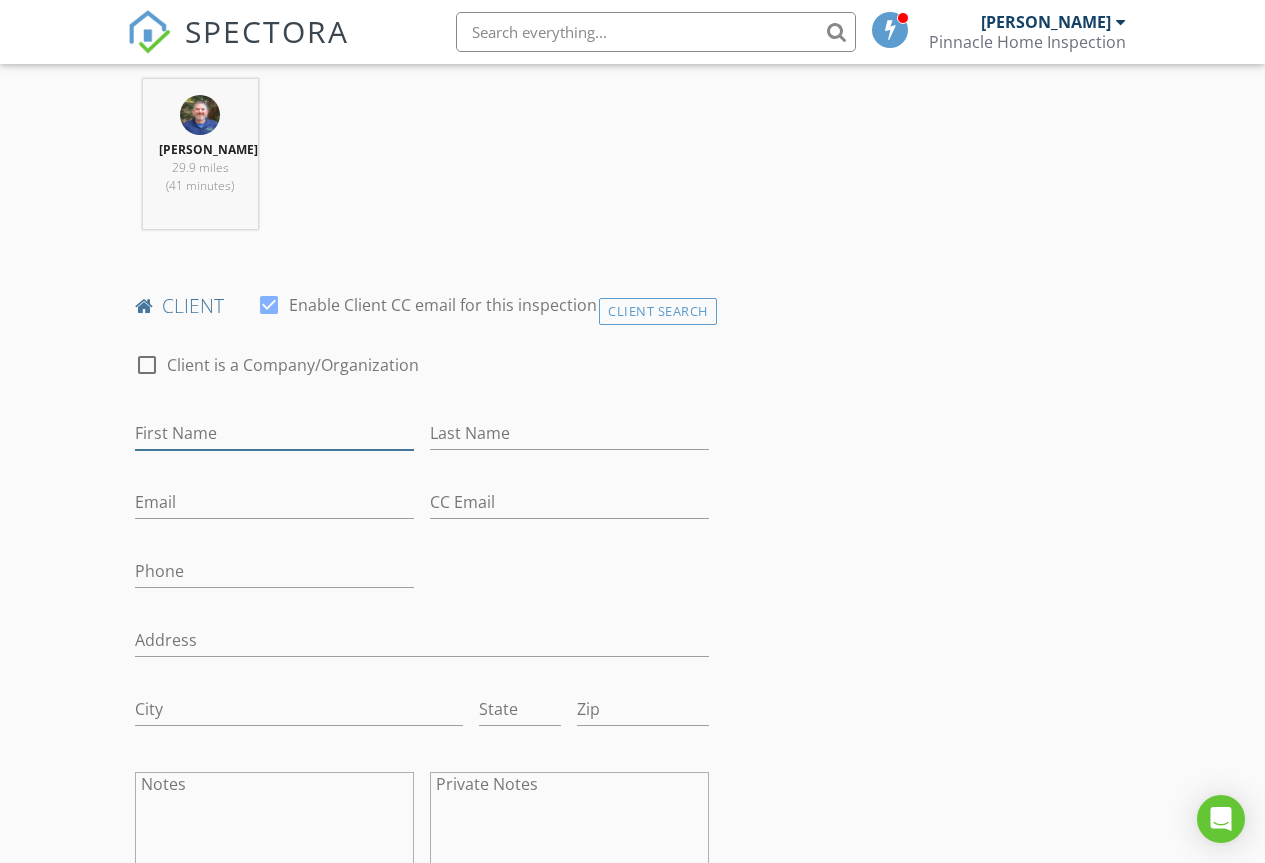 click on "First Name" at bounding box center [274, 433] 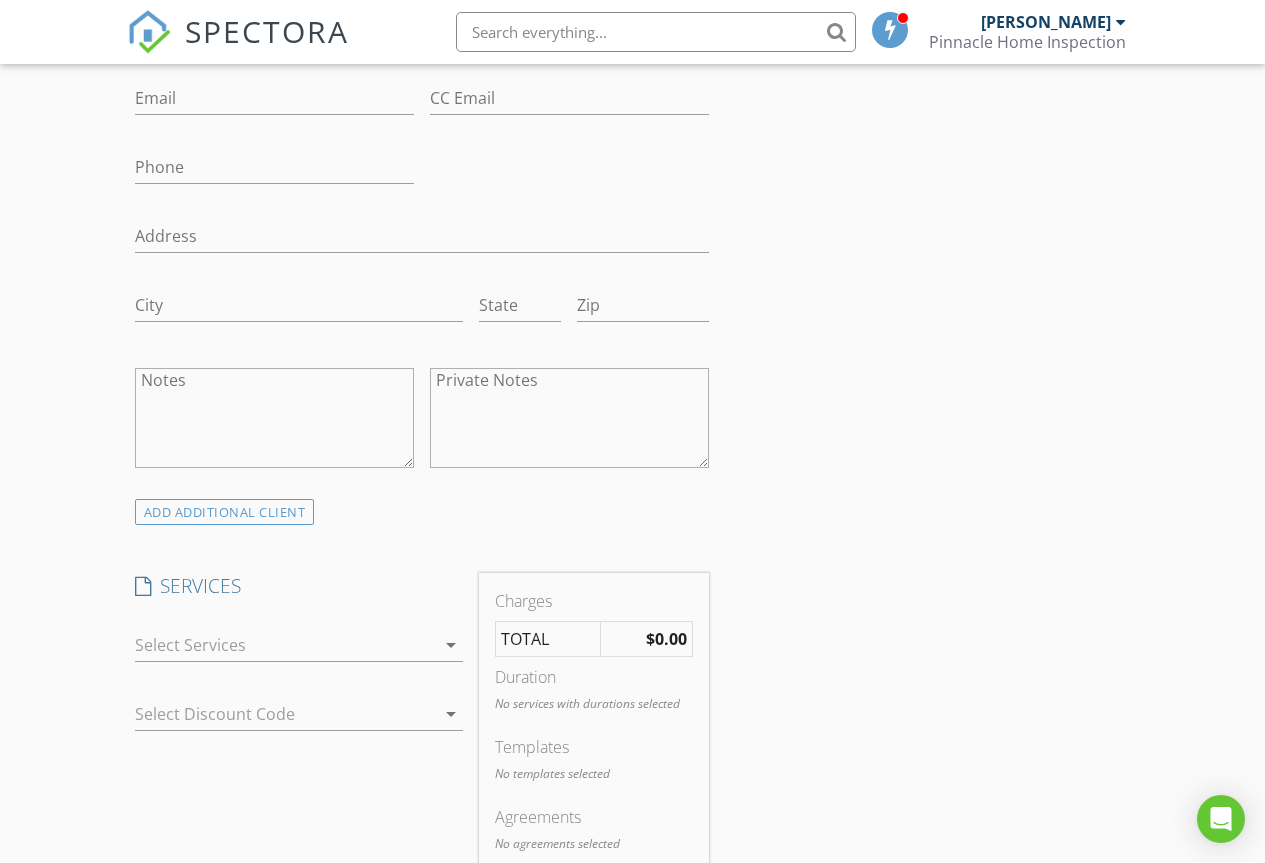 scroll, scrollTop: 1100, scrollLeft: 0, axis: vertical 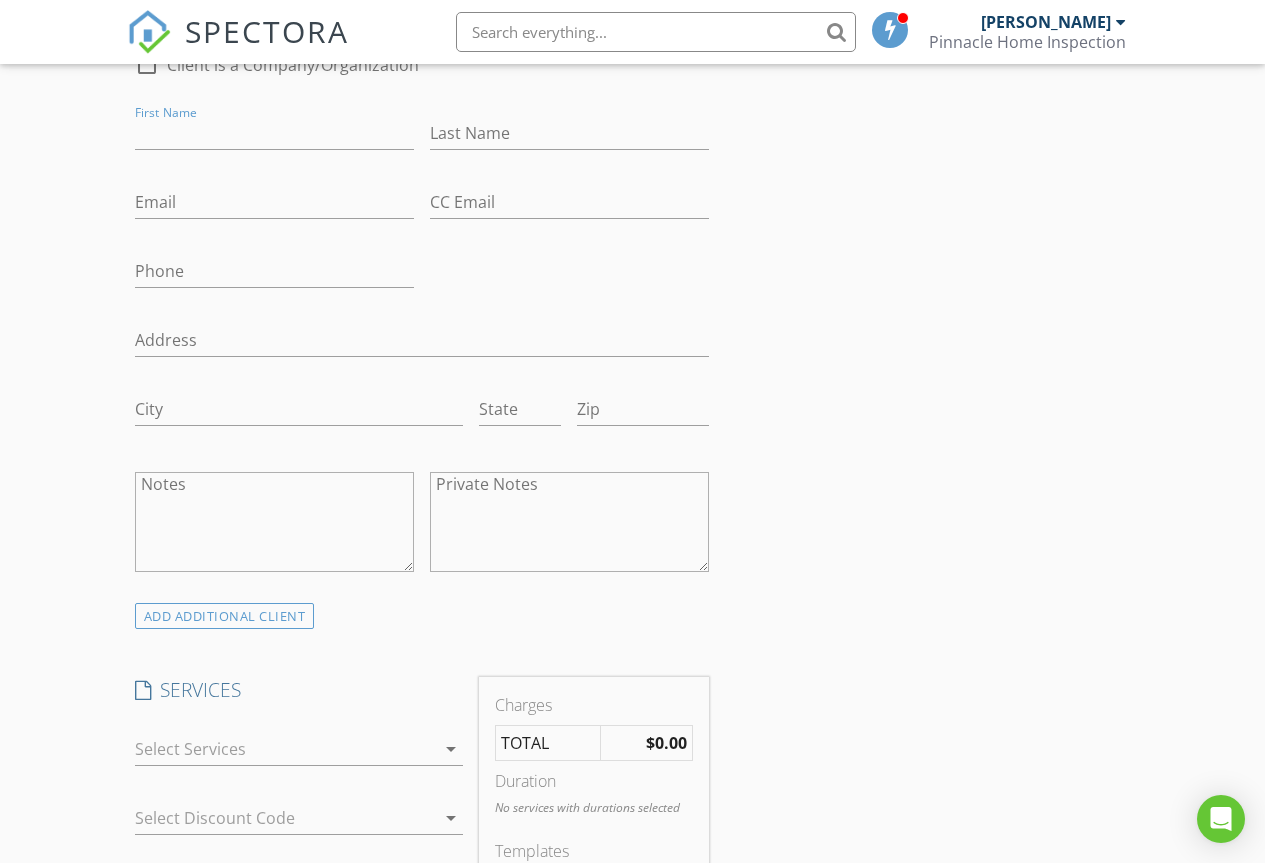 click on "Notes" at bounding box center (274, 522) 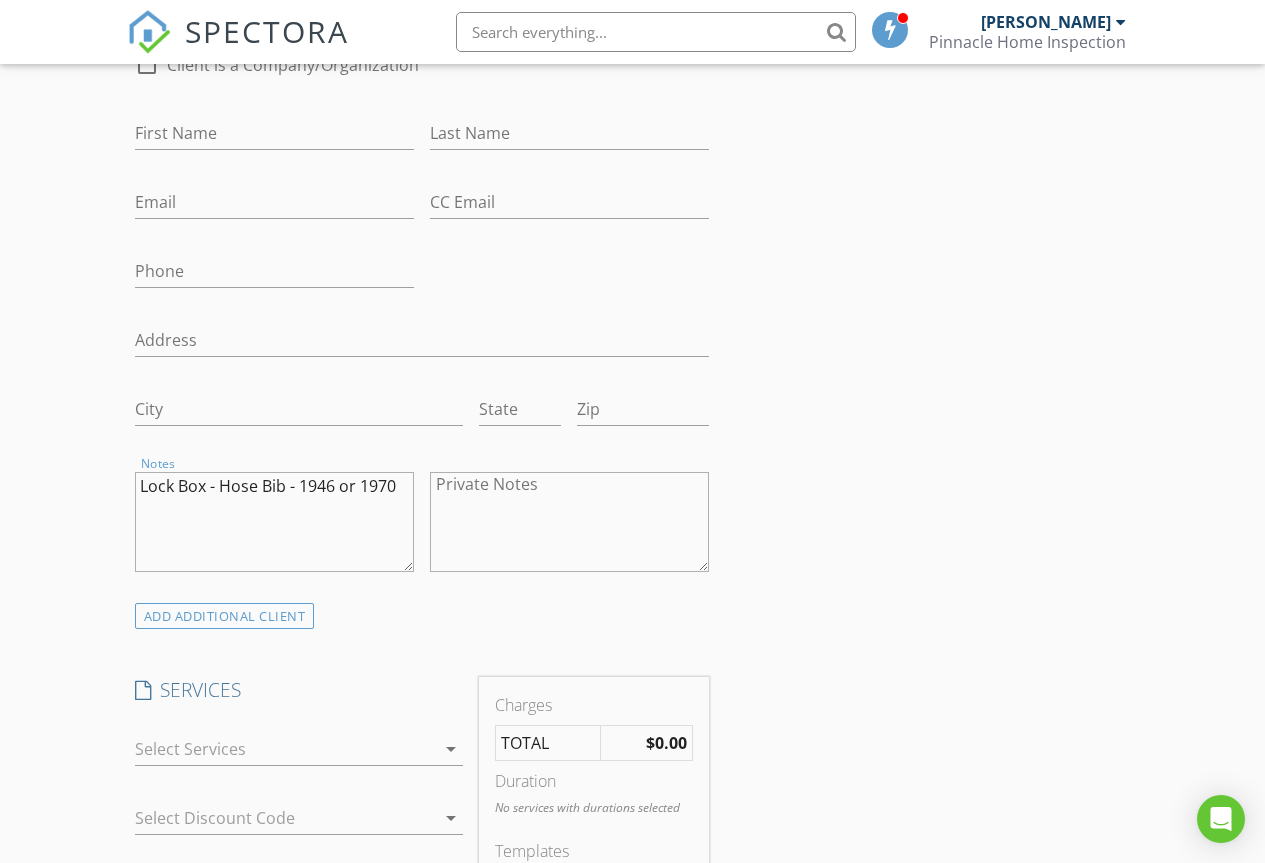 type on "Lock Box - Hose Bib - 1946 or 1970" 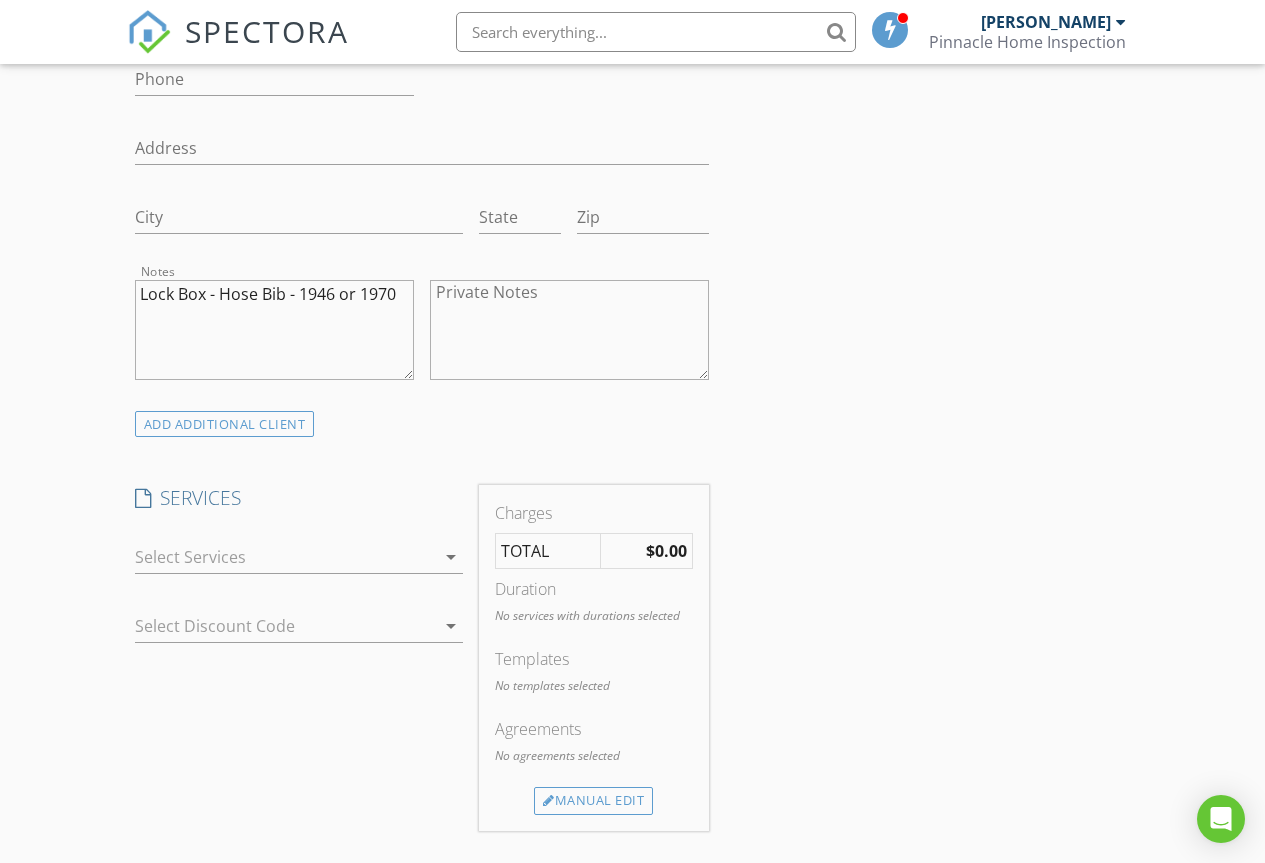 scroll, scrollTop: 1300, scrollLeft: 0, axis: vertical 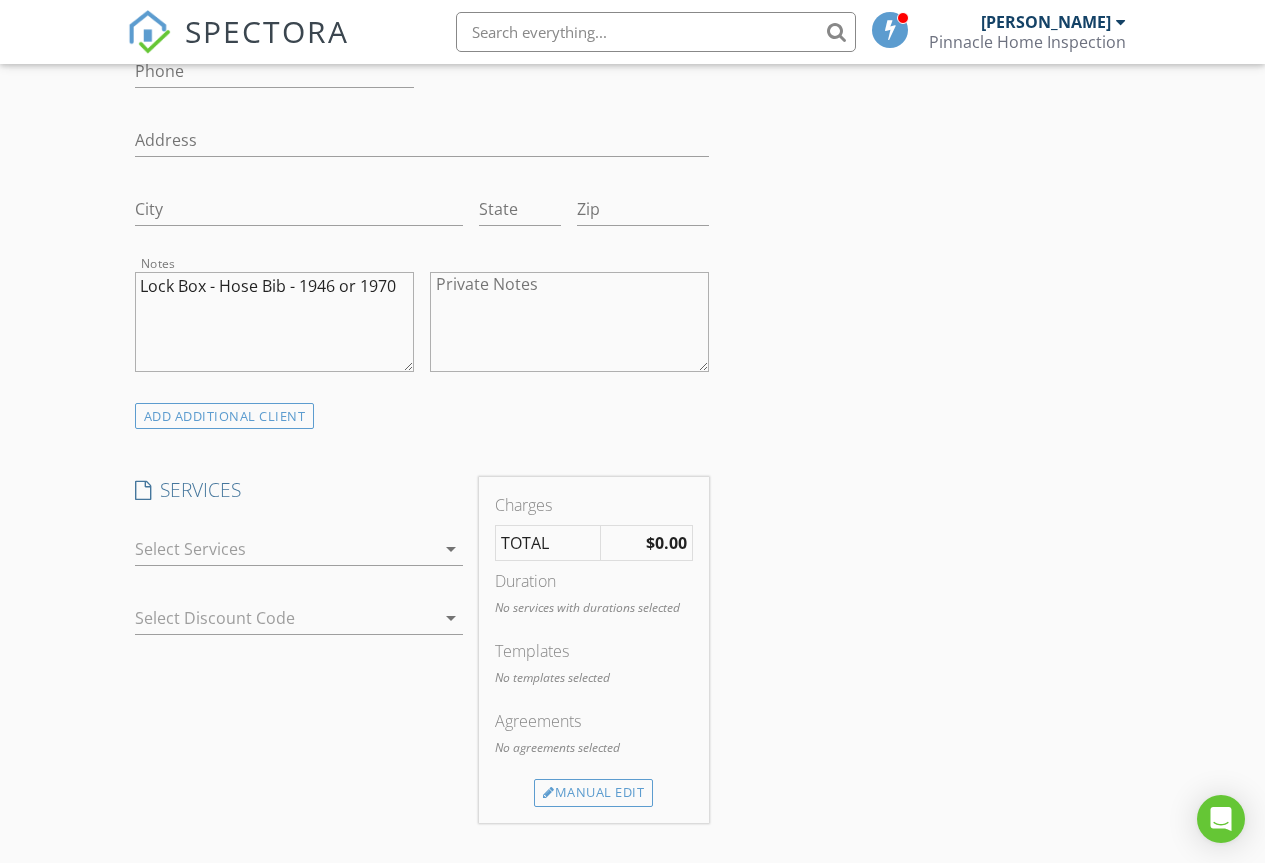 click at bounding box center [285, 549] 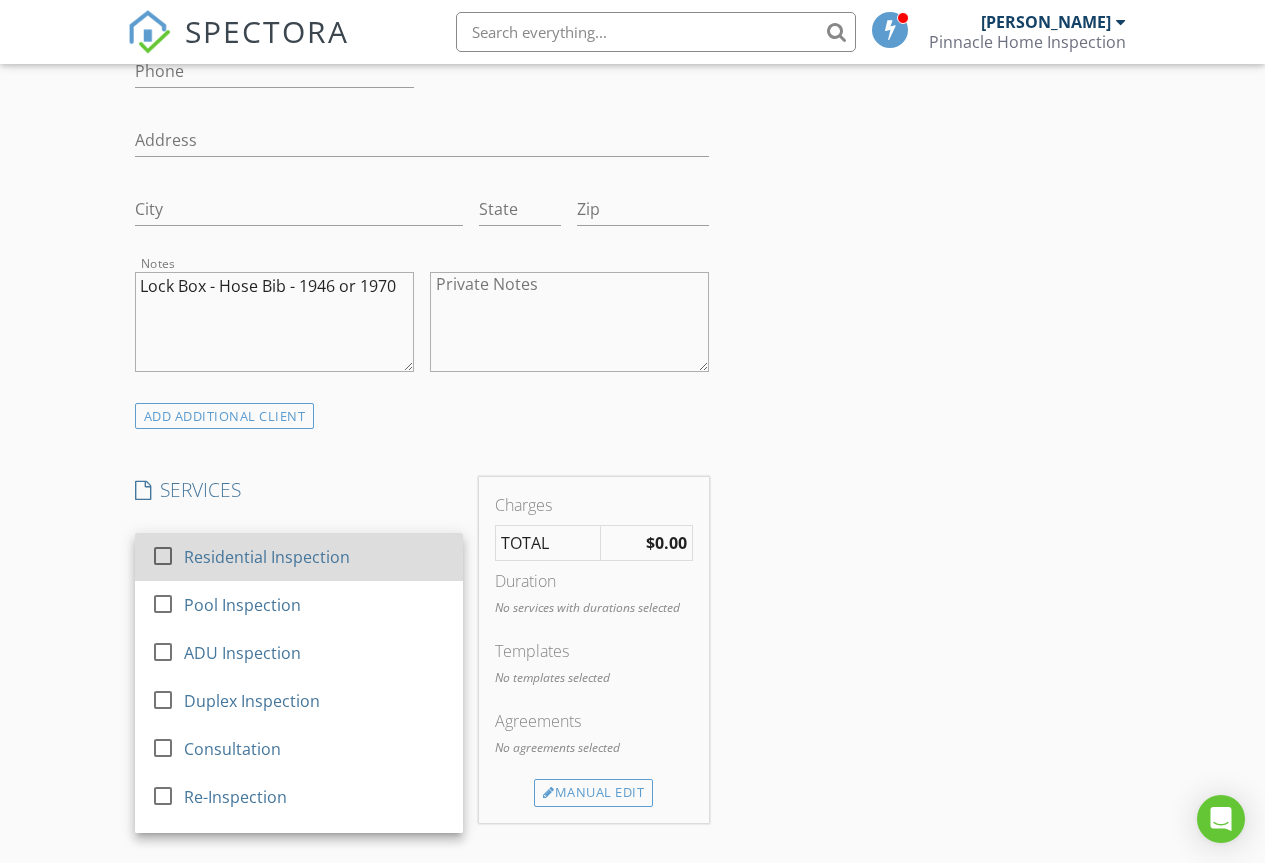 click at bounding box center [163, 556] 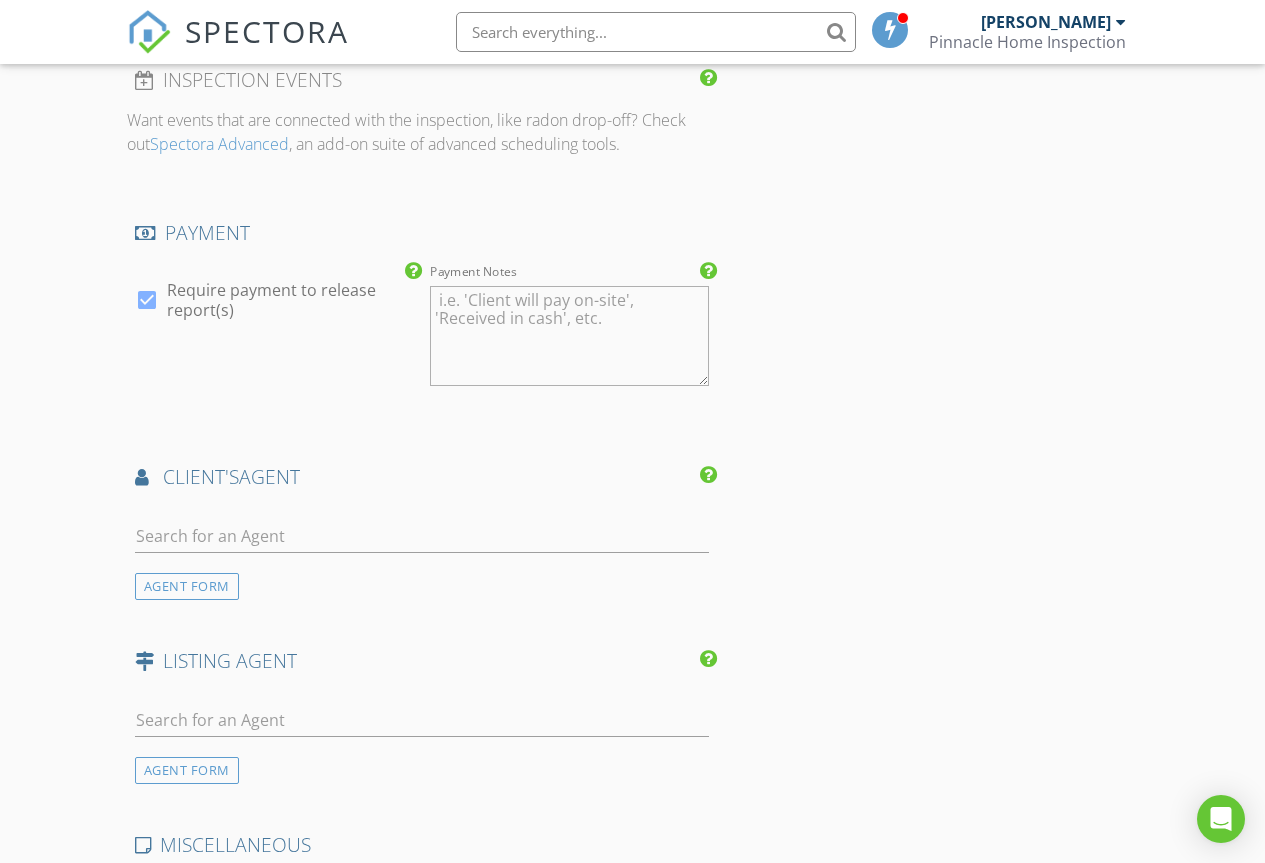 scroll, scrollTop: 2200, scrollLeft: 0, axis: vertical 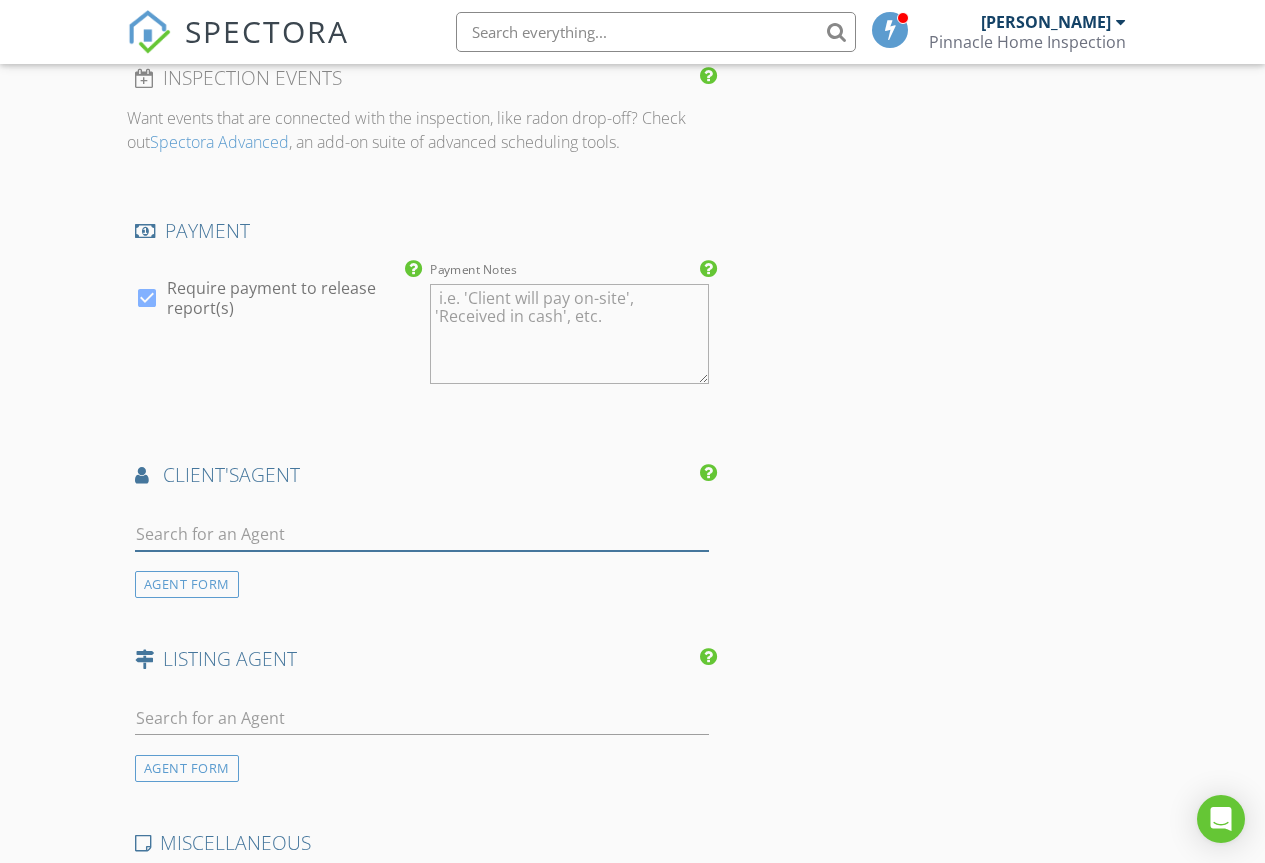 click at bounding box center [422, 534] 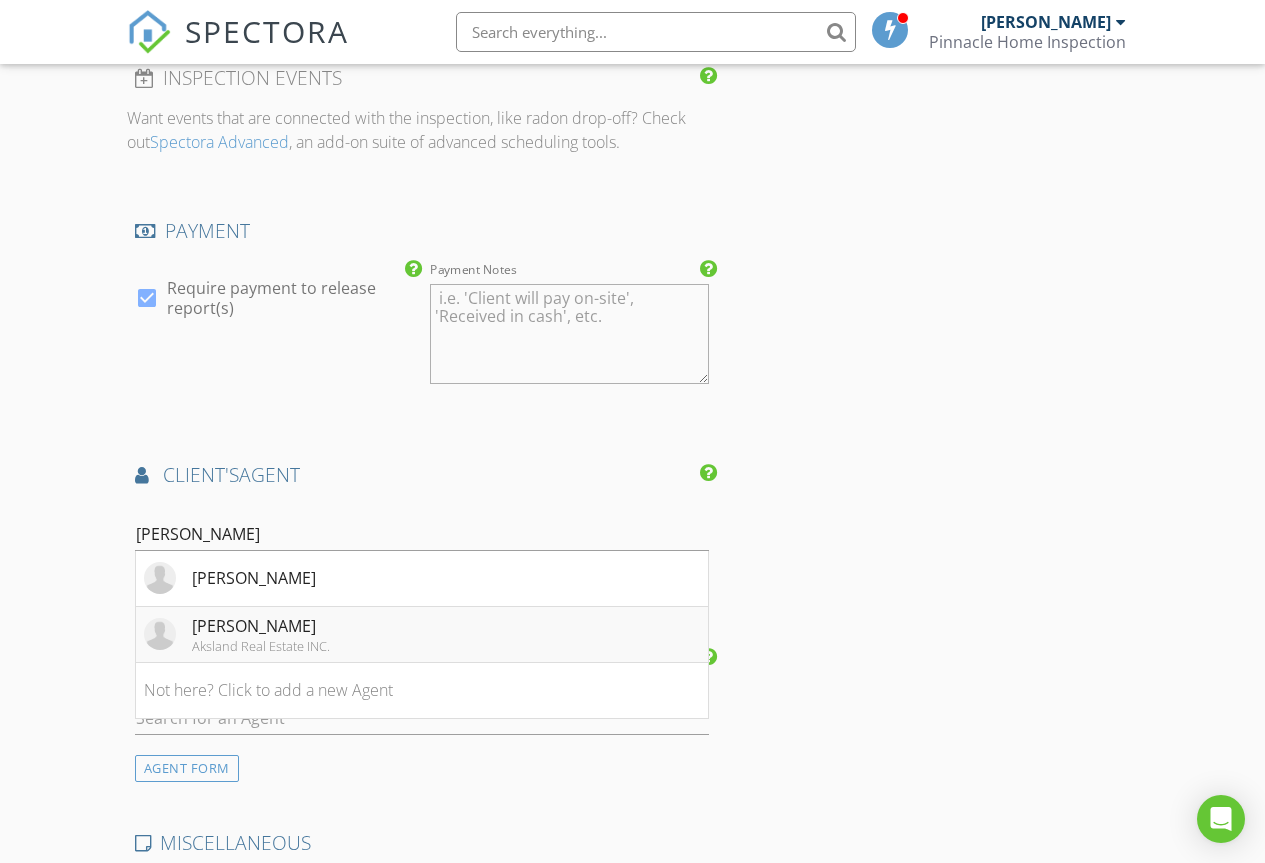 click on "Monica Gonzalez" at bounding box center [261, 626] 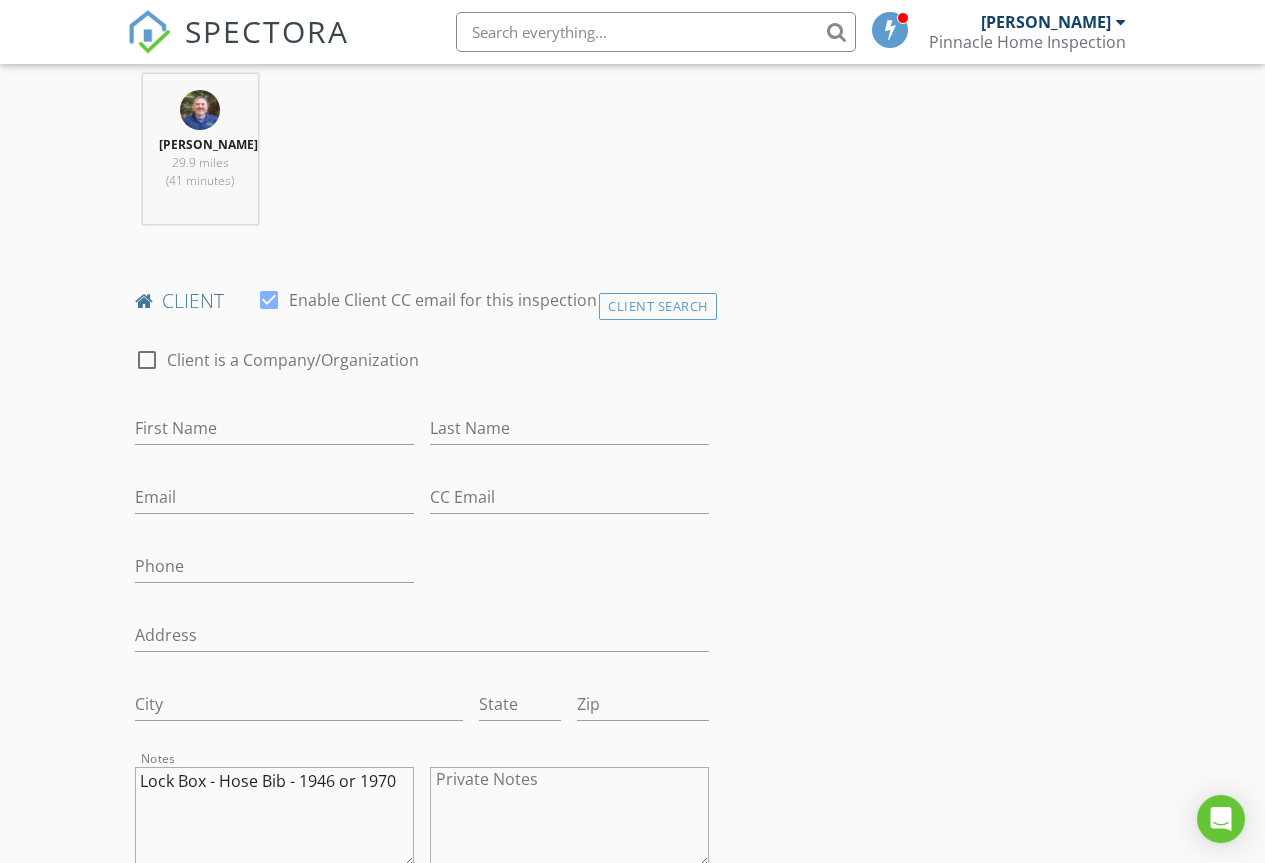 scroll, scrollTop: 800, scrollLeft: 0, axis: vertical 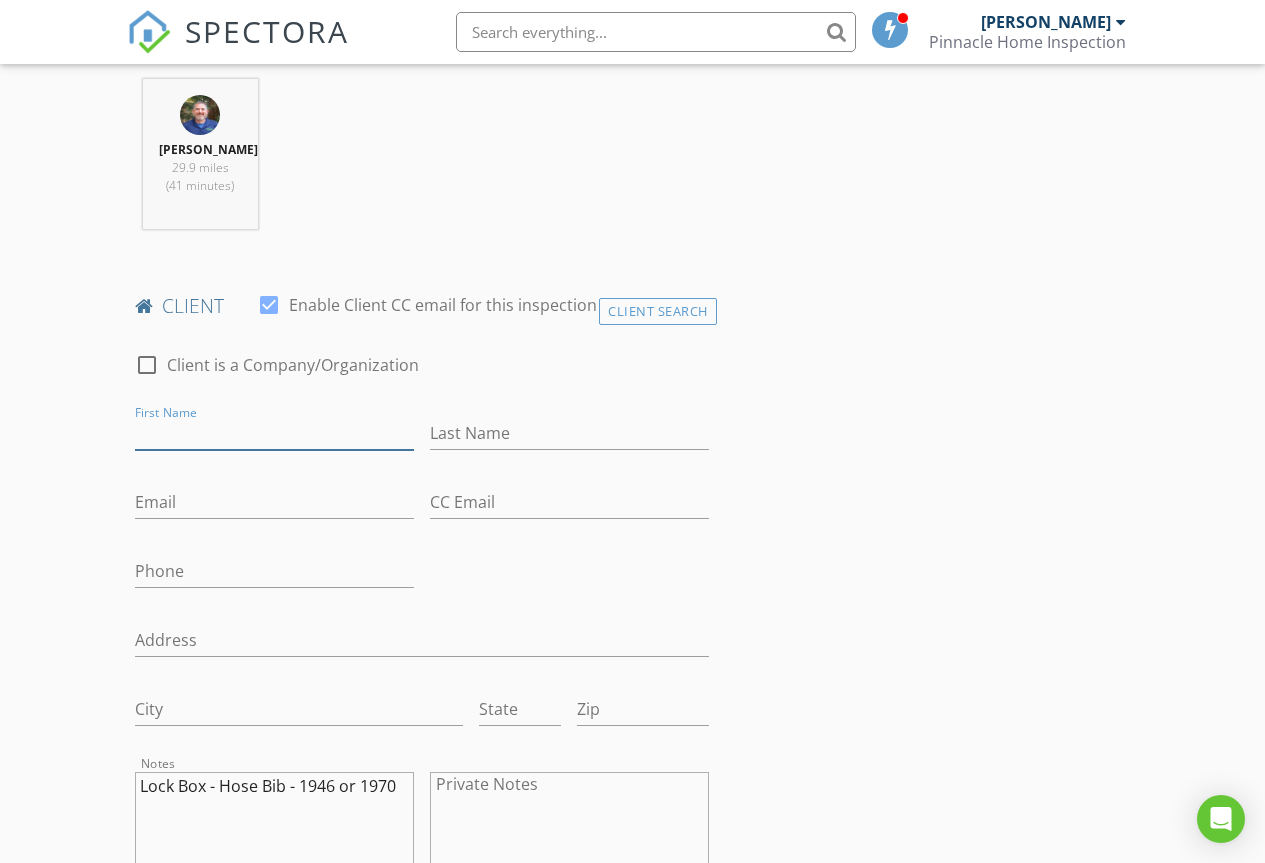 click on "First Name" at bounding box center [274, 433] 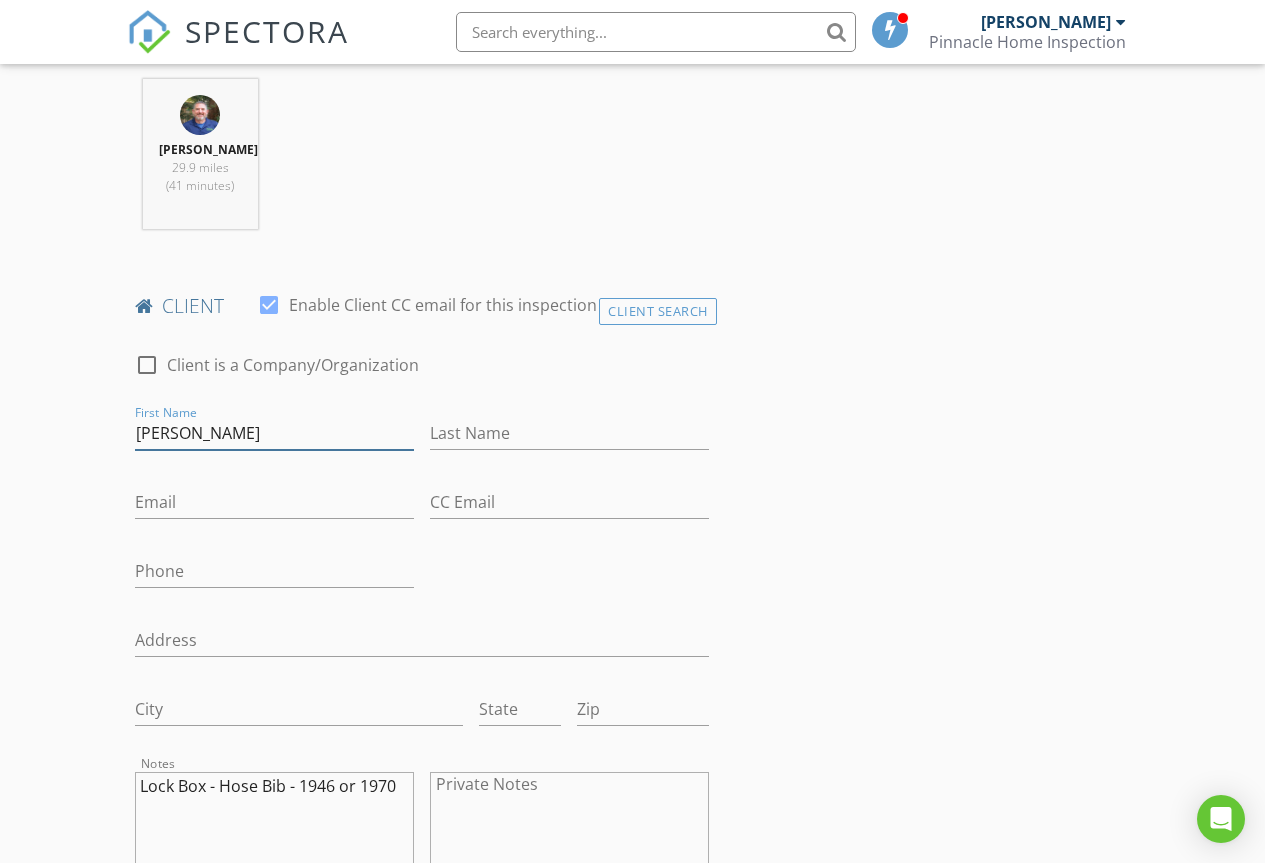 type on "Lisa" 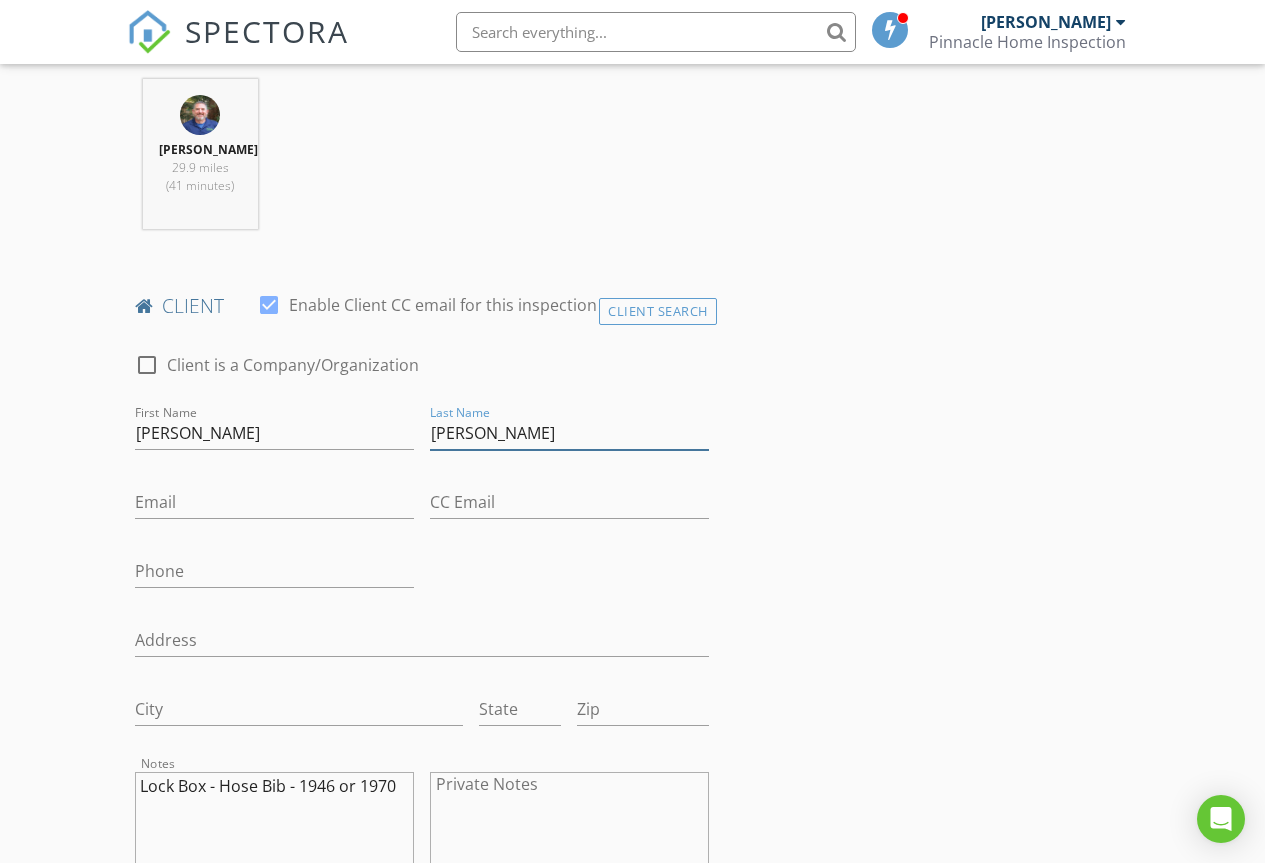 type on "Buckner" 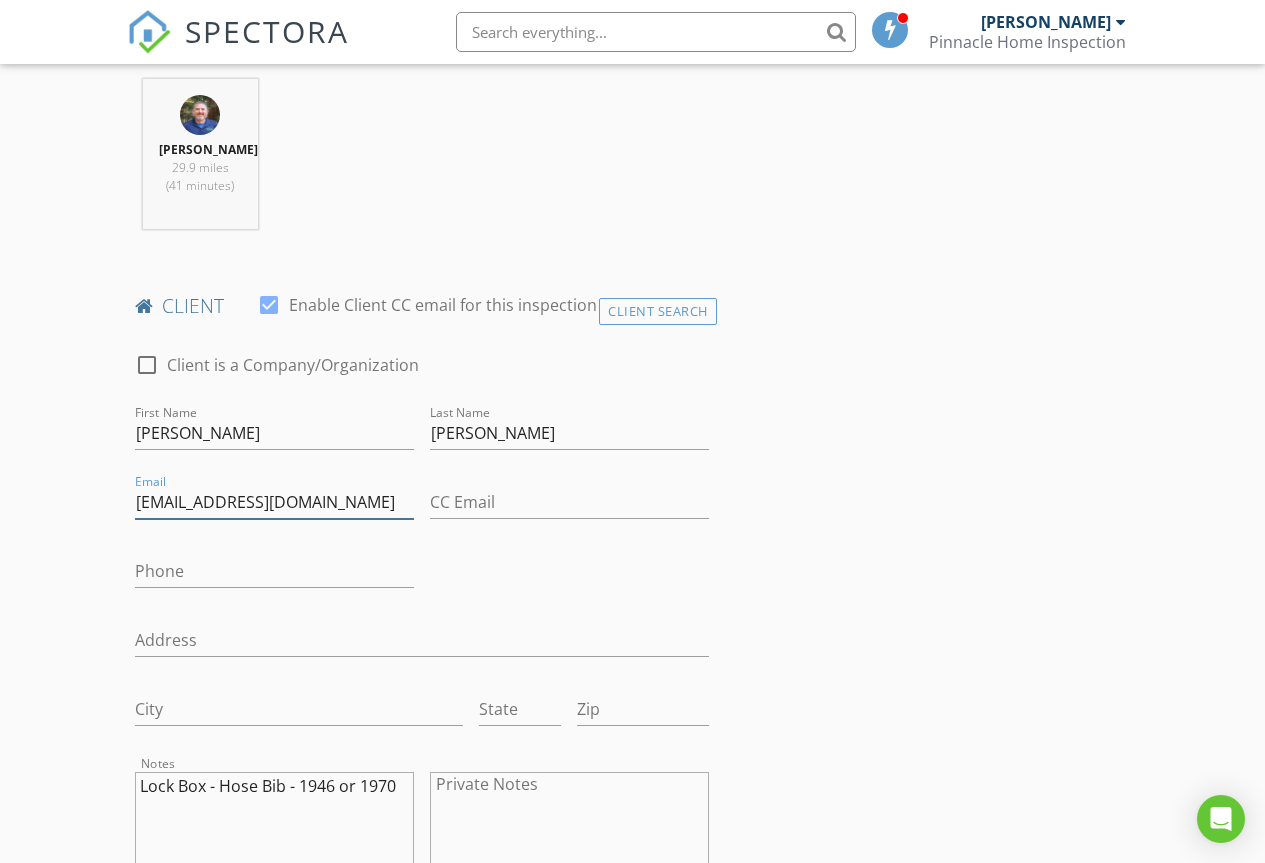 type on "lisabuckner@yahoo.com" 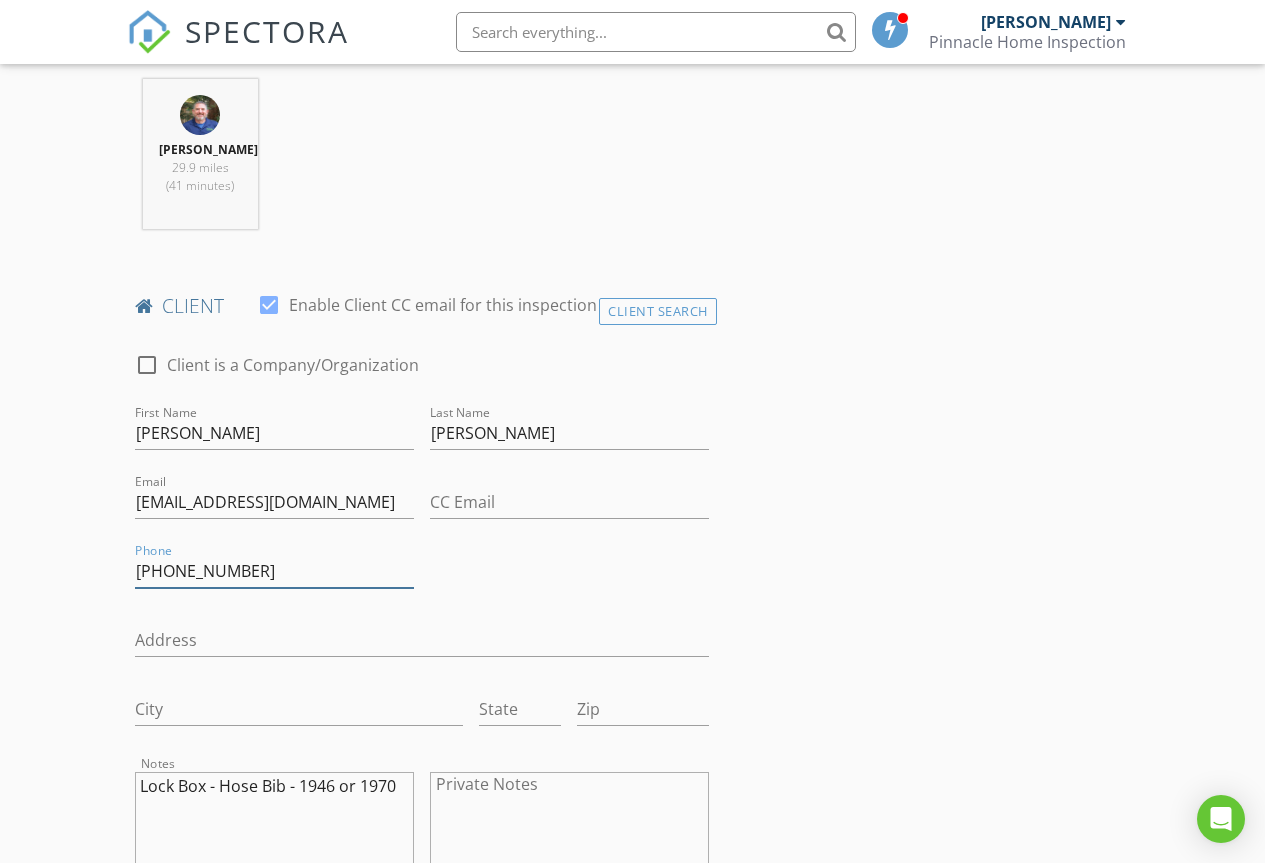type on "[PHONE_NUMBER]" 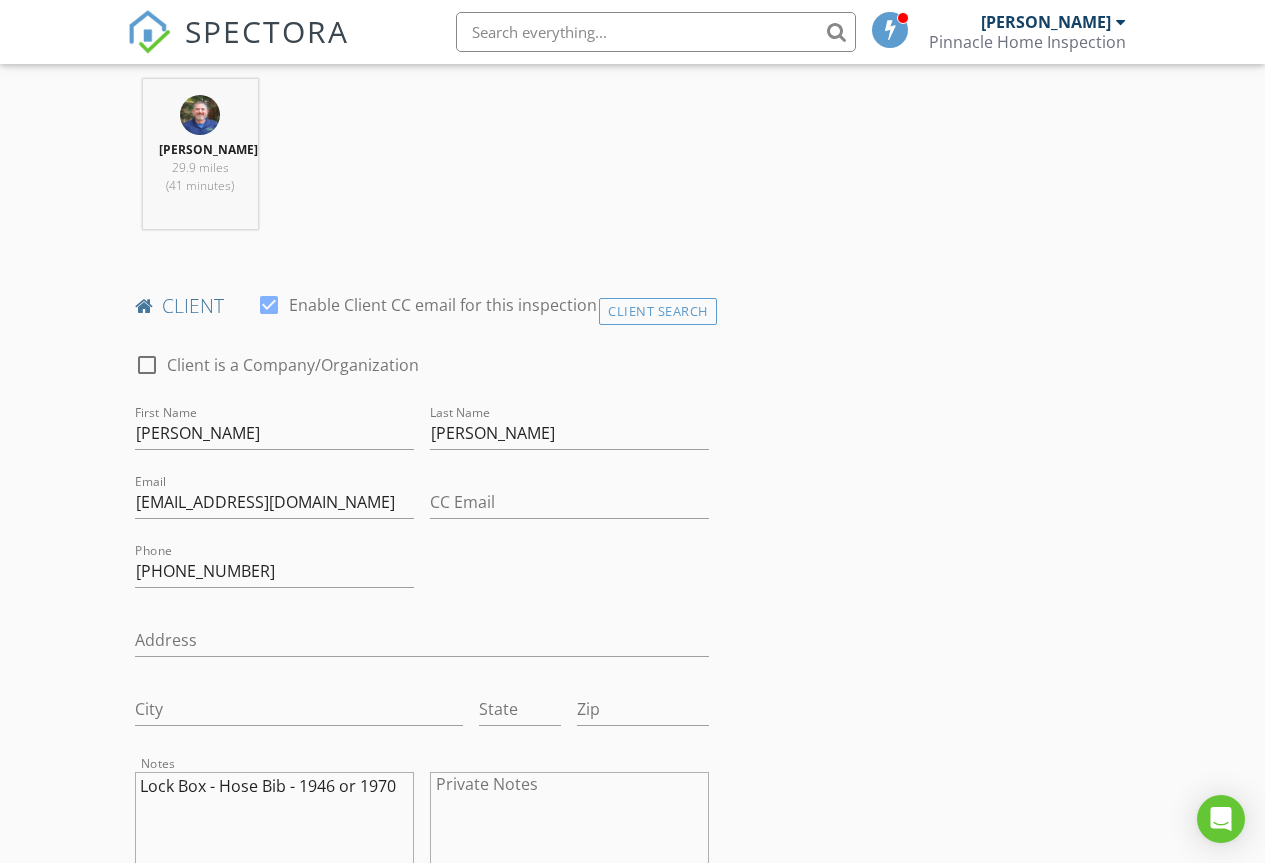 click on "INSPECTOR(S)
check_box   Scott Fitzgerald   PRIMARY   Scott Fitzgerald arrow_drop_down   check_box_outline_blank Scott Fitzgerald specifically requested
Date/Time
07/14/2025 9:30 AM
Location
Address Search       Address 2355 Azevedo Ave   Unit   City Manteca   State CA   Zip 95337   County San Joaquin     Square Feet 2630   Year Built 2016   Foundation Slab arrow_drop_down     Scott Fitzgerald     29.9 miles     (41 minutes)
client
check_box Enable Client CC email for this inspection   Client Search     check_box_outline_blank Client is a Company/Organization     First Name Lisa   Last Name Buckner   Email lisabuckner@yahoo.com   CC Email   Phone 408-608-9364   Address   City   State   Zip       Notes Lock Box - Hose Bib - 1946 or 1970   Private Notes
ADD ADDITIONAL client
check_box   Residential Inspection" at bounding box center (633, 1574) 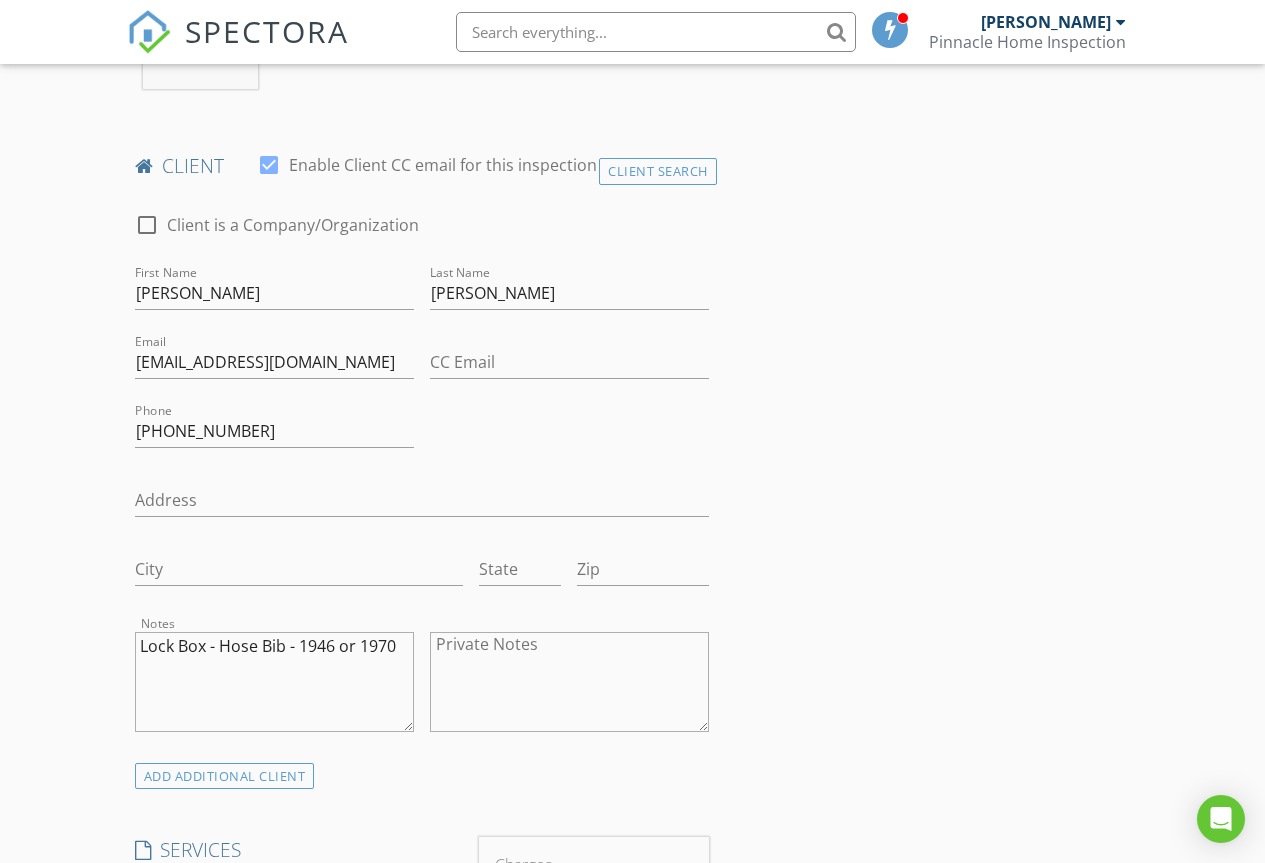 scroll, scrollTop: 1000, scrollLeft: 0, axis: vertical 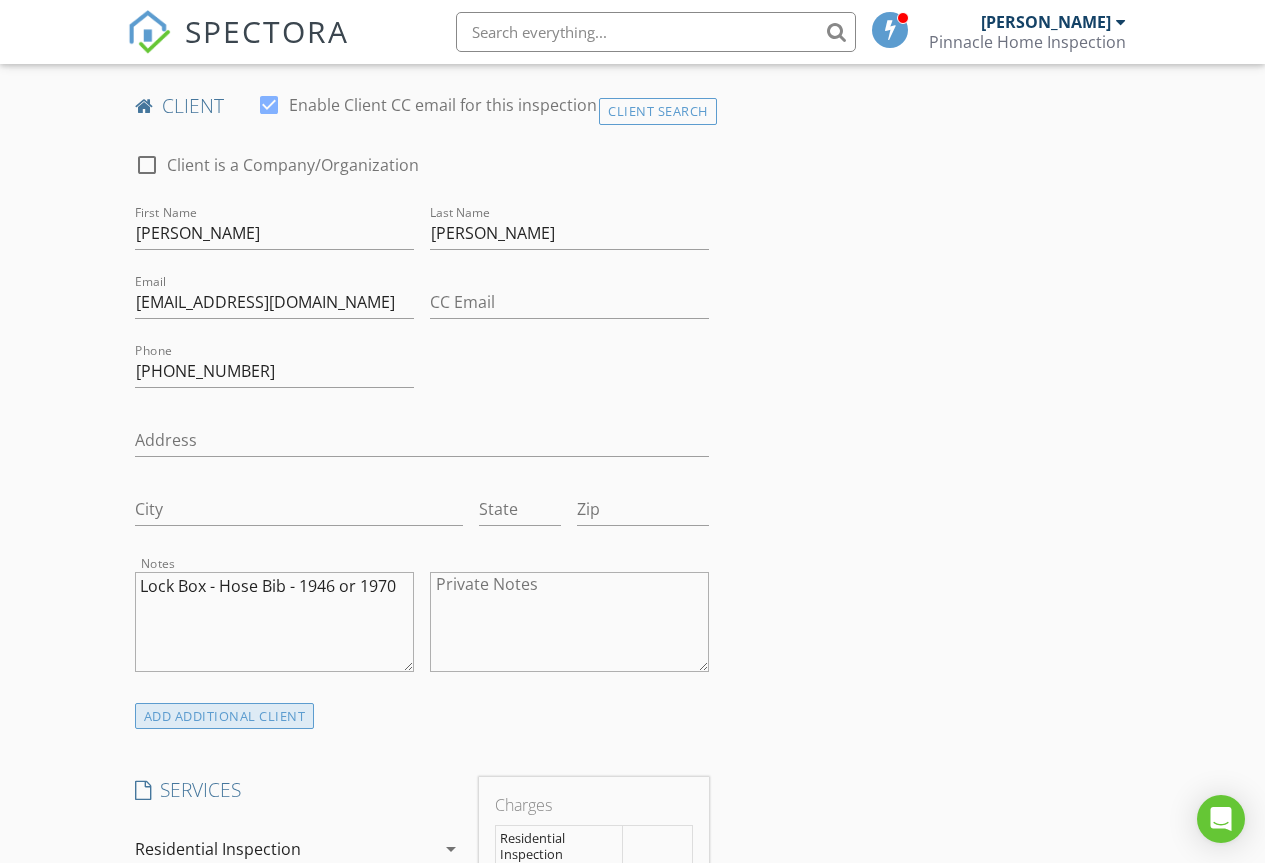 click on "ADD ADDITIONAL client" at bounding box center (225, 716) 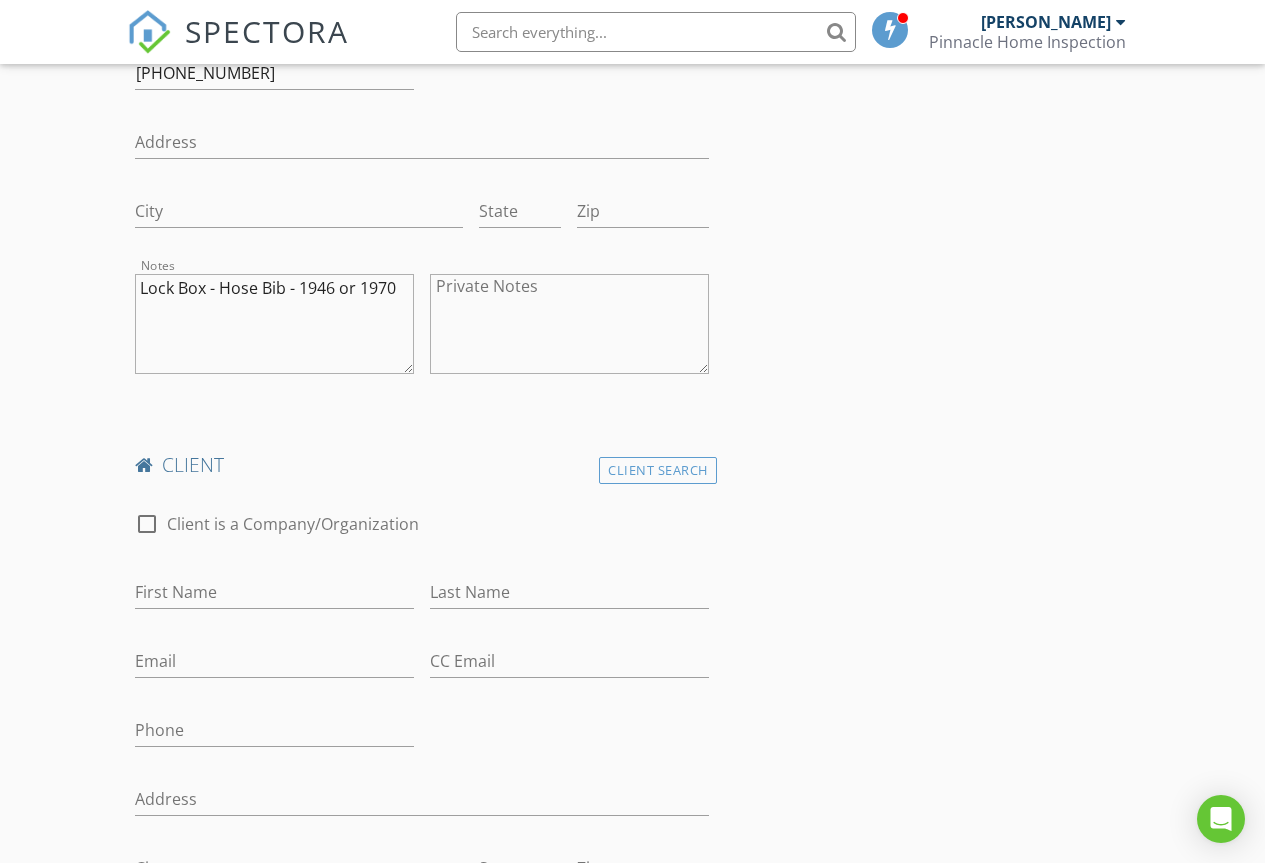 scroll, scrollTop: 1300, scrollLeft: 0, axis: vertical 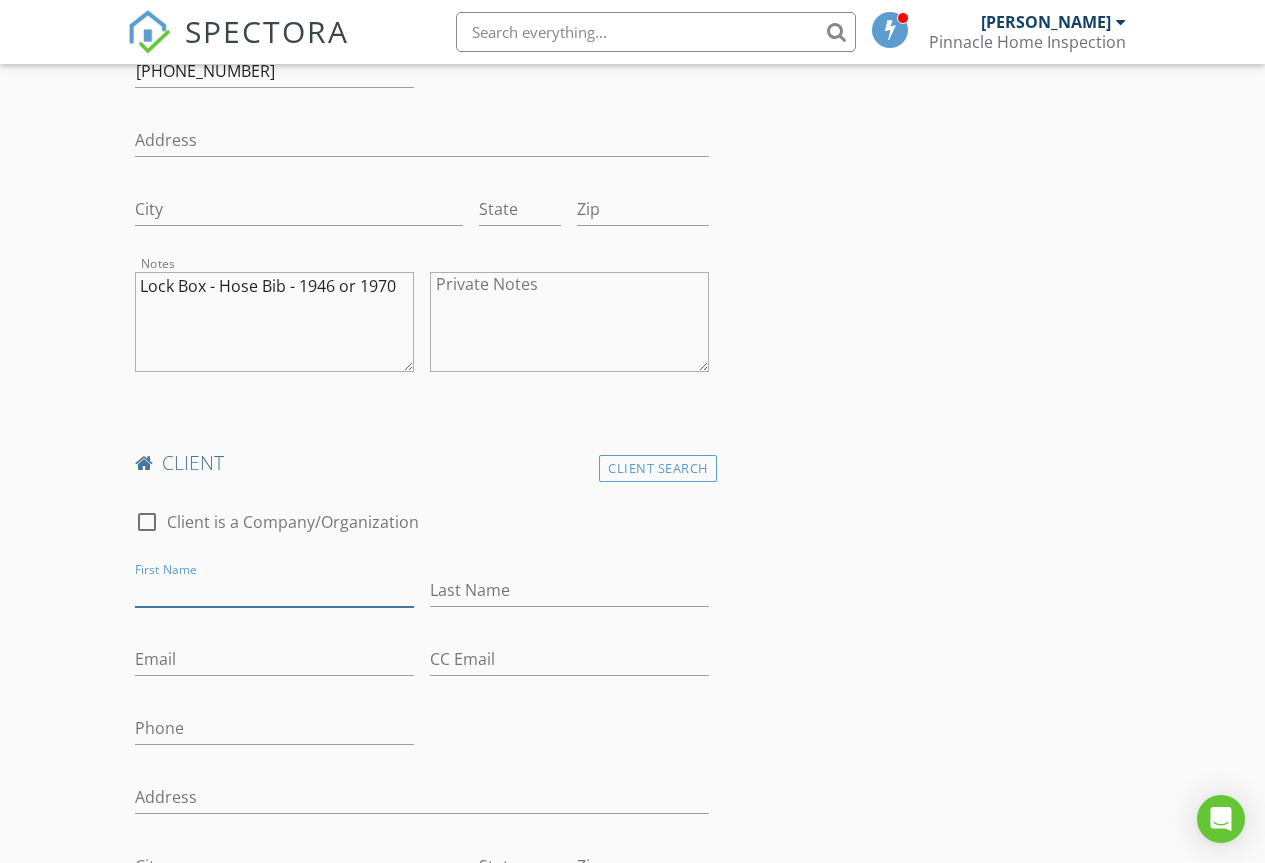 click on "First Name" at bounding box center (274, 590) 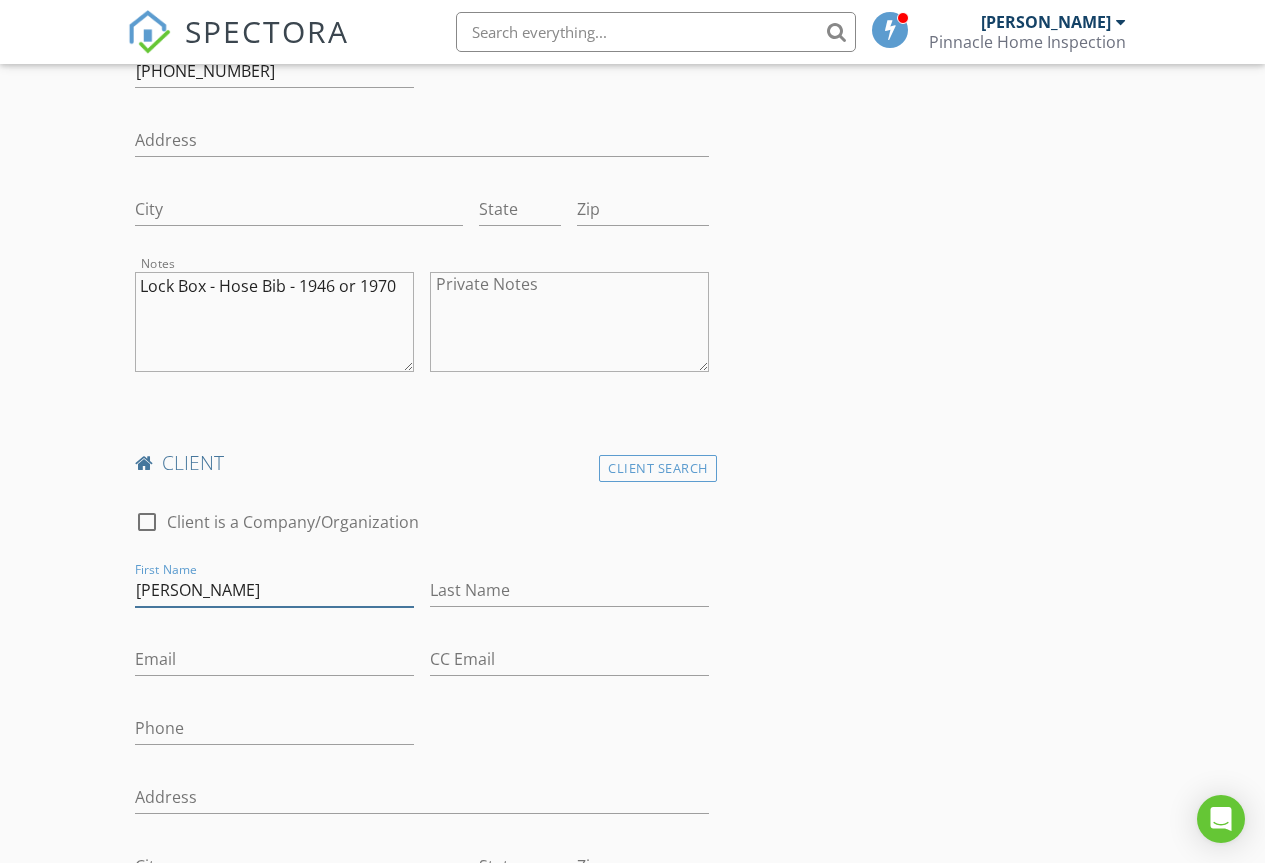type on "[PERSON_NAME]" 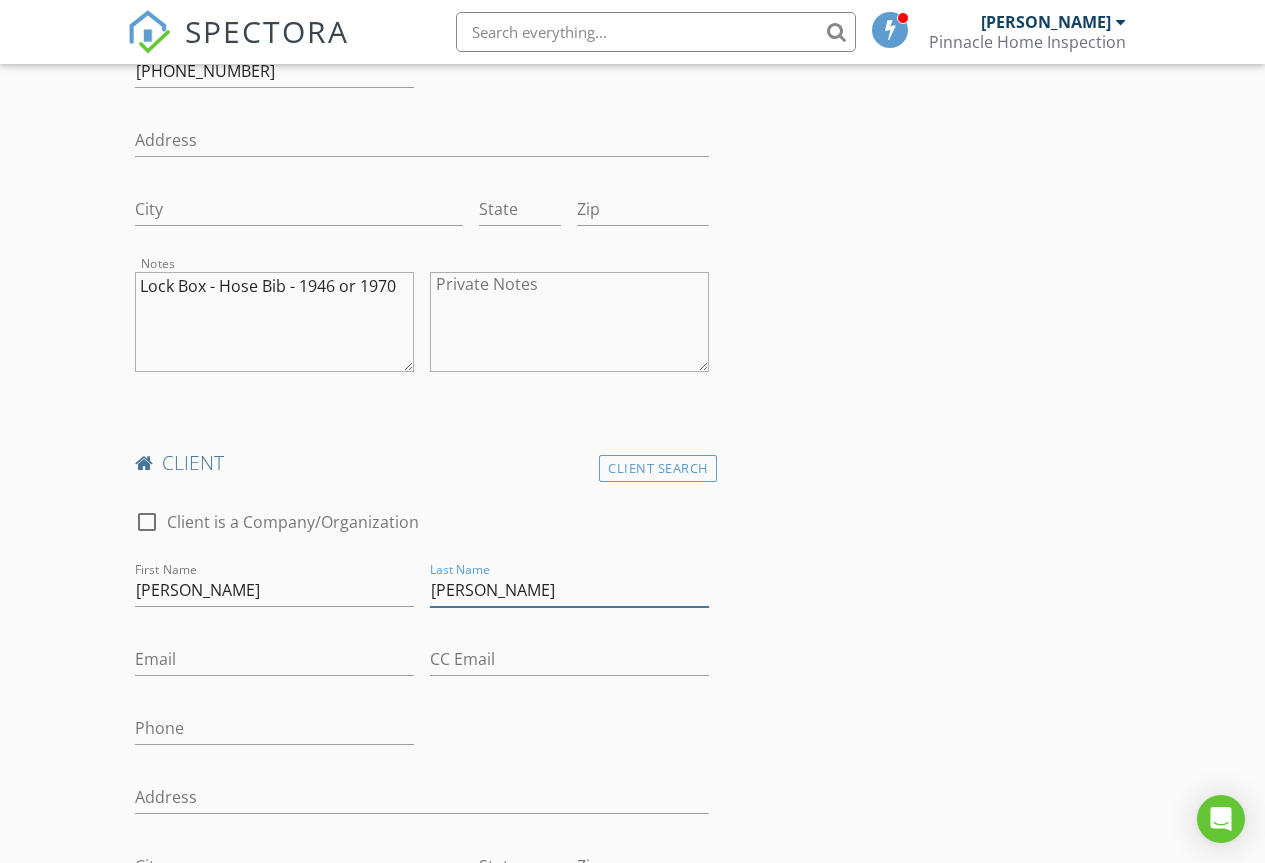 type on "[PERSON_NAME]" 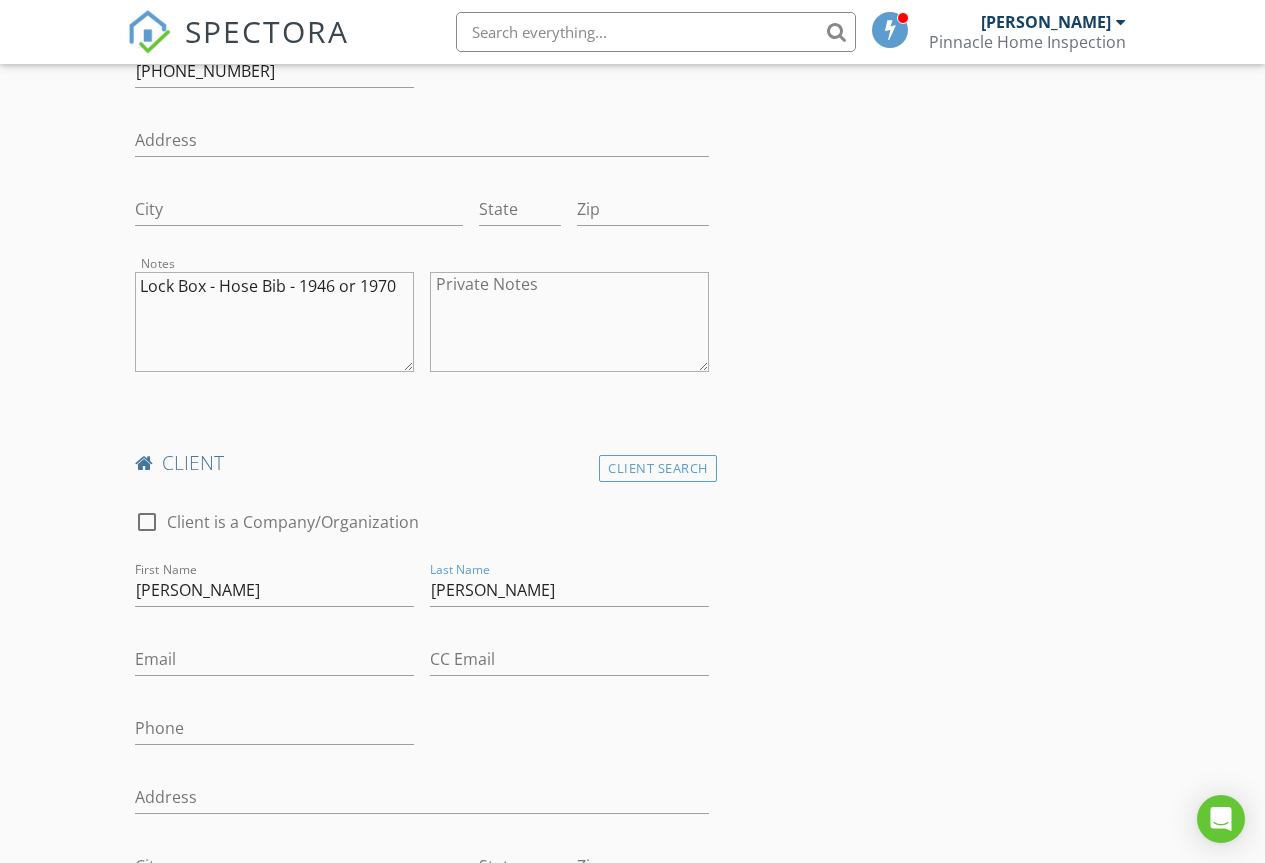click on "INSPECTOR(S)
check_box   Scott Fitzgerald   PRIMARY   Scott Fitzgerald arrow_drop_down   check_box_outline_blank Scott Fitzgerald specifically requested
Date/Time
07/14/2025 9:30 AM
Location
Address Search       Address 2355 Azevedo Ave   Unit   City Manteca   State CA   Zip 95337   County San Joaquin     Square Feet 2630   Year Built 2016   Foundation Slab arrow_drop_down     Scott Fitzgerald     29.9 miles     (41 minutes)
client
check_box Enable Client CC email for this inspection   Client Search     check_box_outline_blank Client is a Company/Organization     First Name Lisa   Last Name Buckner   Email lisabuckner@yahoo.com   CC Email   Phone 408-608-9364   Address   City   State   Zip       Notes Lock Box - Hose Bib - 1946 or 1970   Private Notes
client
Client Search     check_box_outline_blank     First Name" at bounding box center [633, 1389] 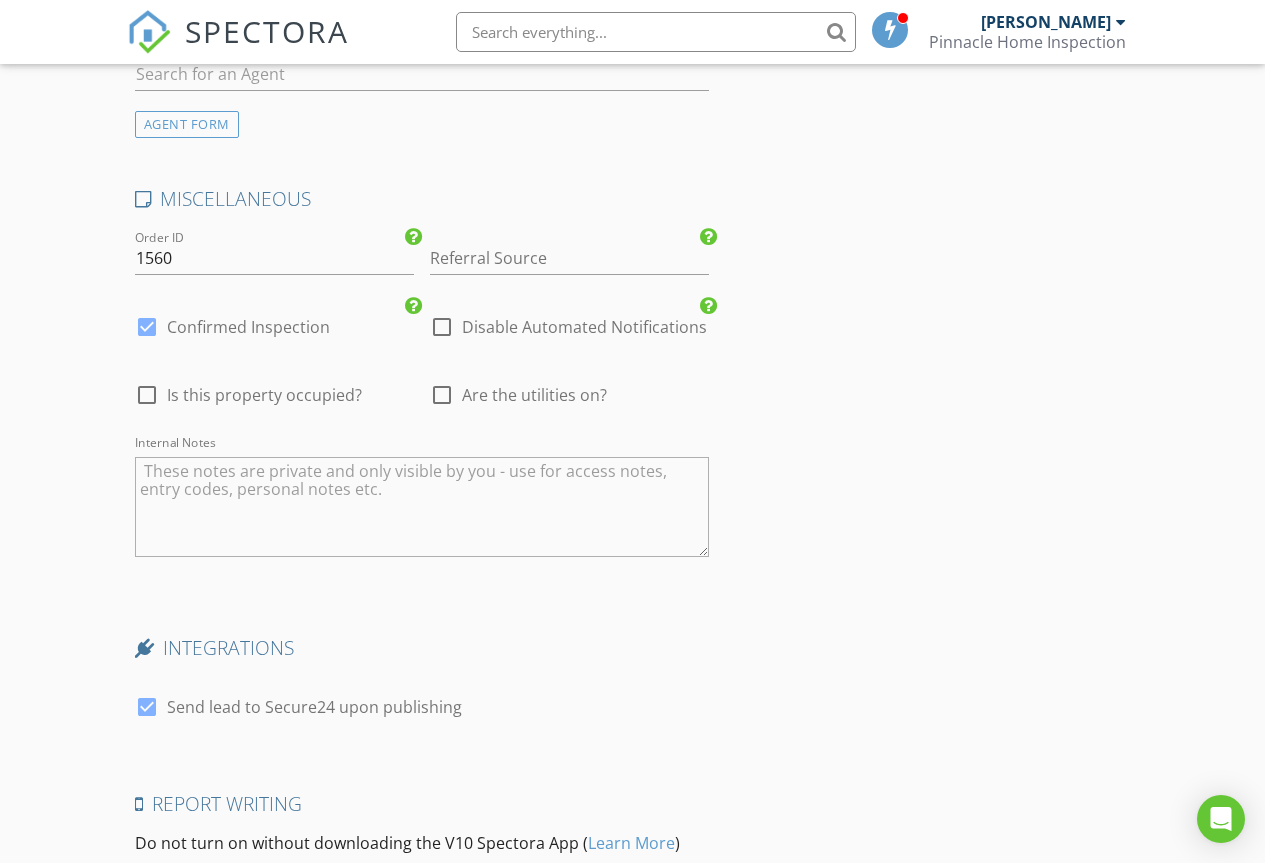 scroll, scrollTop: 4100, scrollLeft: 0, axis: vertical 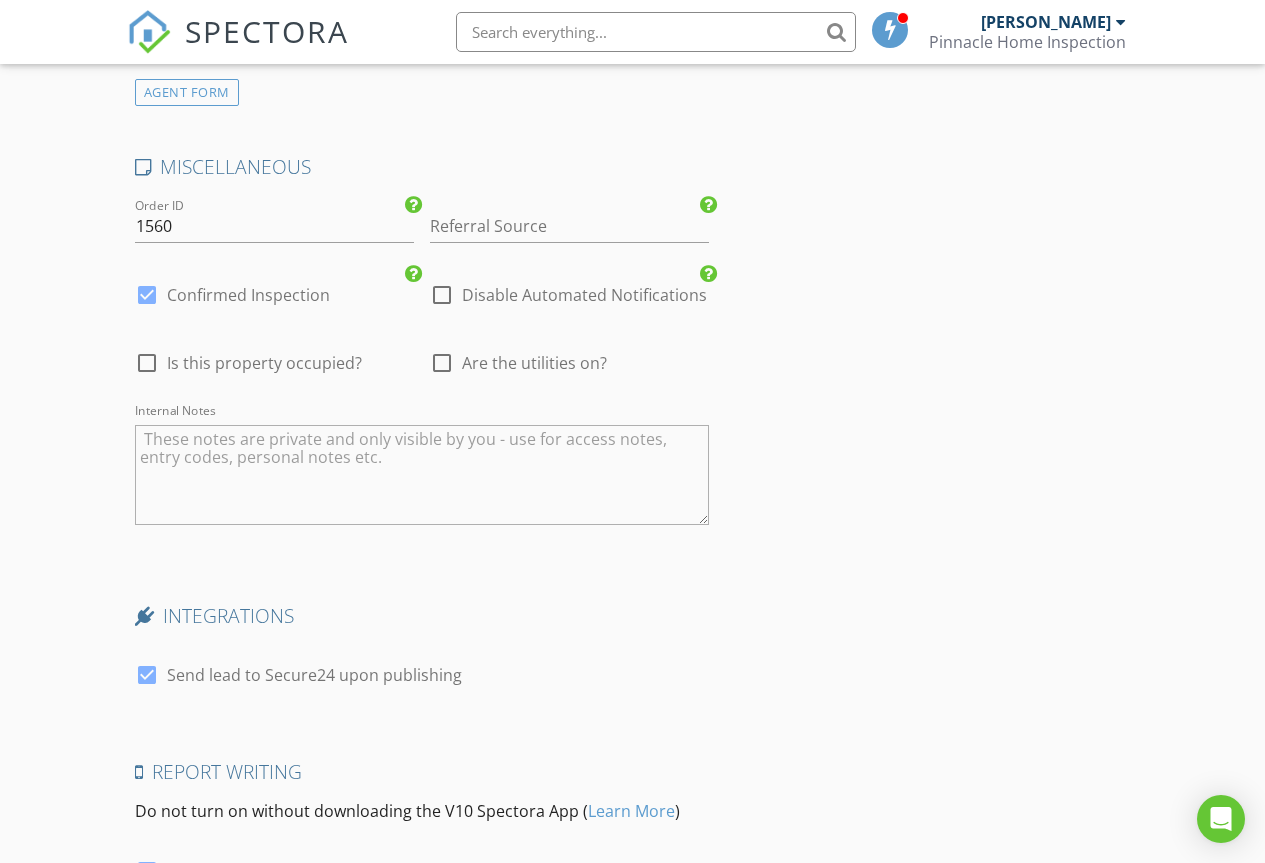 click at bounding box center [442, 363] 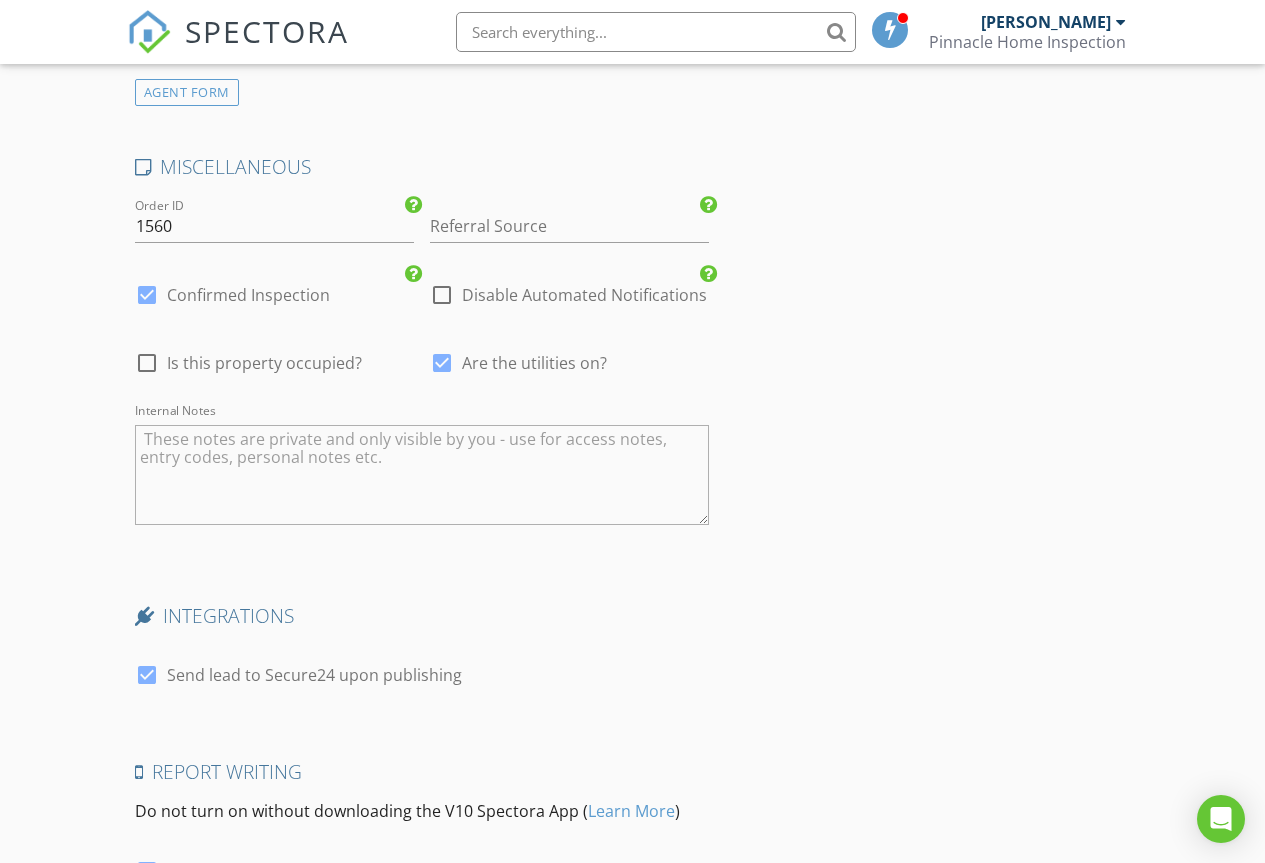 click on "INSPECTOR(S)
check_box   Scott Fitzgerald   PRIMARY   Scott Fitzgerald arrow_drop_down   check_box_outline_blank Scott Fitzgerald specifically requested
Date/Time
07/14/2025 9:30 AM
Location
Address Search       Address 2355 Azevedo Ave   Unit   City Manteca   State CA   Zip 95337   County San Joaquin     Square Feet 2630   Year Built 2016   Foundation Slab arrow_drop_down     Scott Fitzgerald     29.9 miles     (41 minutes)
client
check_box Enable Client CC email for this inspection   Client Search     check_box_outline_blank Client is a Company/Organization     First Name Lisa   Last Name Buckner   Email lisabuckner@yahoo.com   CC Email   Phone 408-608-9364   Address   City   State   Zip       Notes Lock Box - Hose Bib - 1946 or 1970   Private Notes
client
Client Search     check_box_outline_blank     First Name" at bounding box center [633, -1411] 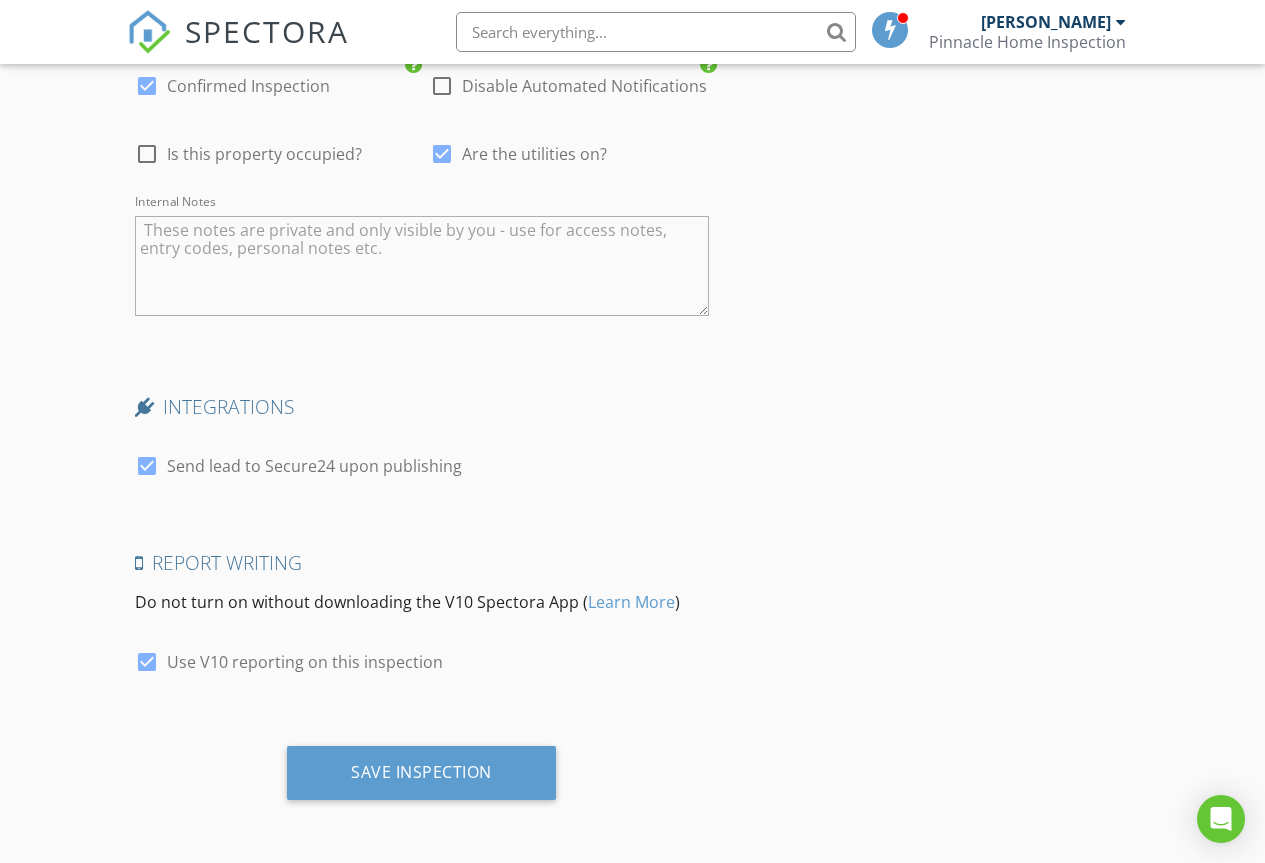 scroll, scrollTop: 4327, scrollLeft: 0, axis: vertical 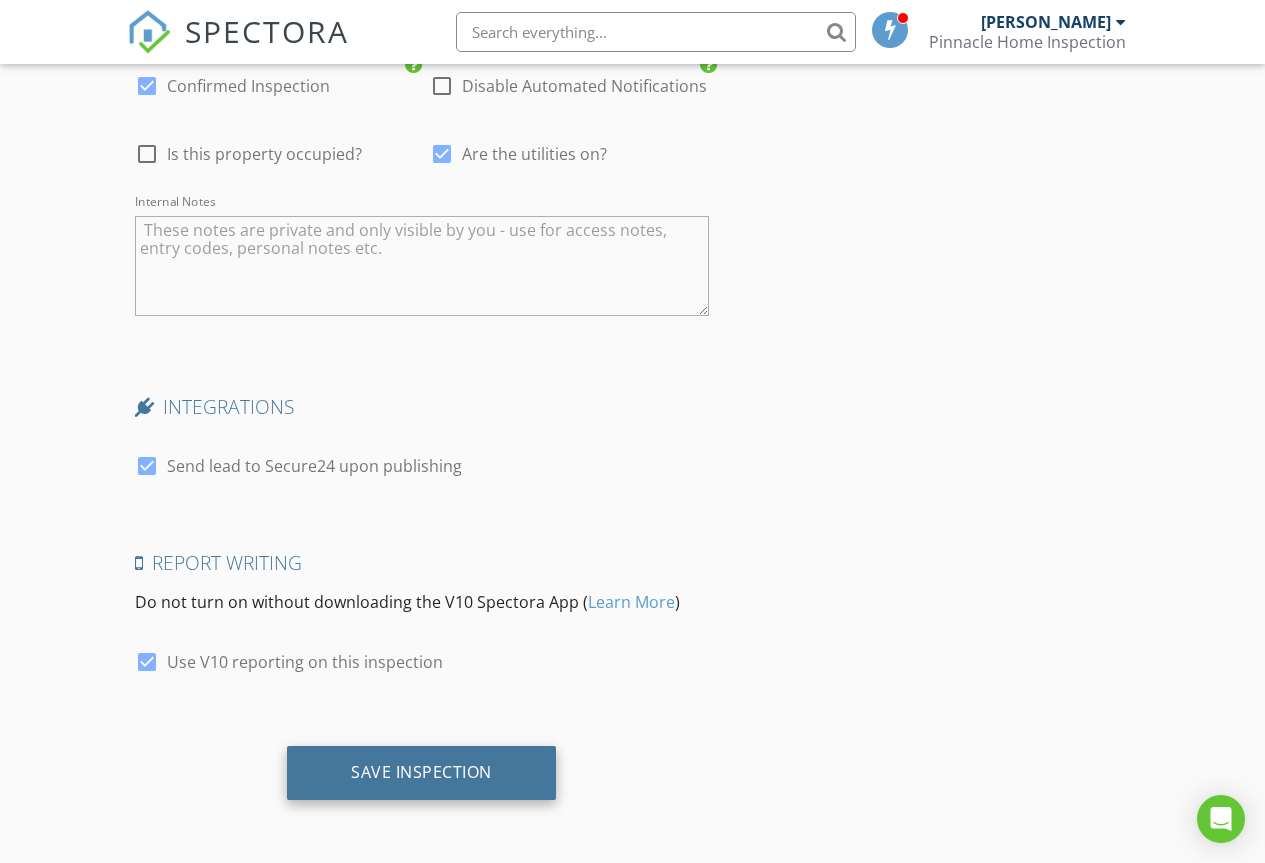 click on "Save Inspection" at bounding box center [421, 772] 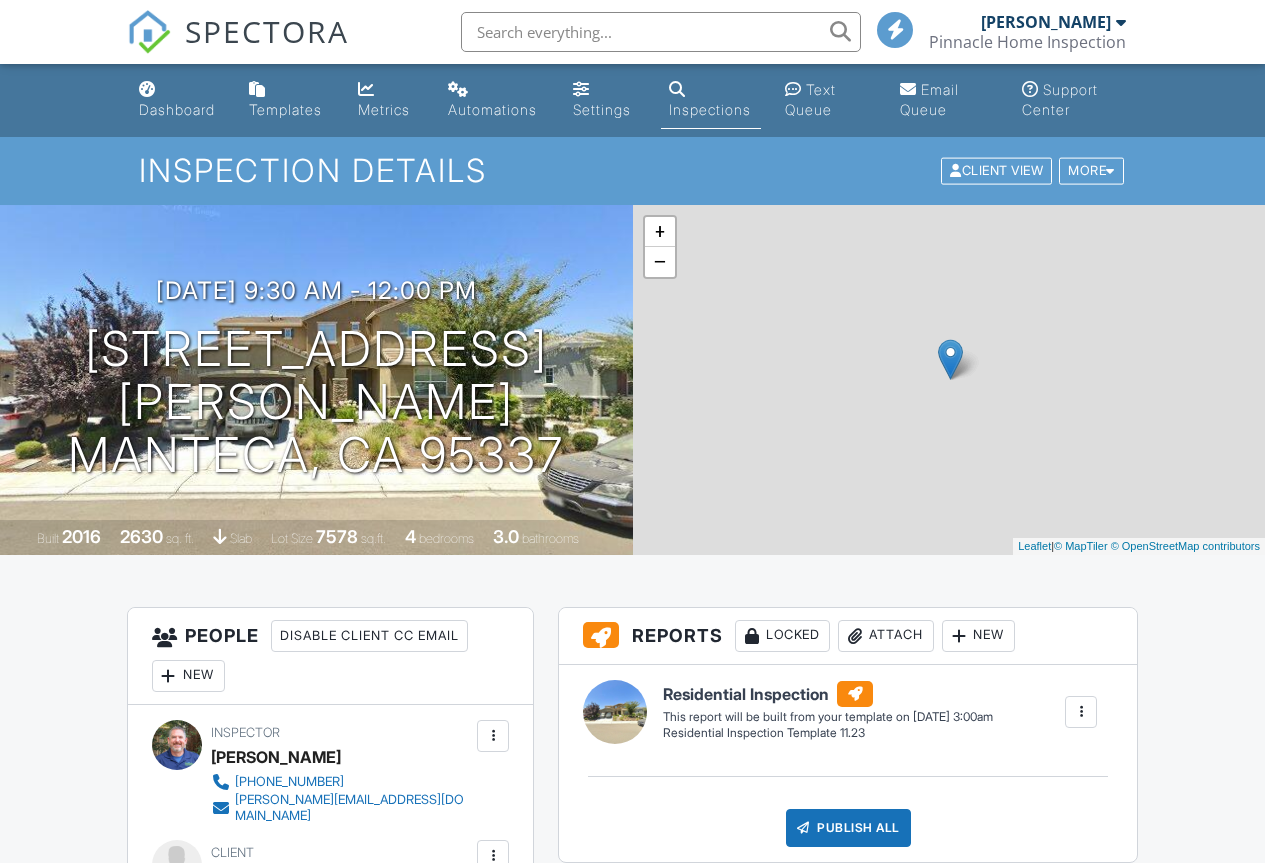 scroll, scrollTop: 0, scrollLeft: 0, axis: both 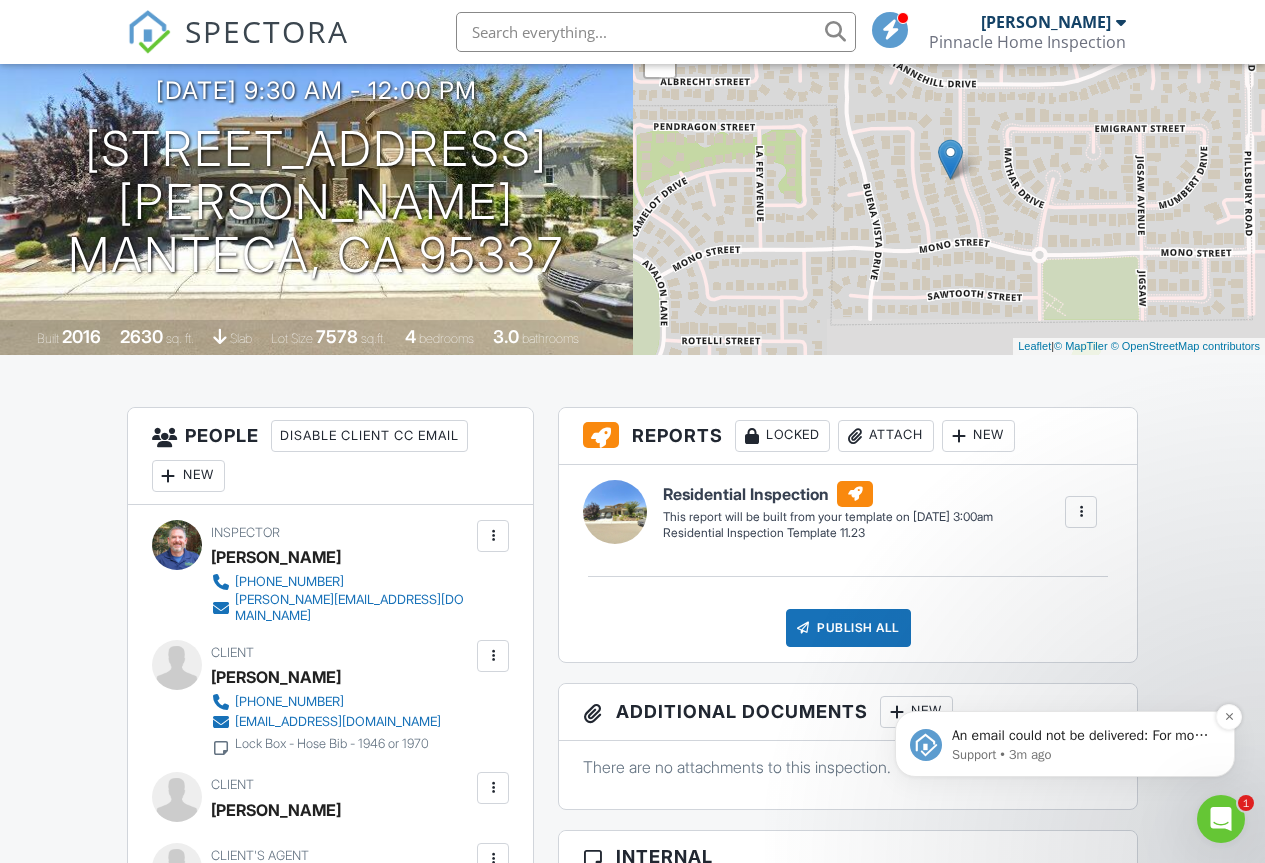 click on "An email could not be delivered:  For more information, view Why emails don't get delivered (Support Article)" at bounding box center (1081, 736) 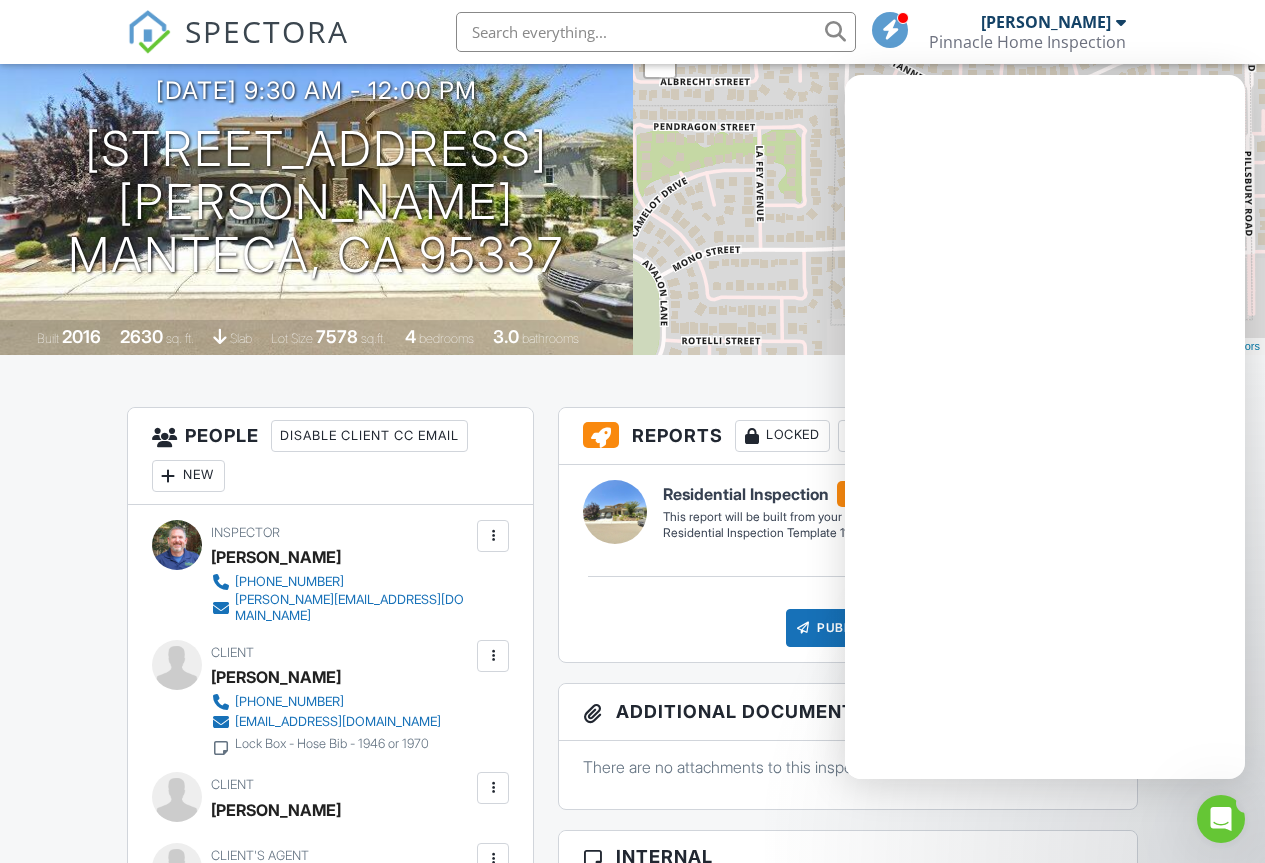 scroll, scrollTop: 0, scrollLeft: 0, axis: both 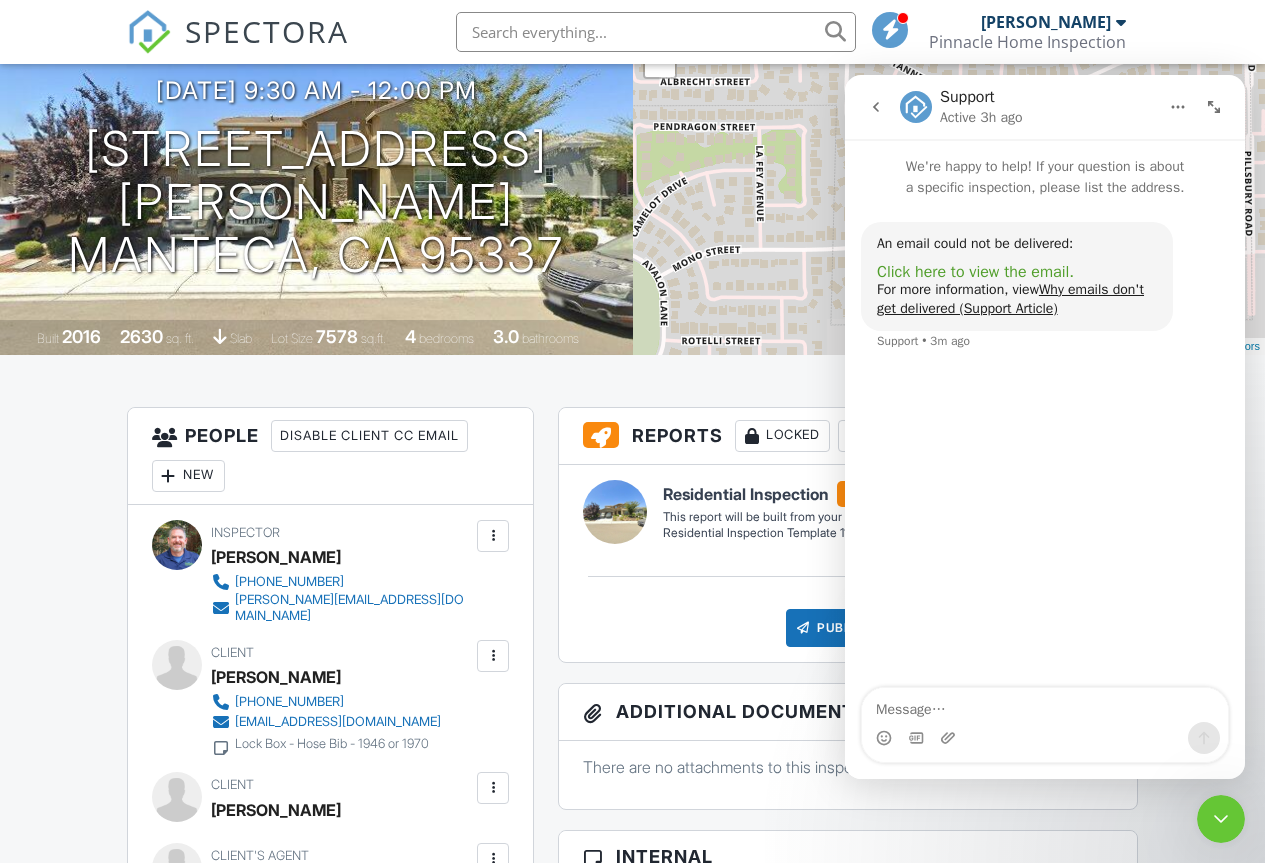 click on "Click here to view the email." at bounding box center [975, 272] 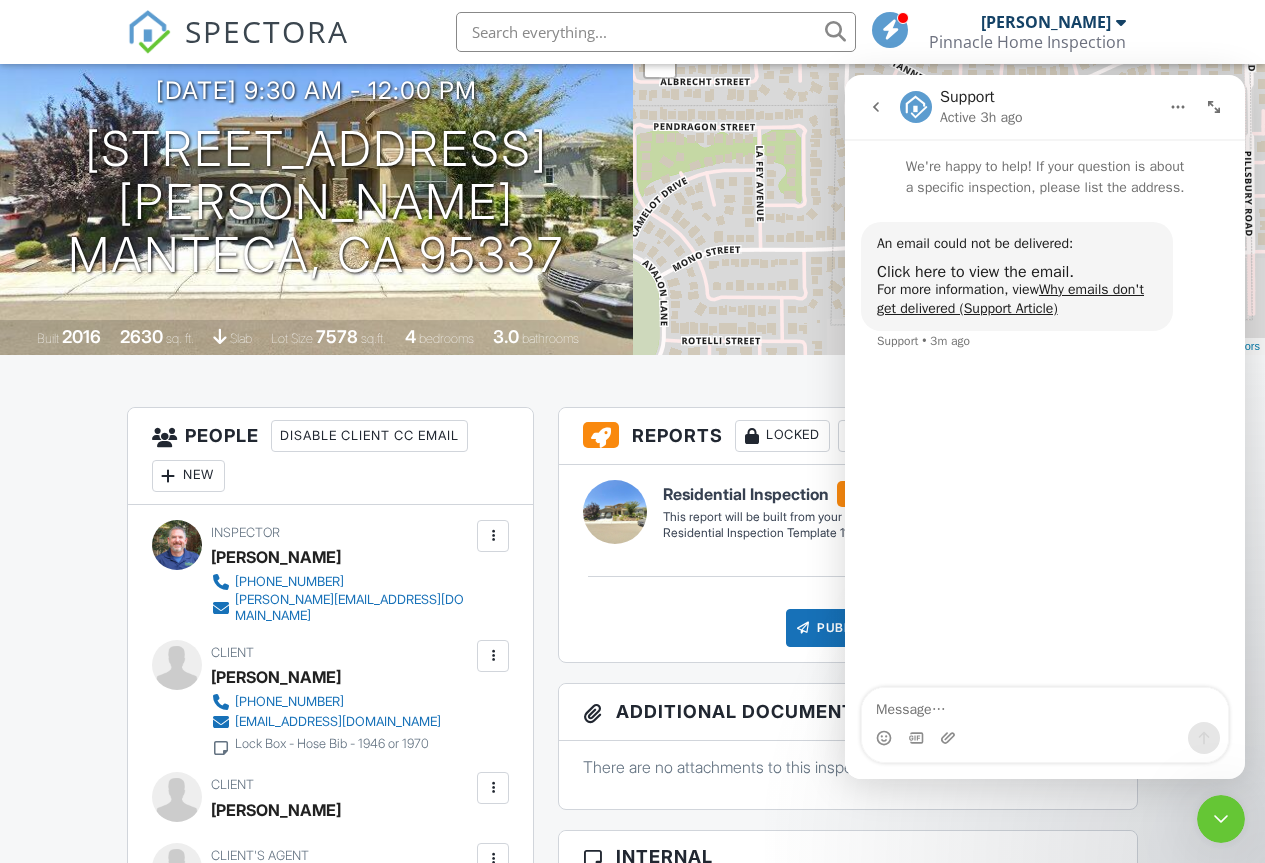 click 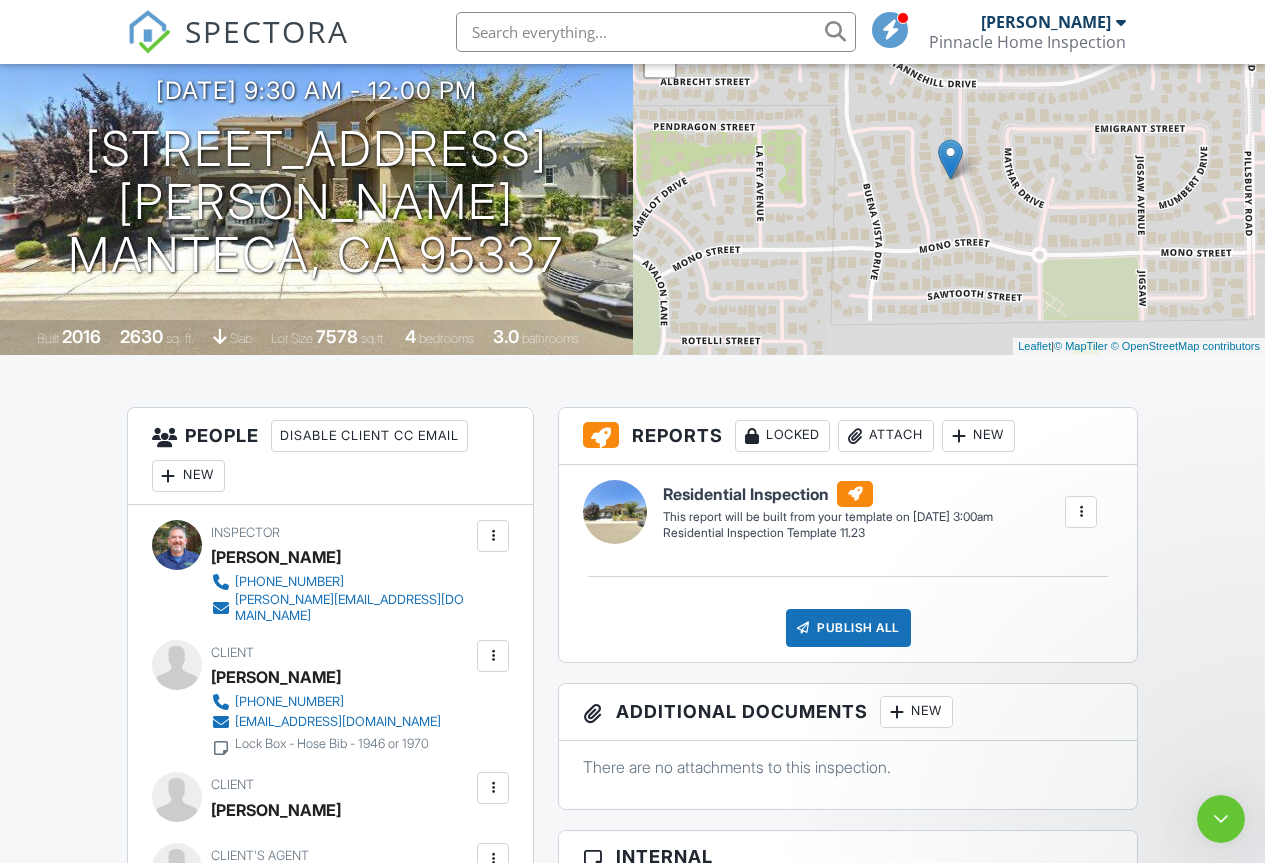 scroll, scrollTop: 0, scrollLeft: 0, axis: both 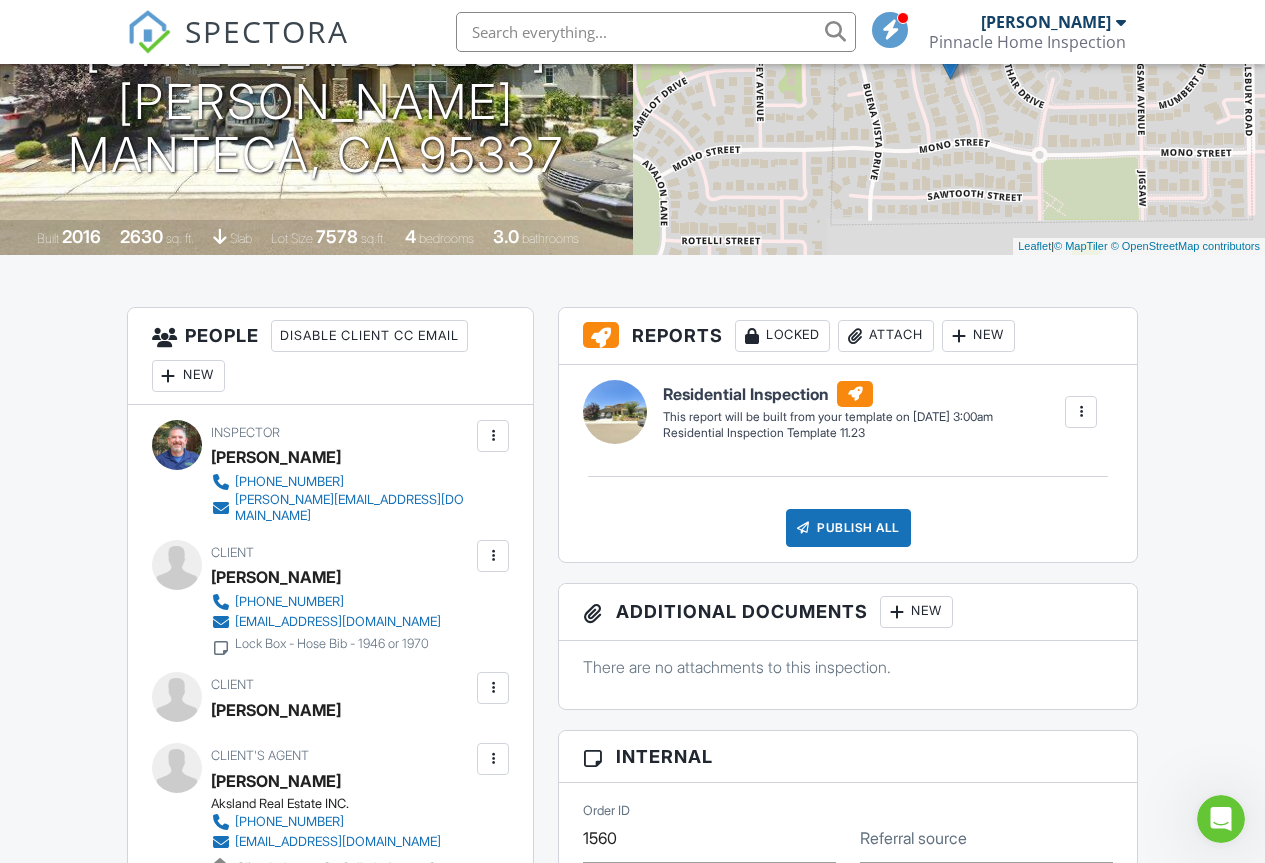 click at bounding box center (493, 556) 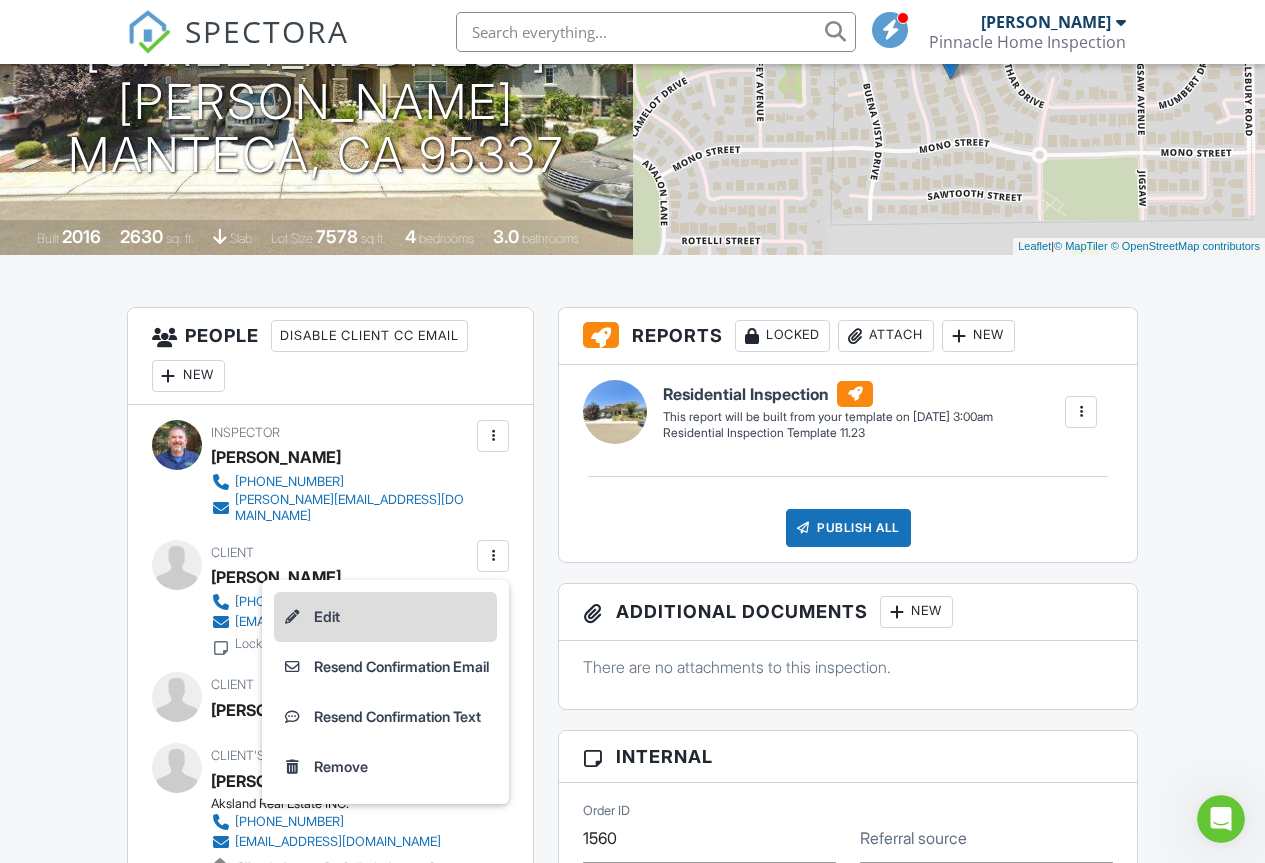 click on "Edit" at bounding box center (385, 617) 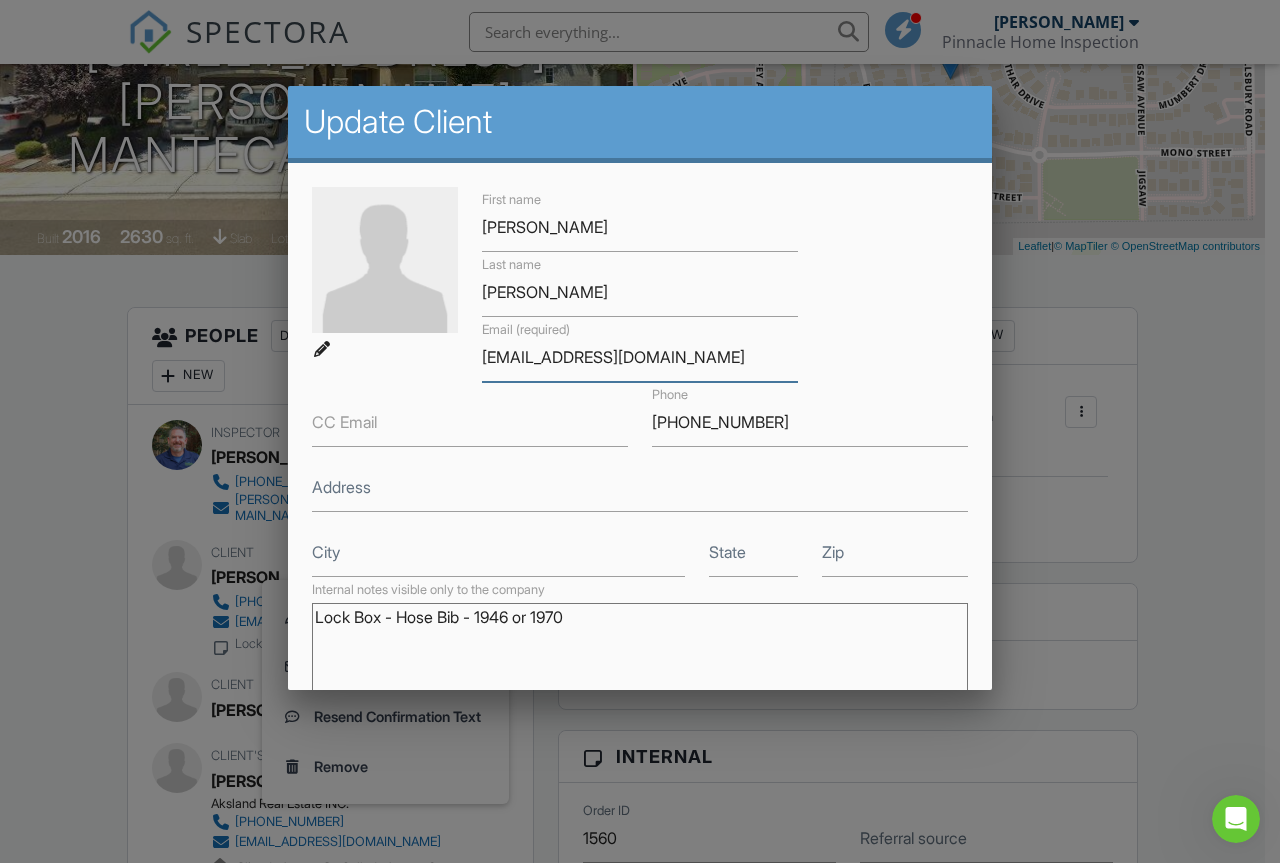 click on "lisabuckner@yahoo.com" at bounding box center (640, 357) 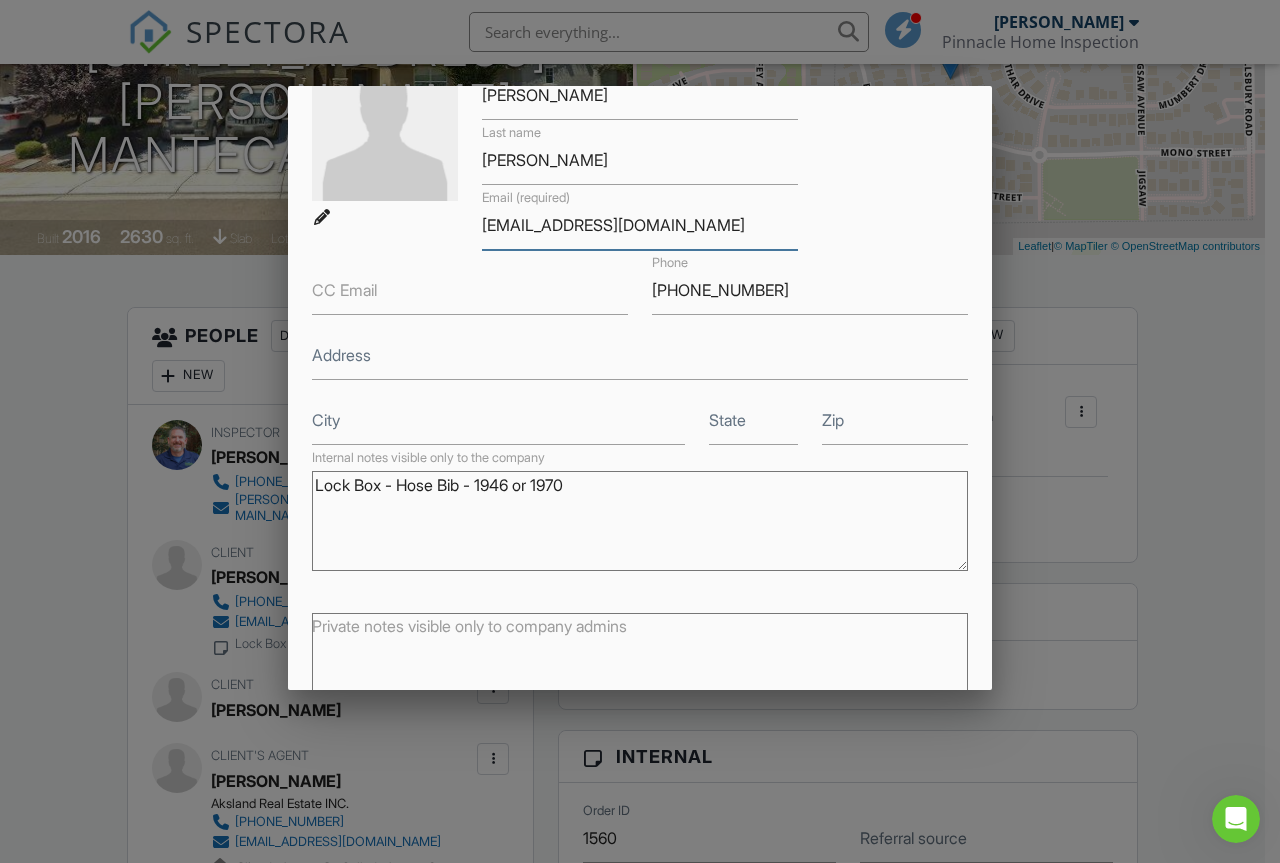 scroll, scrollTop: 245, scrollLeft: 0, axis: vertical 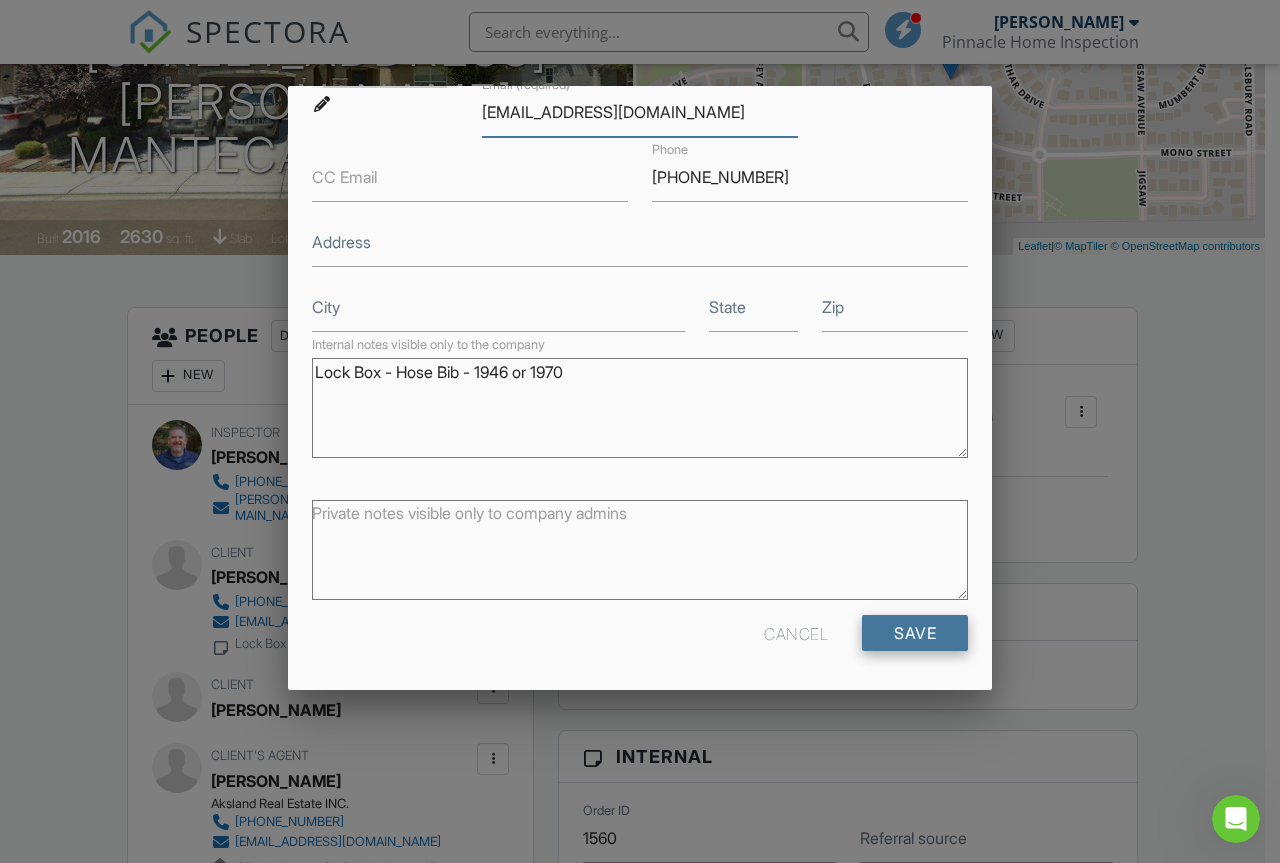 type on "lisasbuckner@yahoo.com" 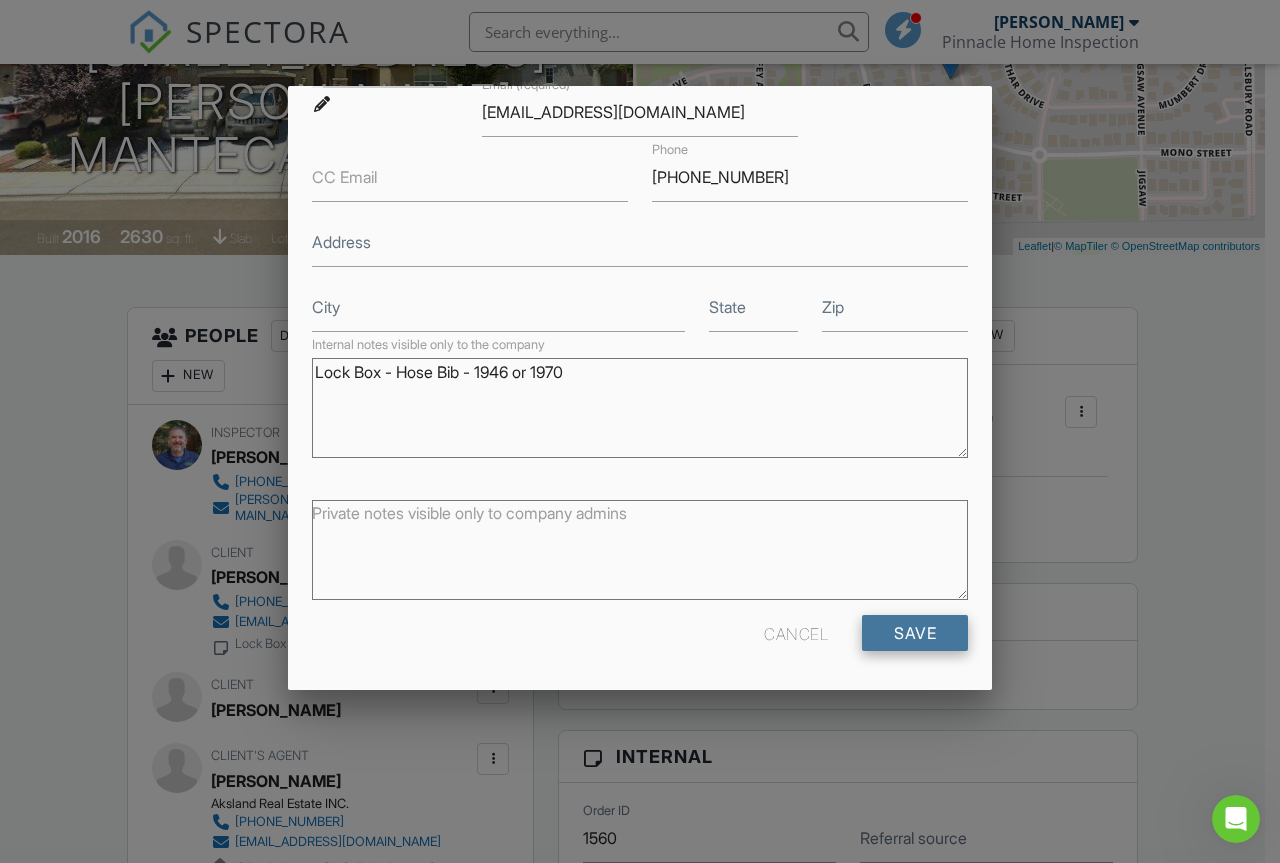 click on "Save" at bounding box center (915, 633) 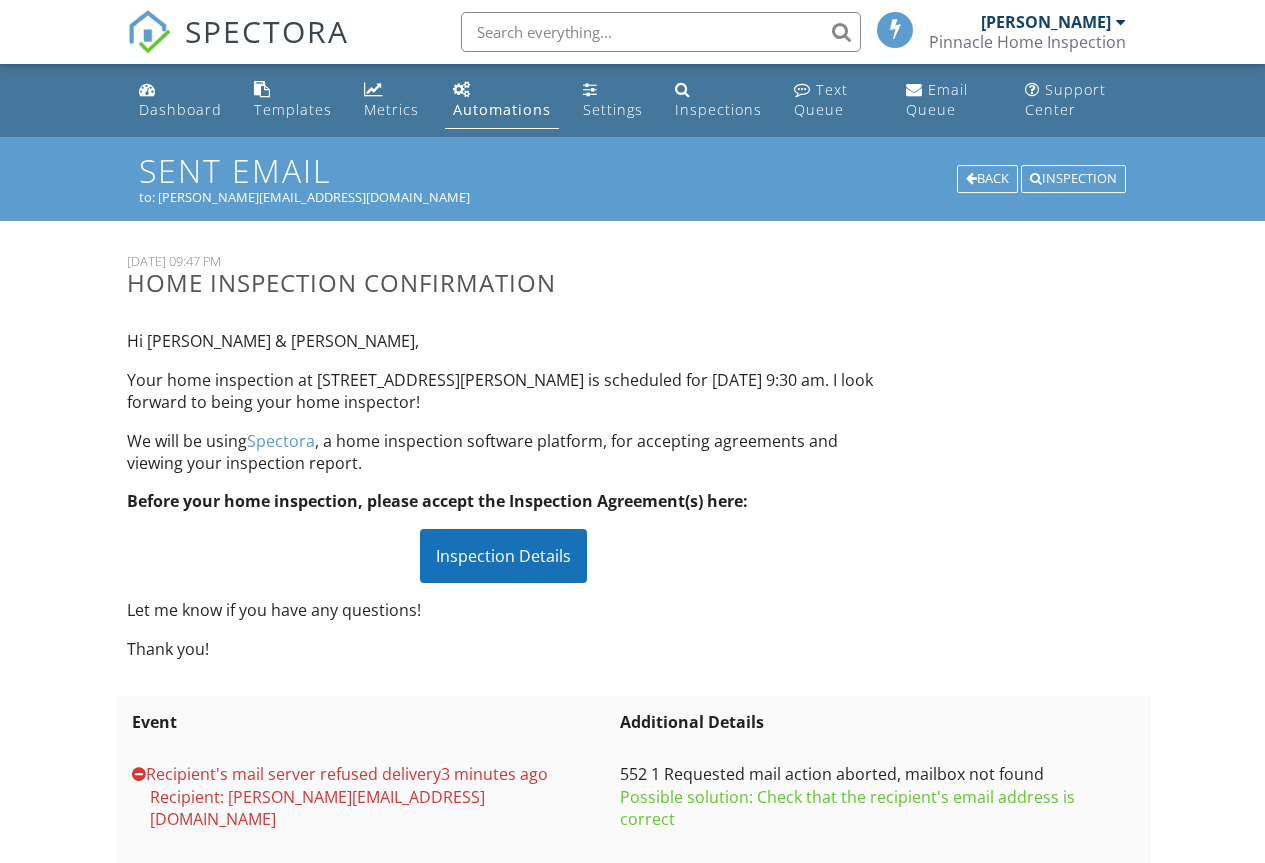 scroll, scrollTop: 0, scrollLeft: 0, axis: both 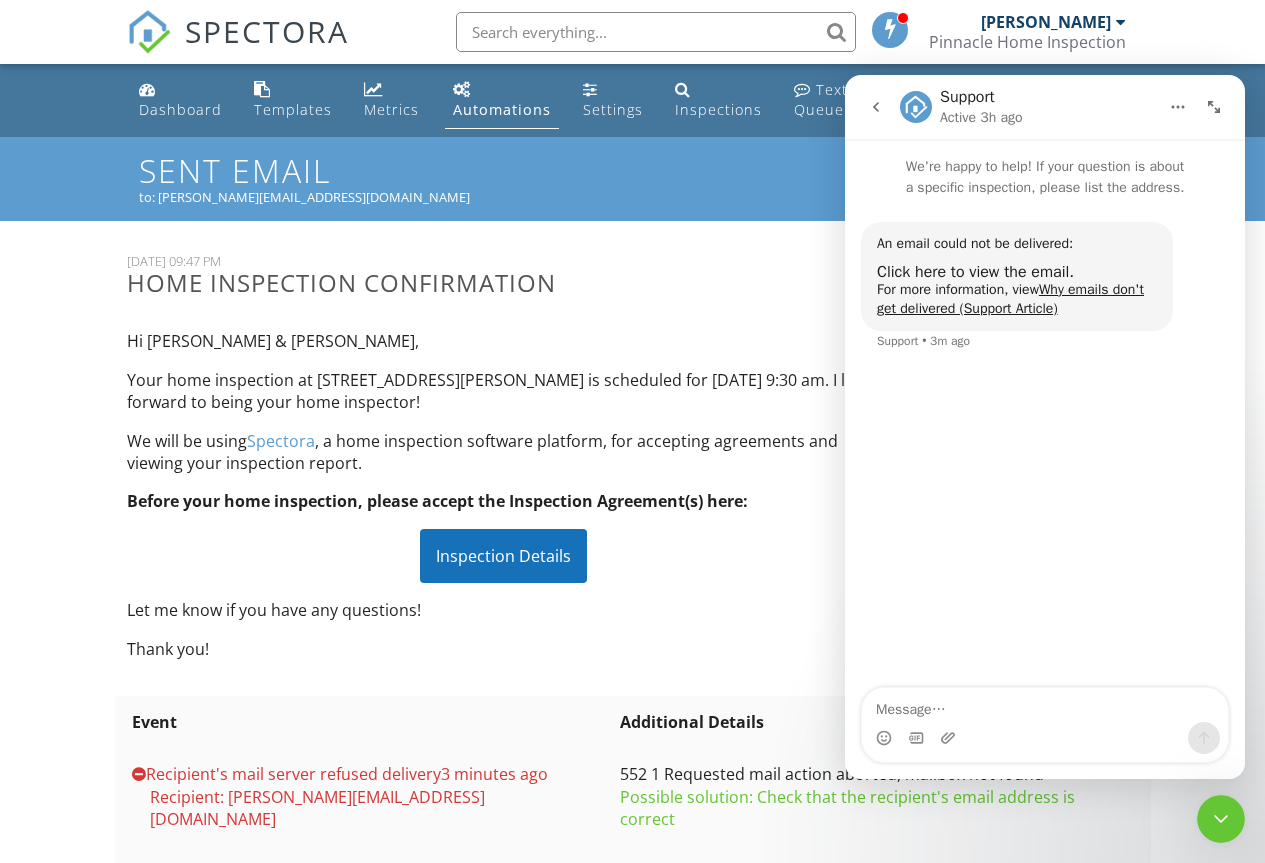 click 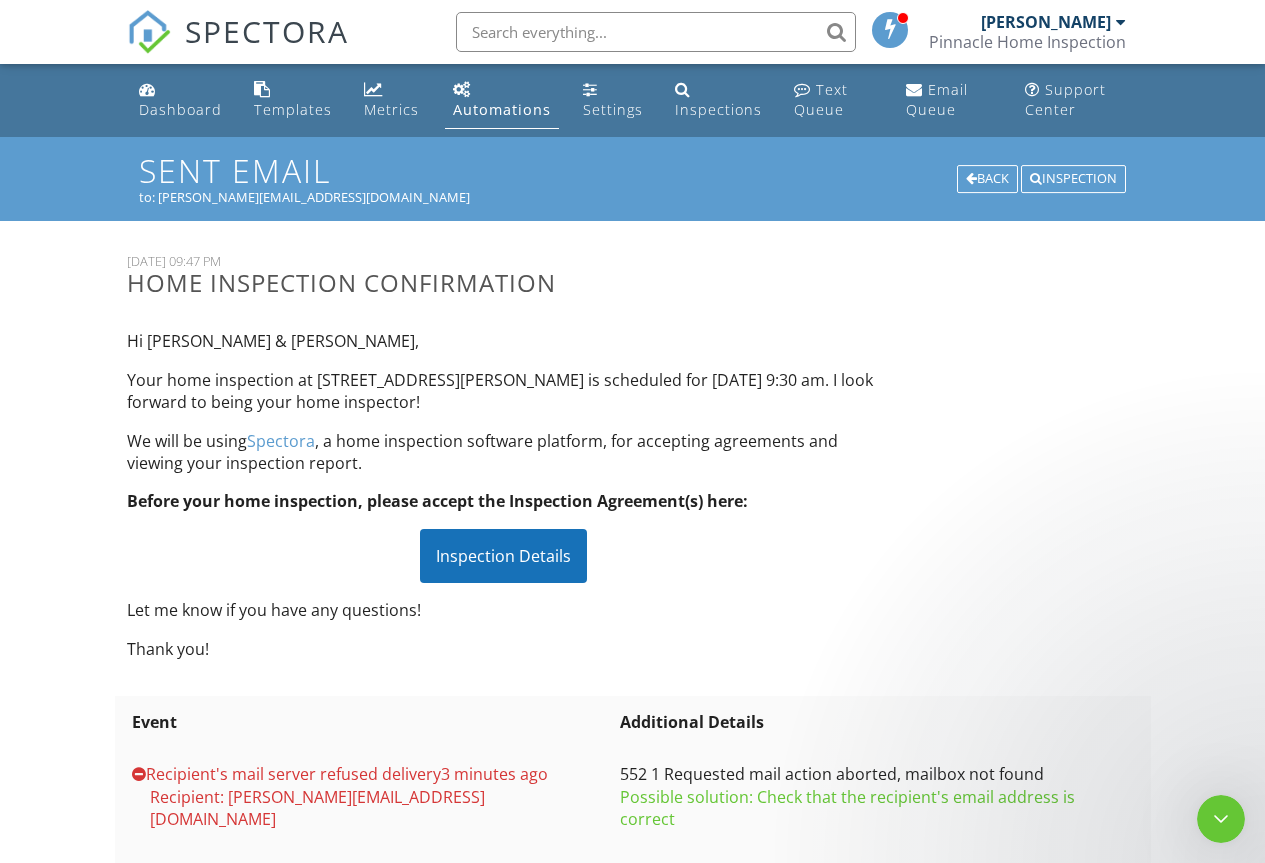 scroll, scrollTop: 0, scrollLeft: 0, axis: both 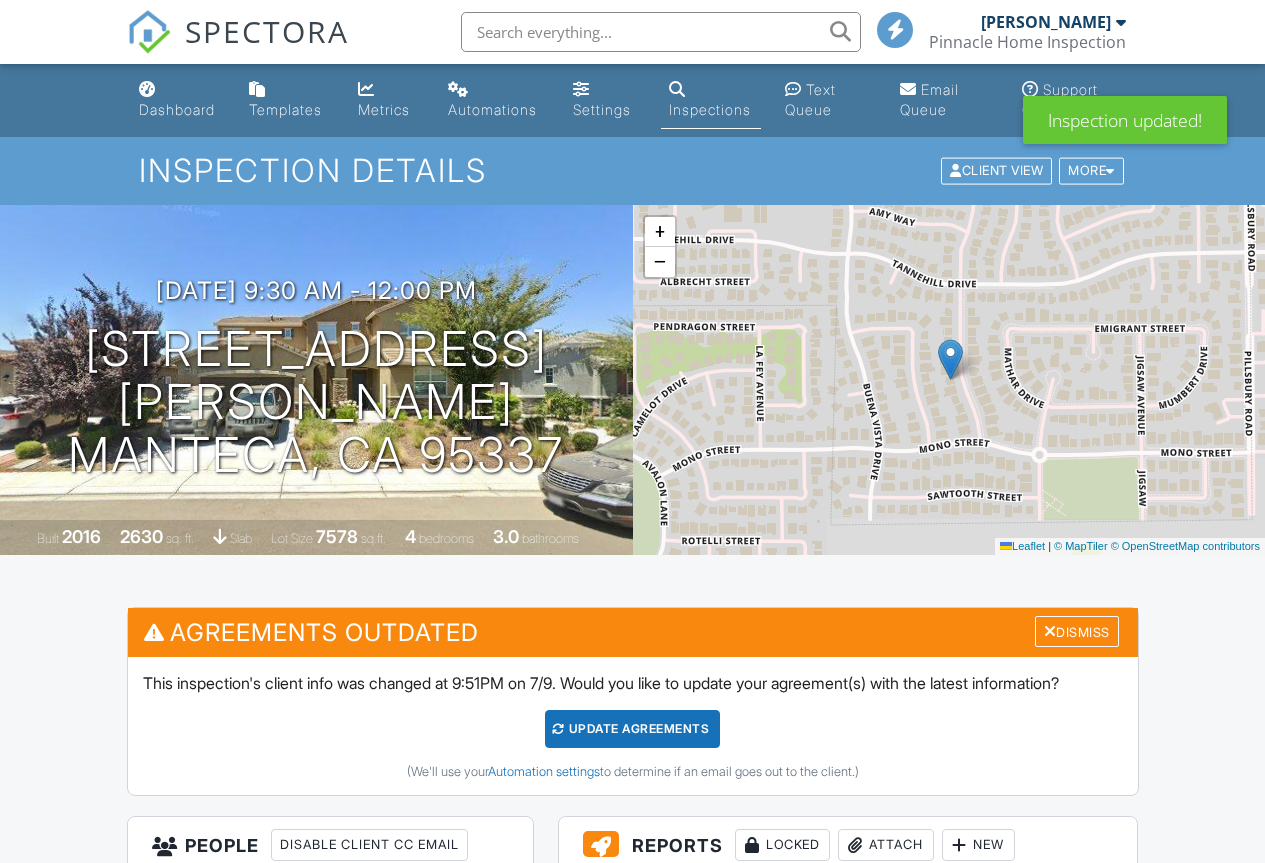 click on "Update Agreements" at bounding box center [632, 729] 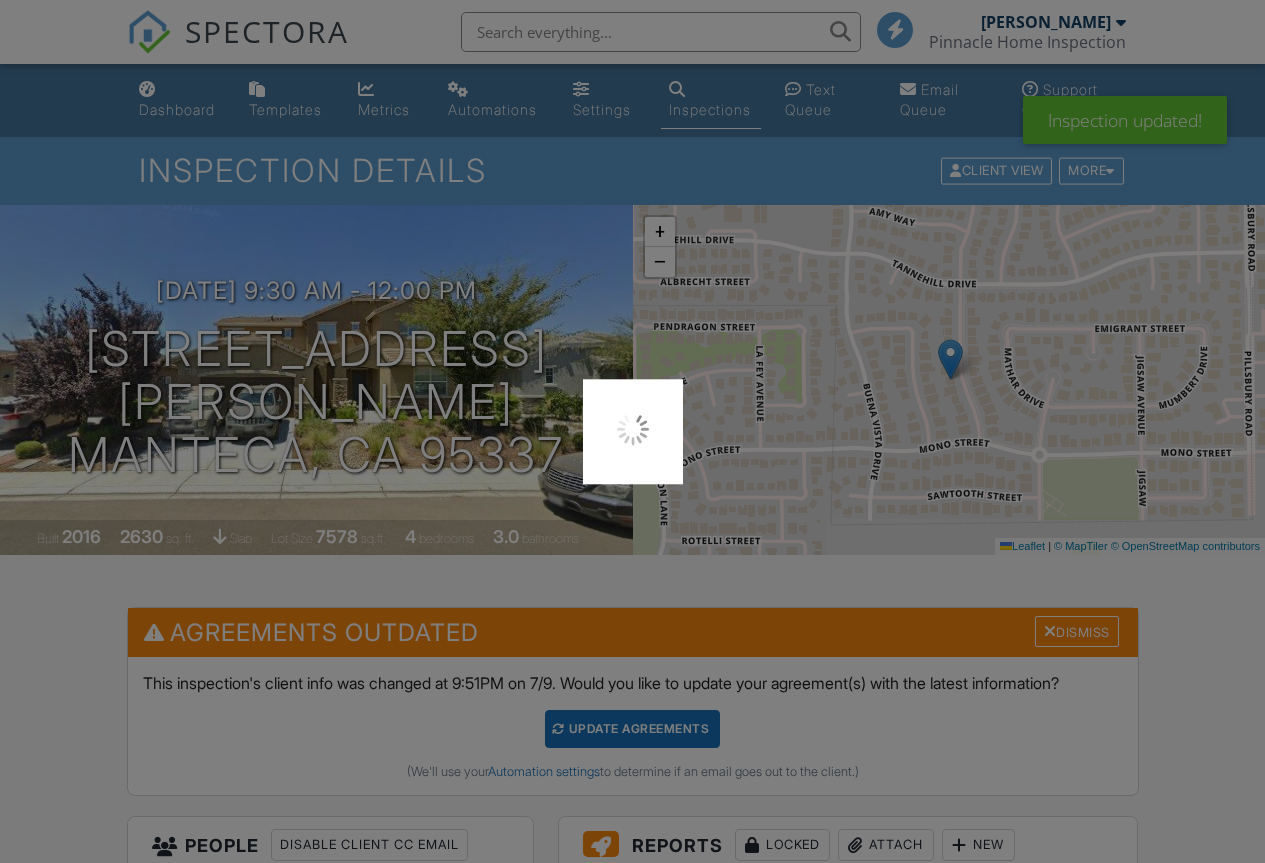 scroll, scrollTop: 0, scrollLeft: 0, axis: both 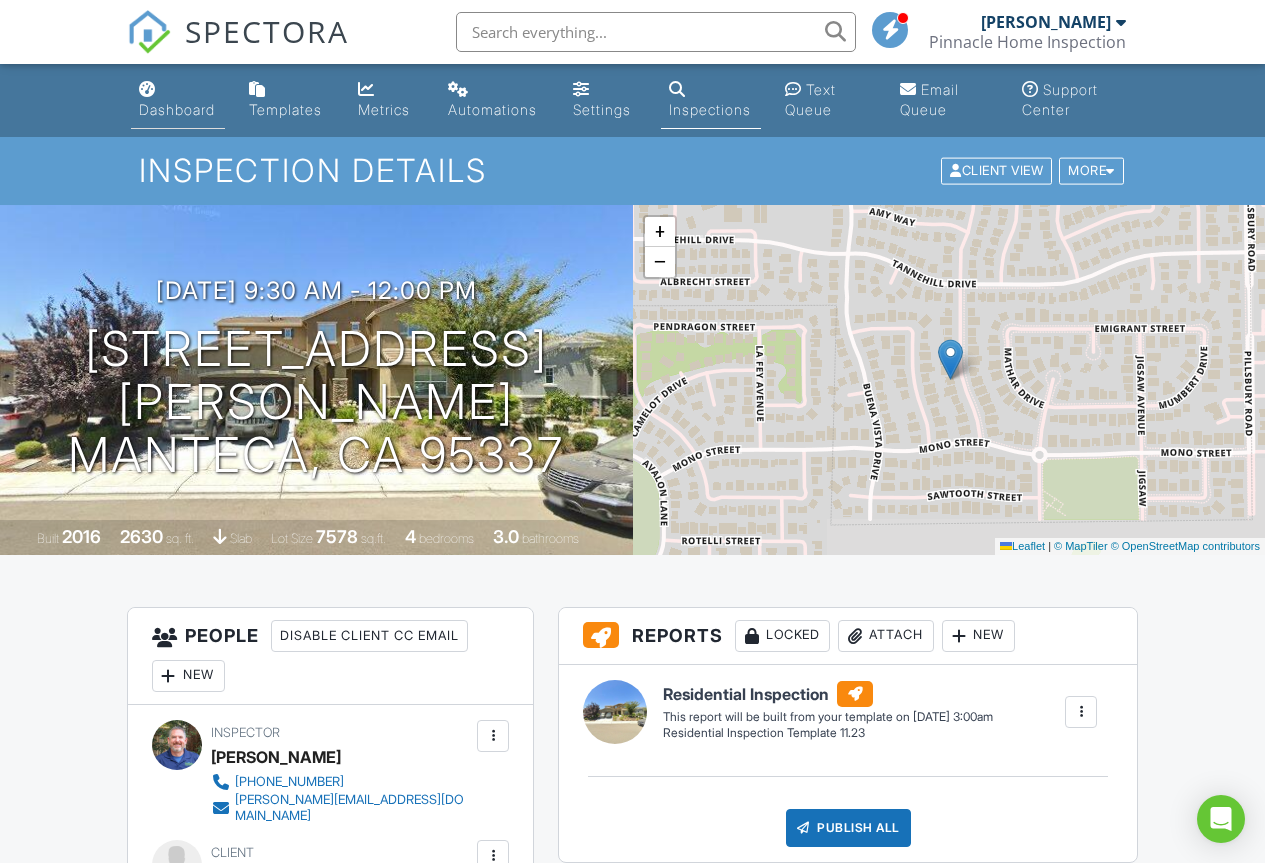 click on "Dashboard" at bounding box center [177, 109] 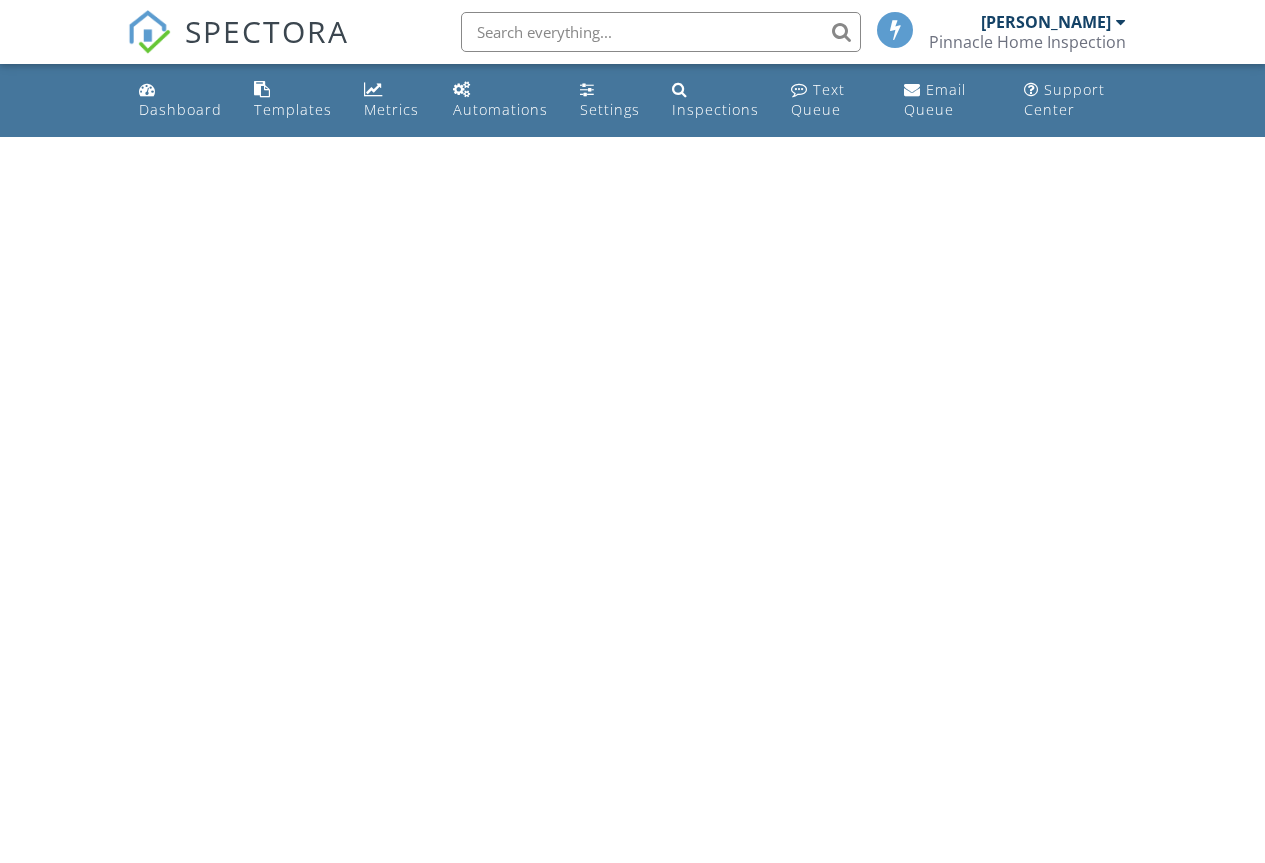 scroll, scrollTop: 0, scrollLeft: 0, axis: both 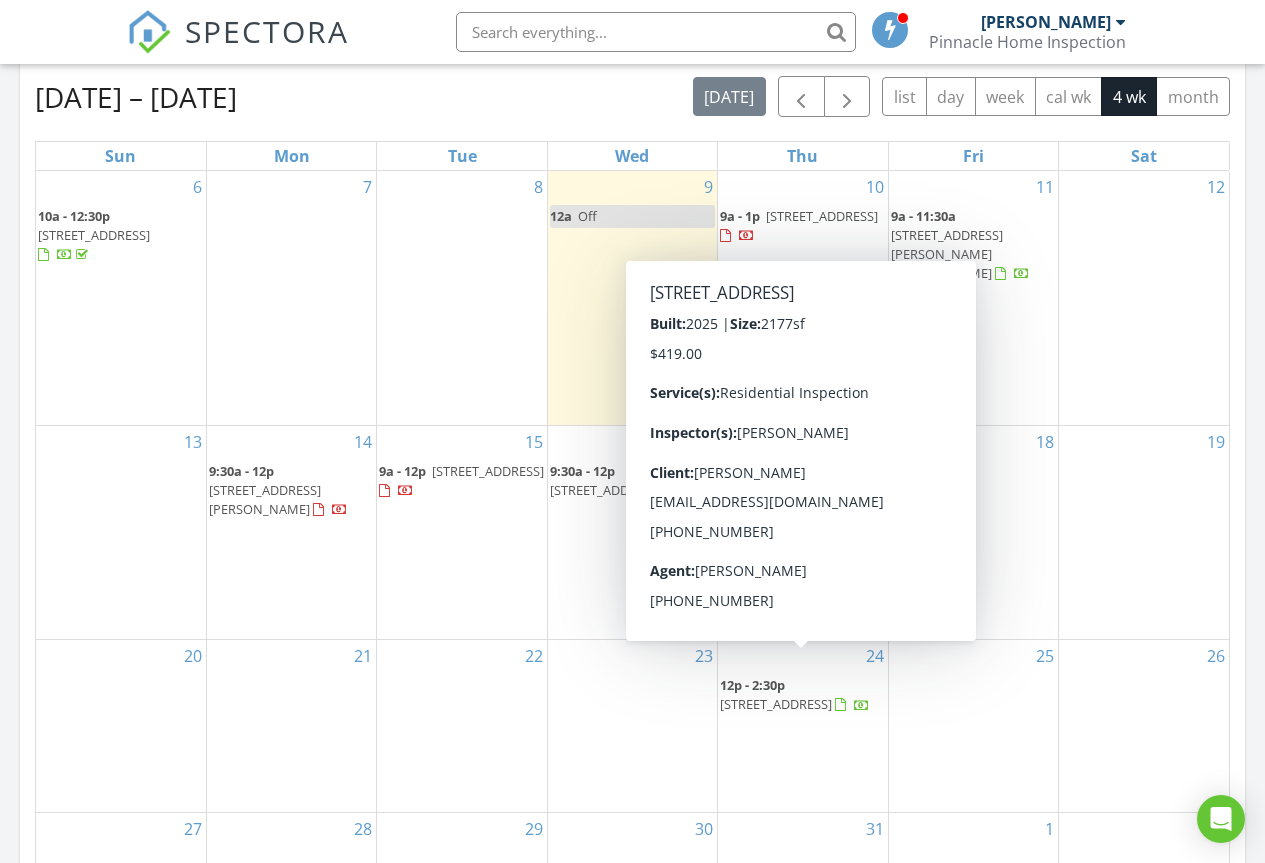 click on "[STREET_ADDRESS]" at bounding box center [776, 704] 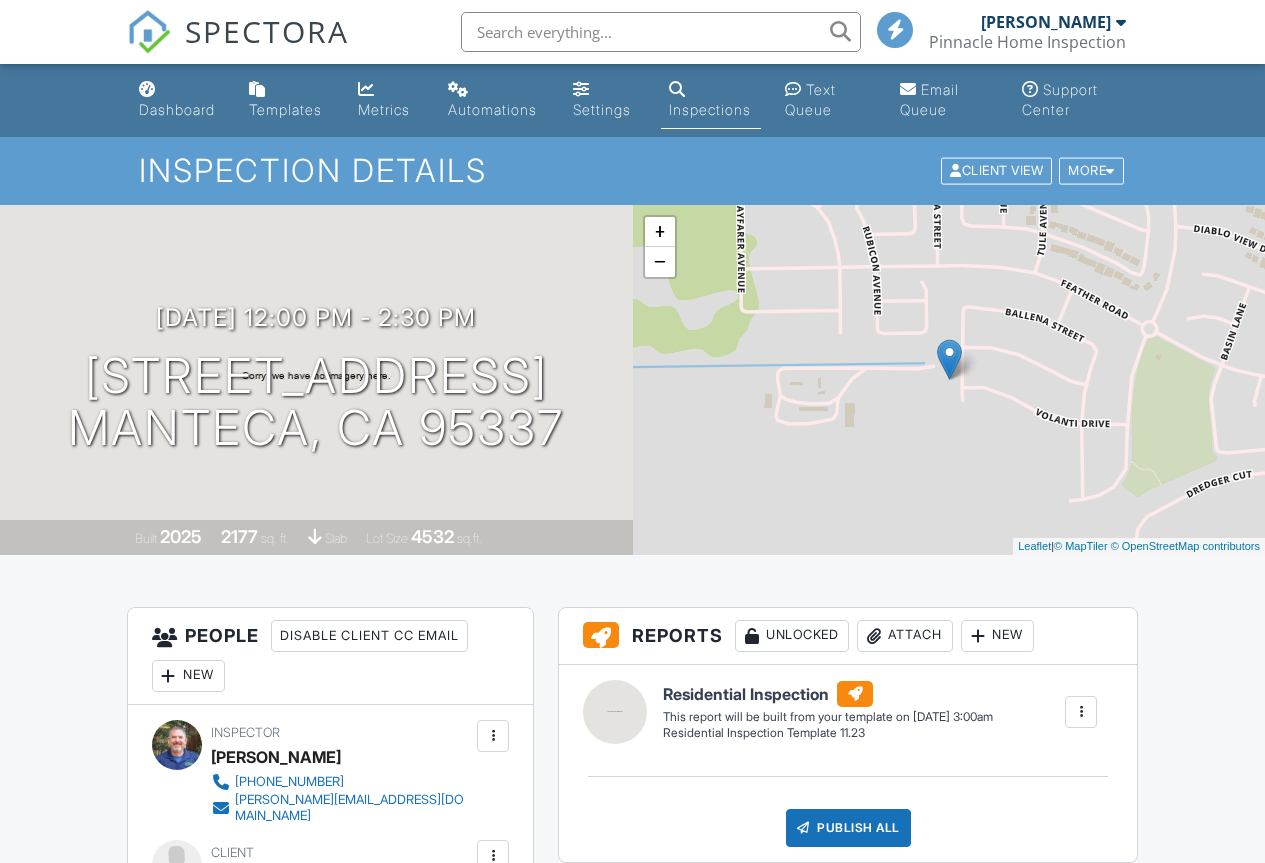 scroll, scrollTop: 400, scrollLeft: 0, axis: vertical 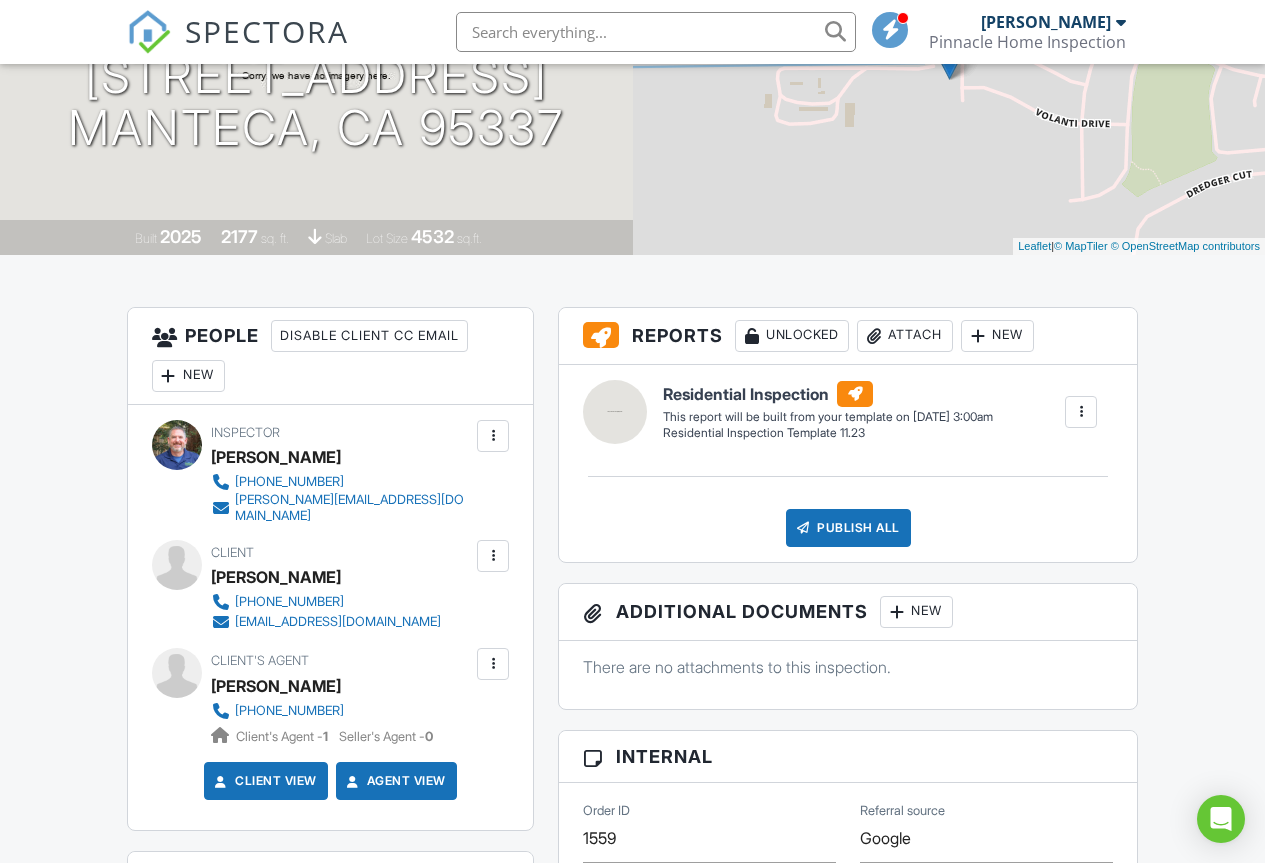 drag, startPoint x: 278, startPoint y: 591, endPoint x: 414, endPoint y: 533, distance: 147.85127 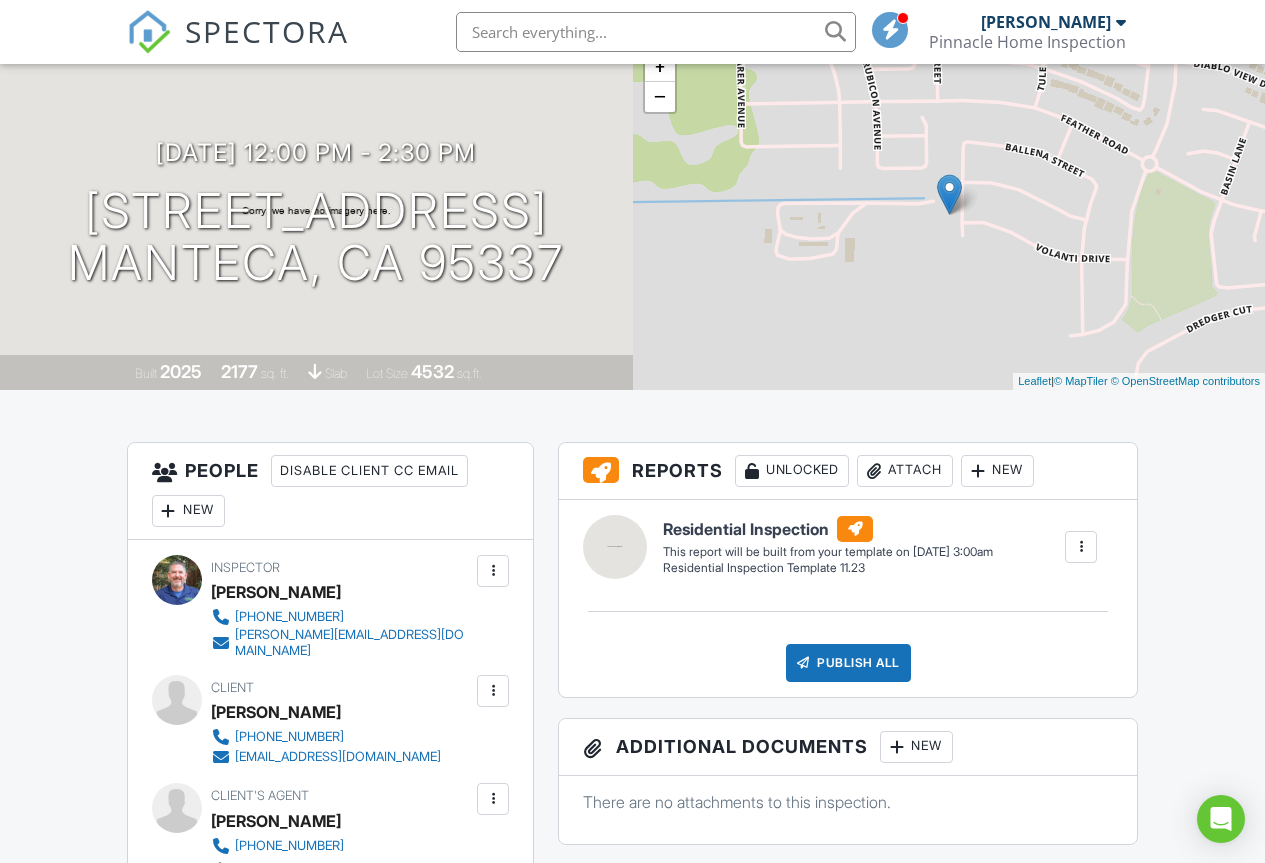 scroll, scrollTop: 200, scrollLeft: 0, axis: vertical 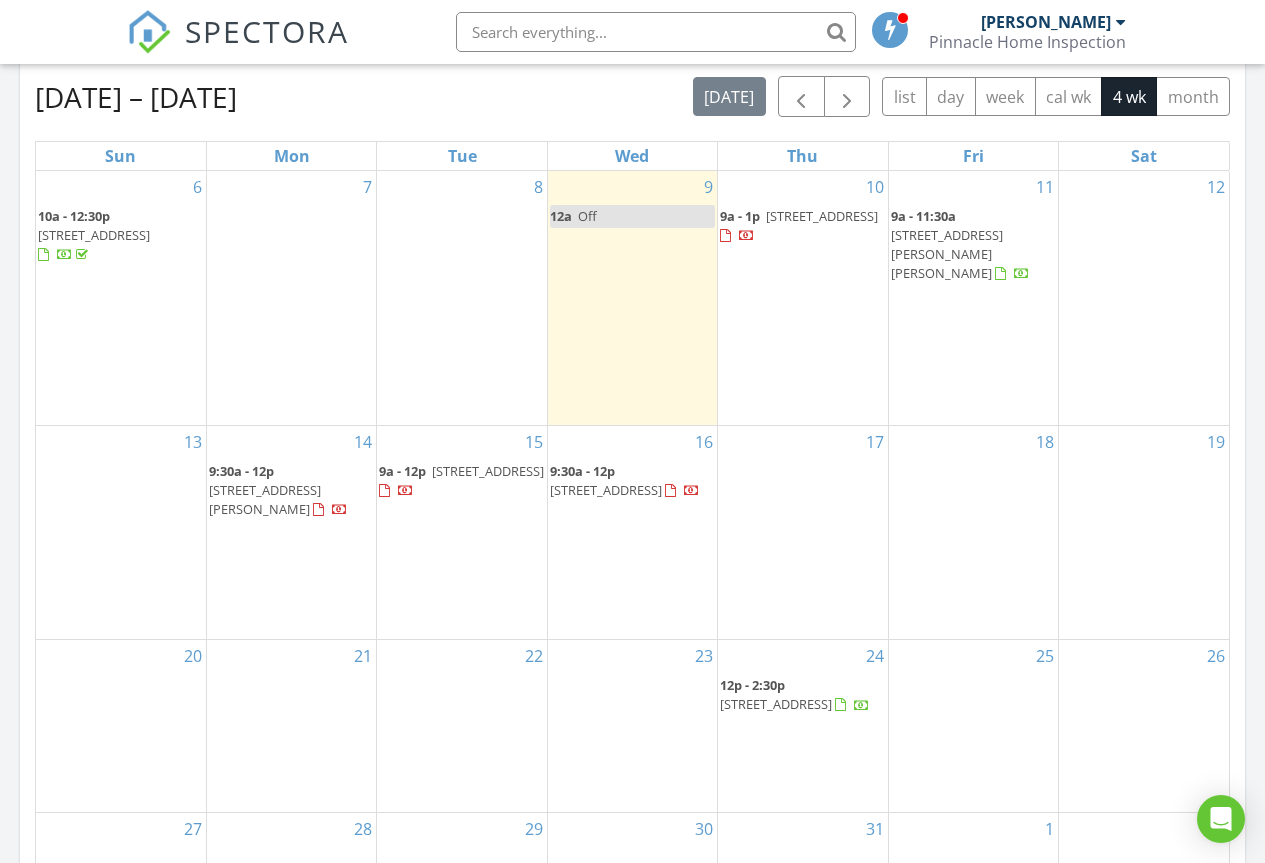 click on "2950 Happy Valley Ct, Atwater 95301" at bounding box center (822, 216) 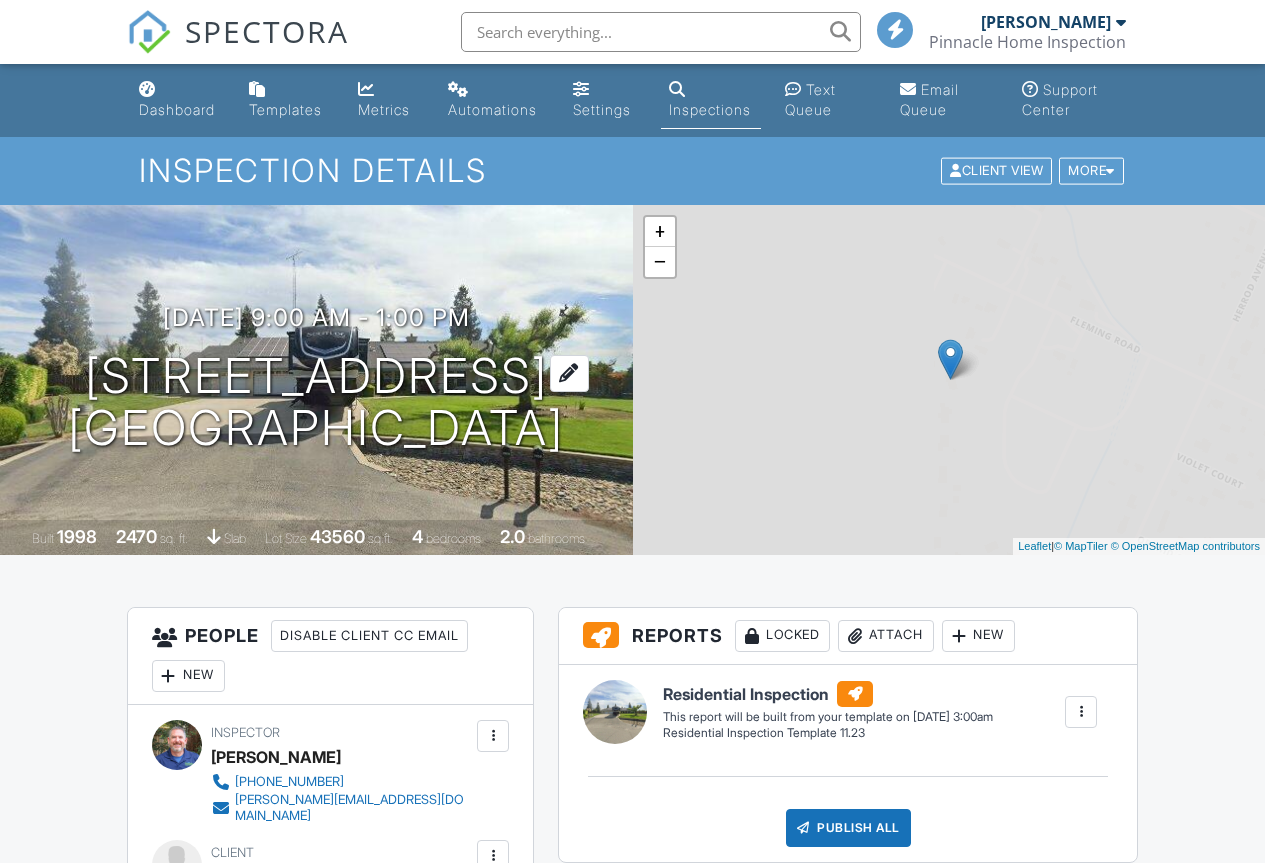 scroll, scrollTop: 0, scrollLeft: 0, axis: both 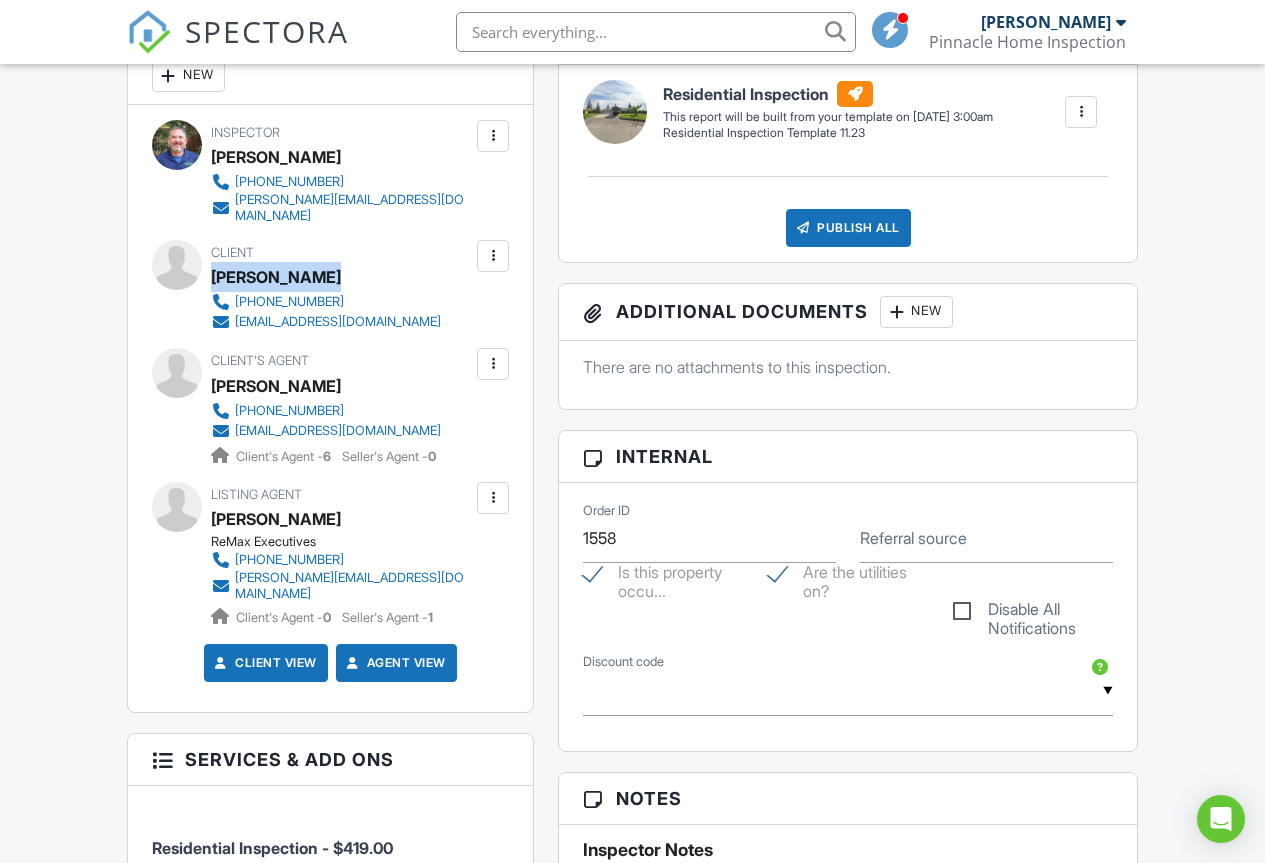 drag, startPoint x: 216, startPoint y: 264, endPoint x: 311, endPoint y: 264, distance: 95 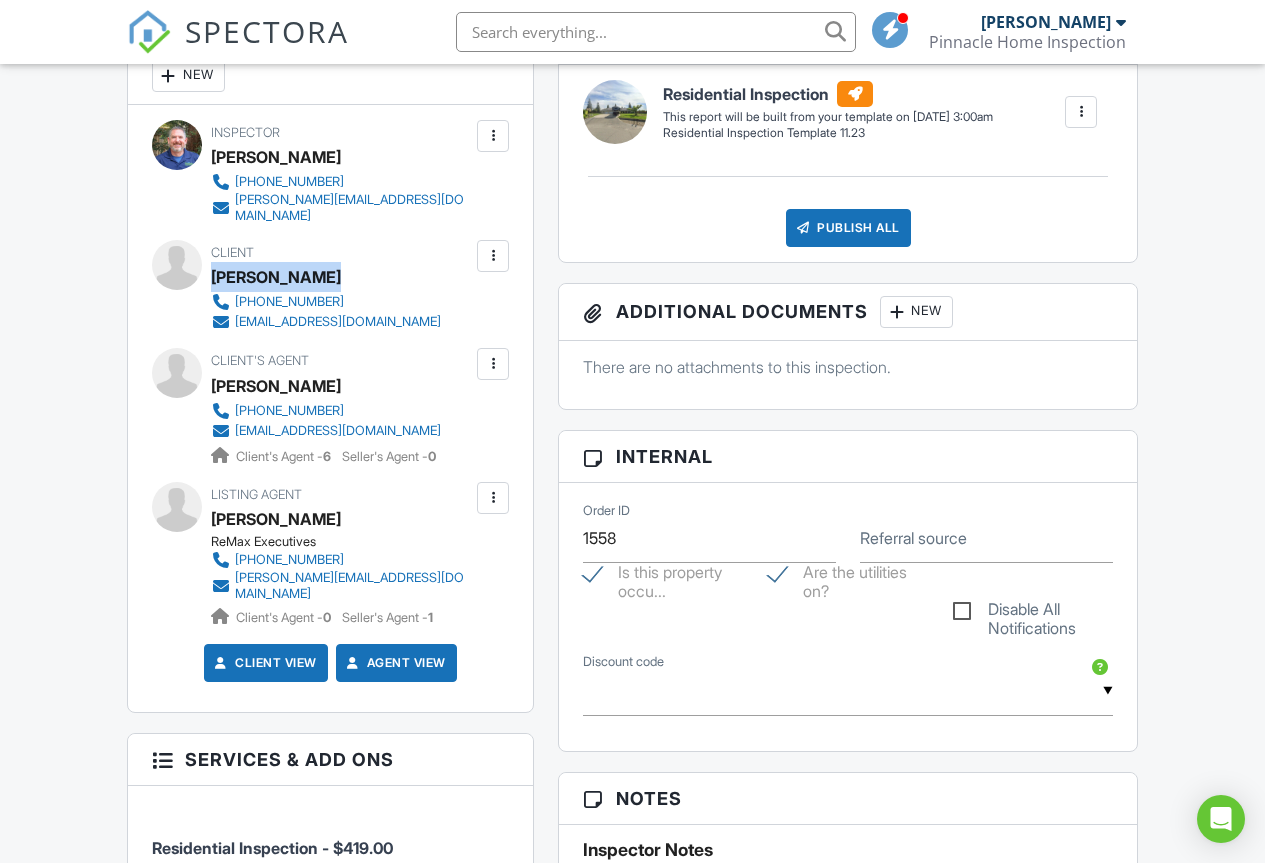 copy on "[PERSON_NAME]" 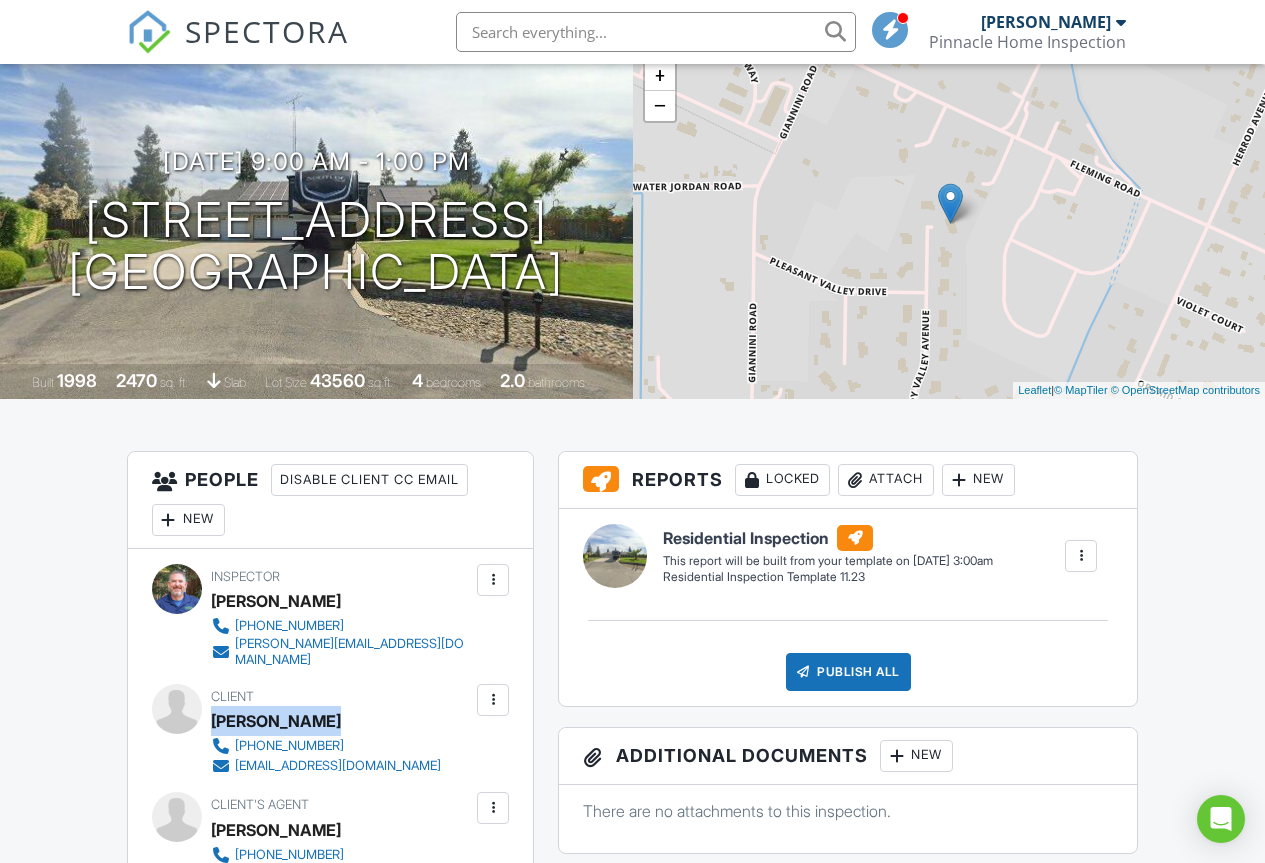 scroll, scrollTop: 200, scrollLeft: 0, axis: vertical 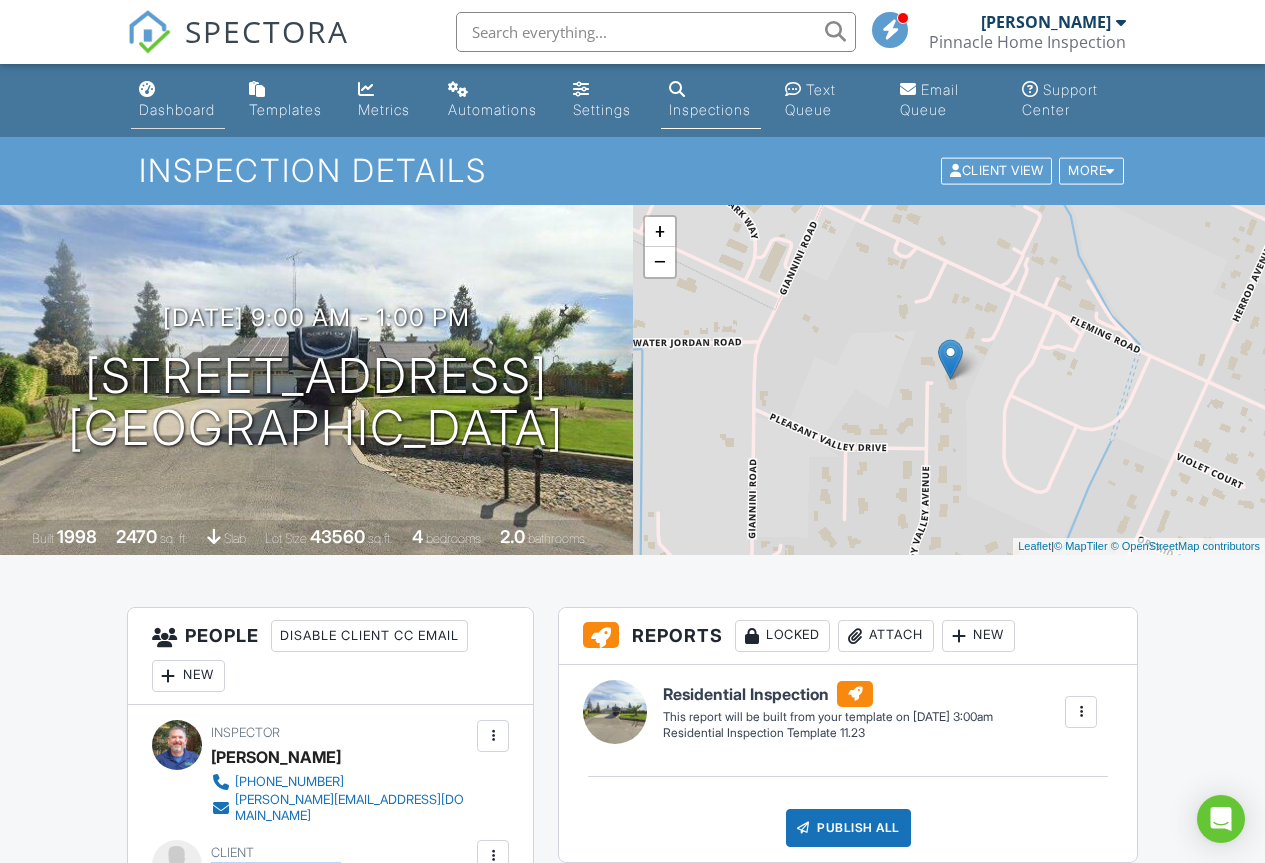click on "Dashboard" at bounding box center (177, 109) 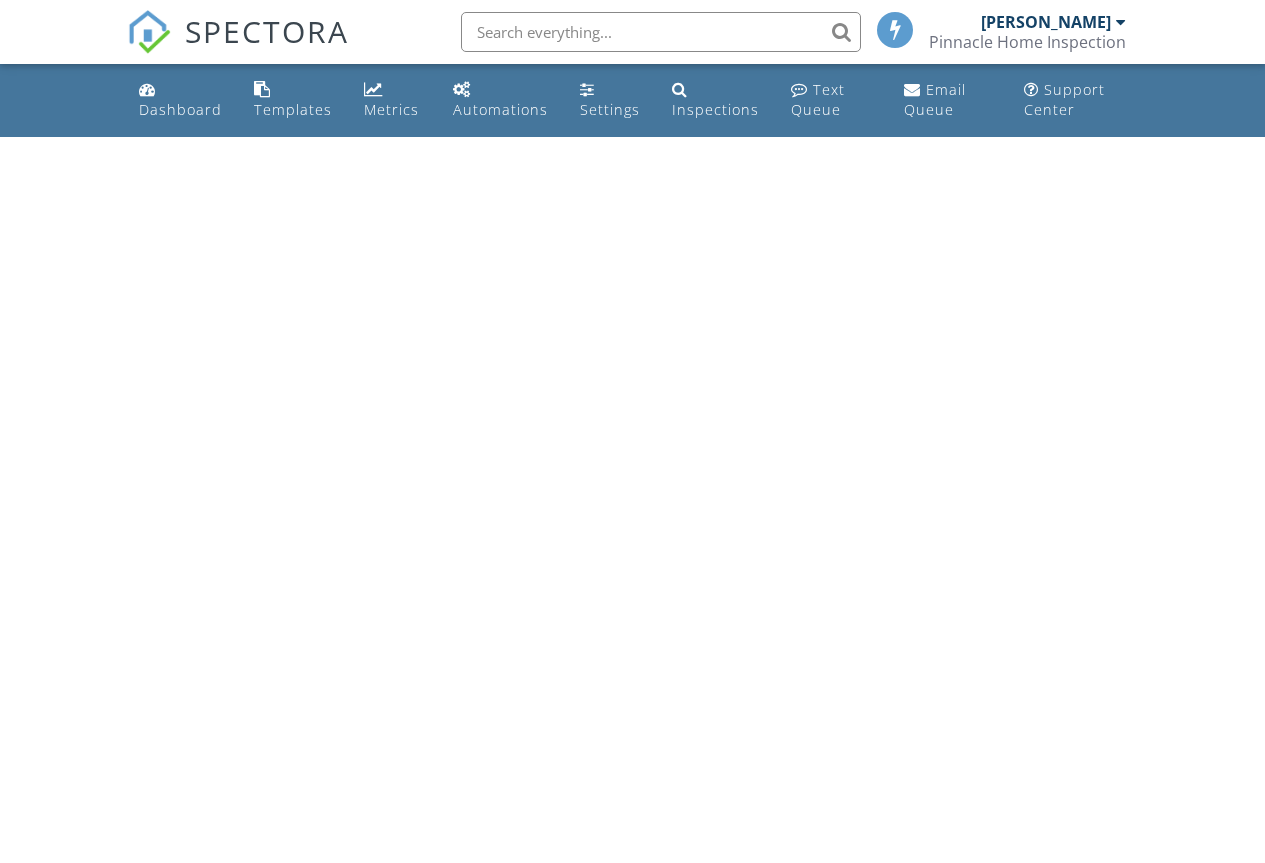 scroll, scrollTop: 0, scrollLeft: 0, axis: both 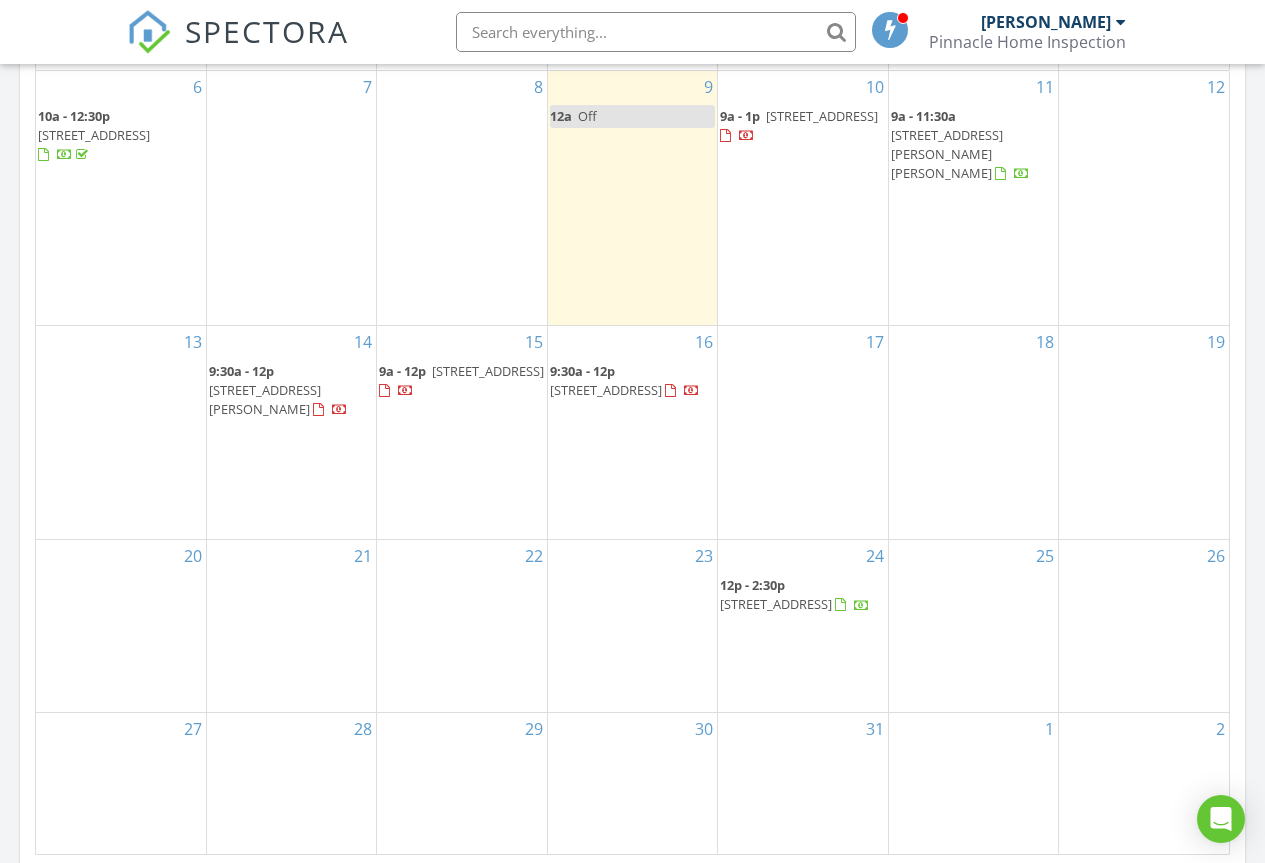 click on "[STREET_ADDRESS]" at bounding box center (776, 604) 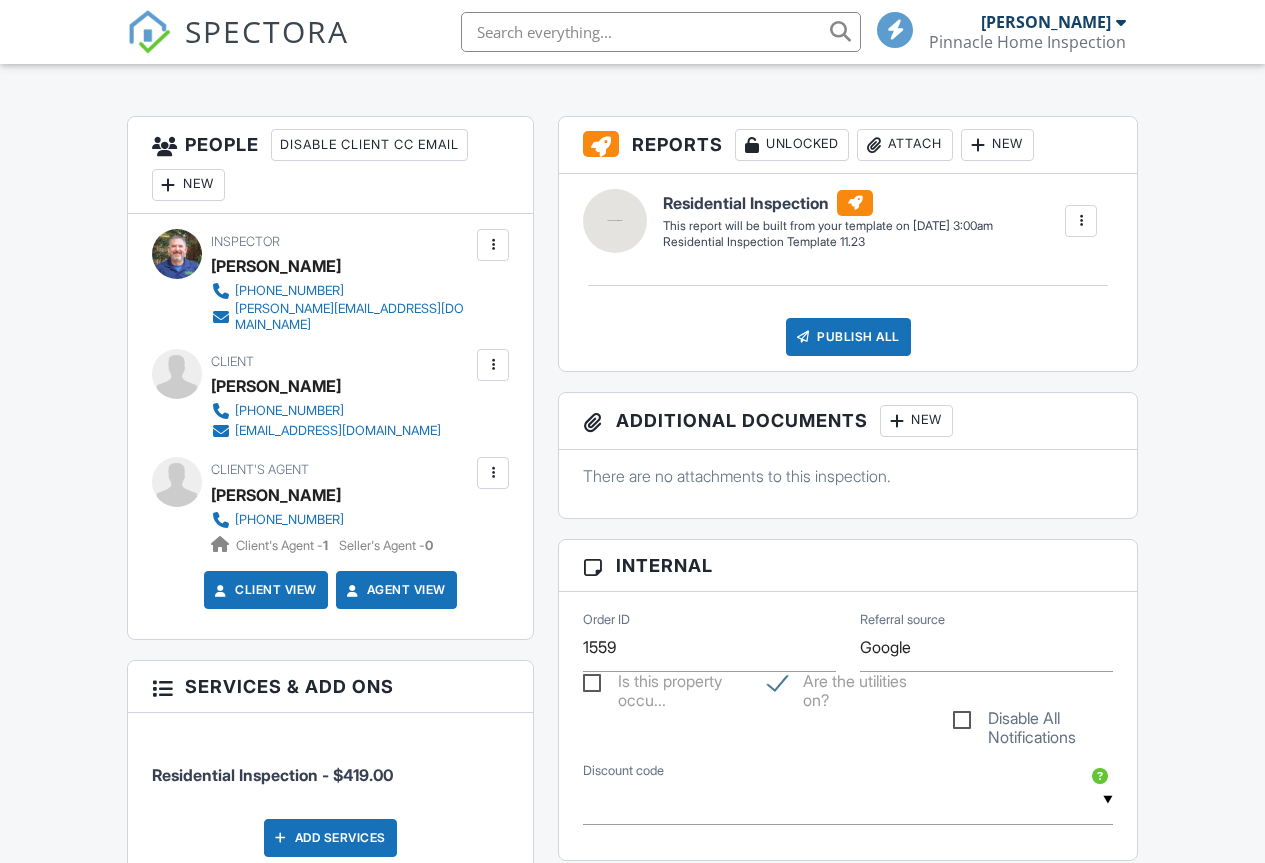 scroll, scrollTop: 500, scrollLeft: 0, axis: vertical 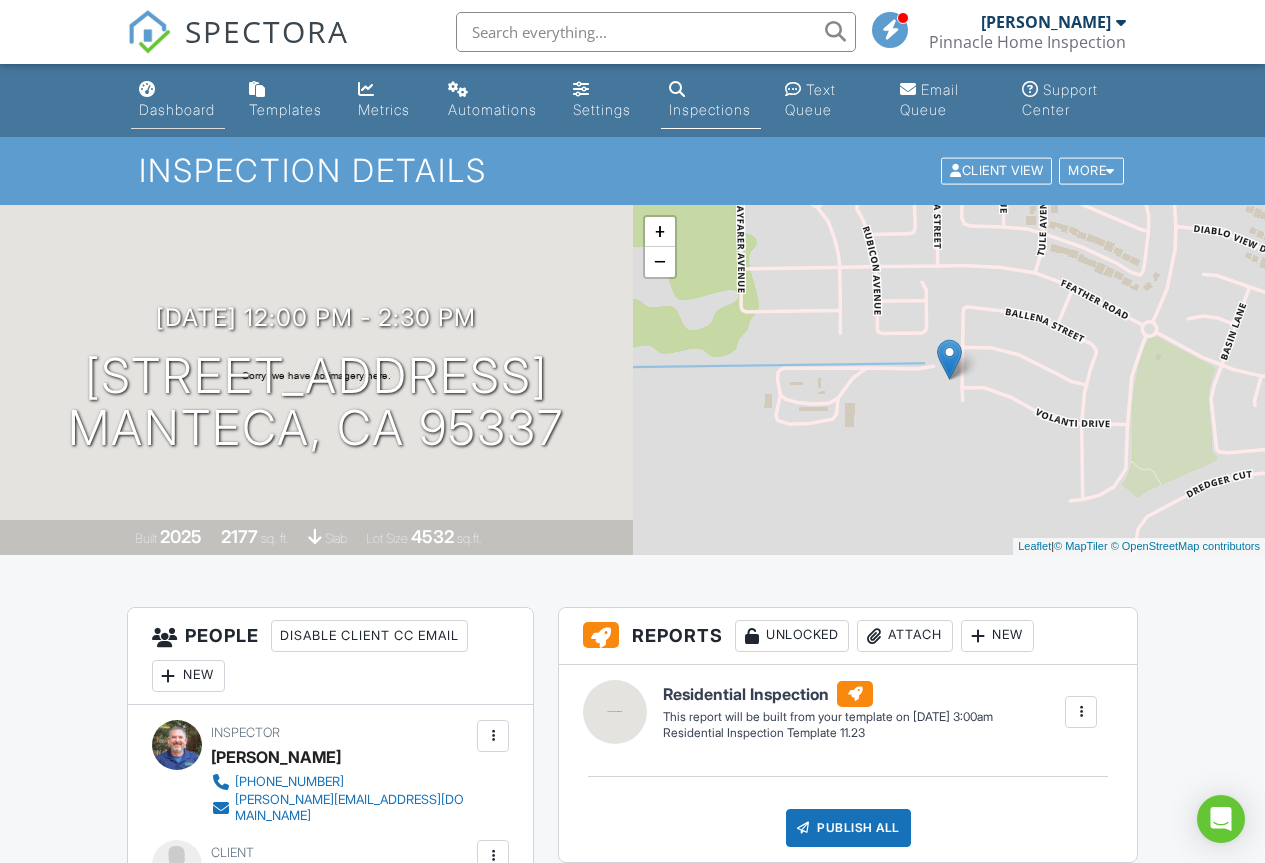 click on "Dashboard" at bounding box center (177, 109) 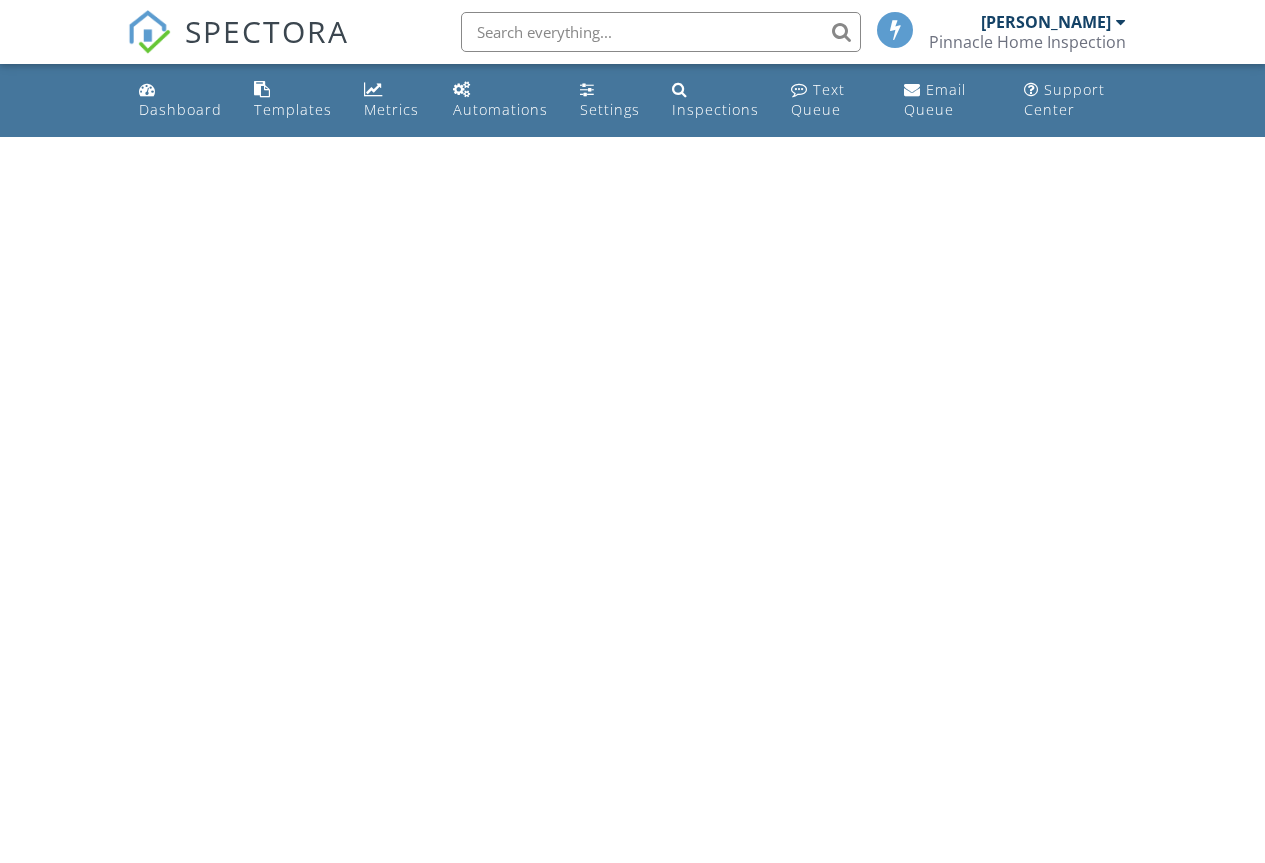 scroll, scrollTop: 0, scrollLeft: 0, axis: both 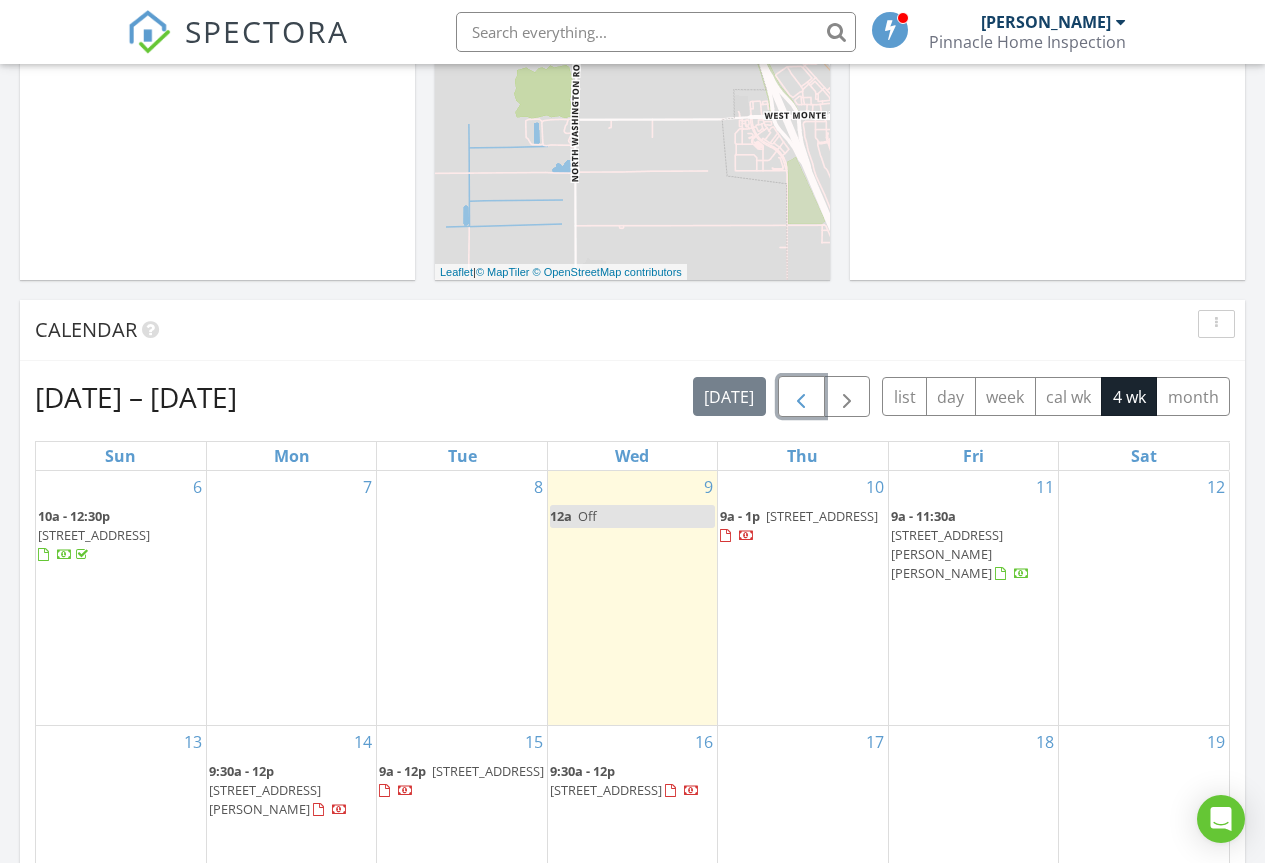 click at bounding box center (801, 397) 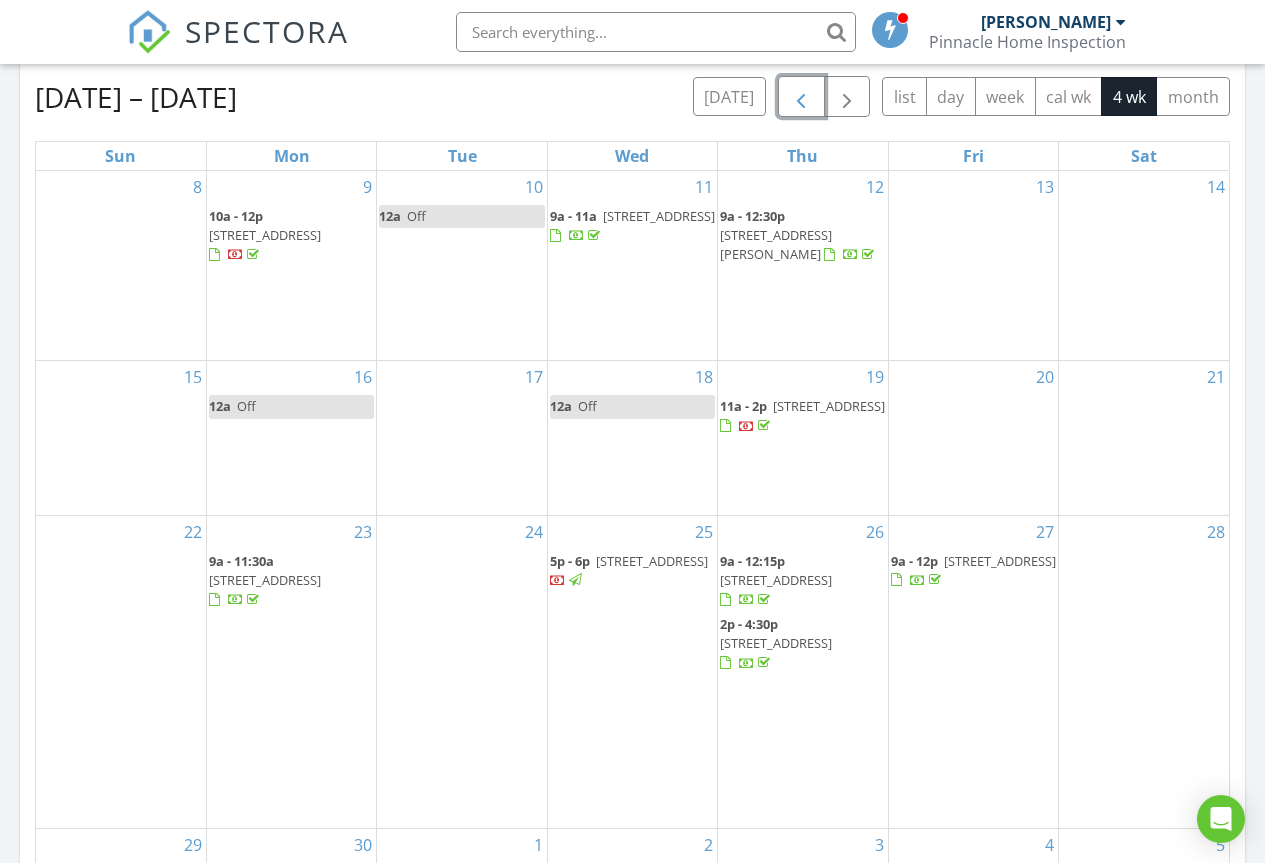 scroll, scrollTop: 1000, scrollLeft: 0, axis: vertical 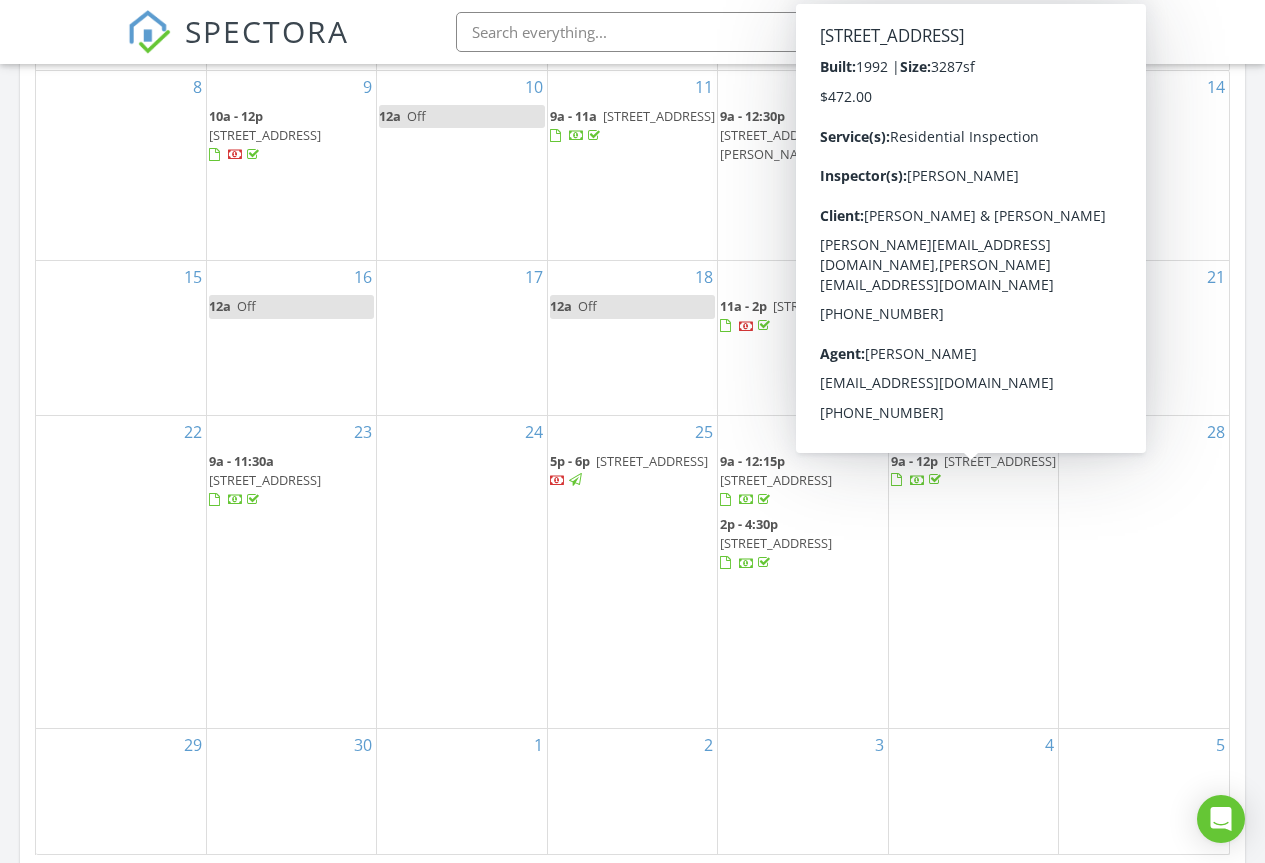 click on "2663 Wedgewood Ct, Turlock 95382" at bounding box center [973, 470] 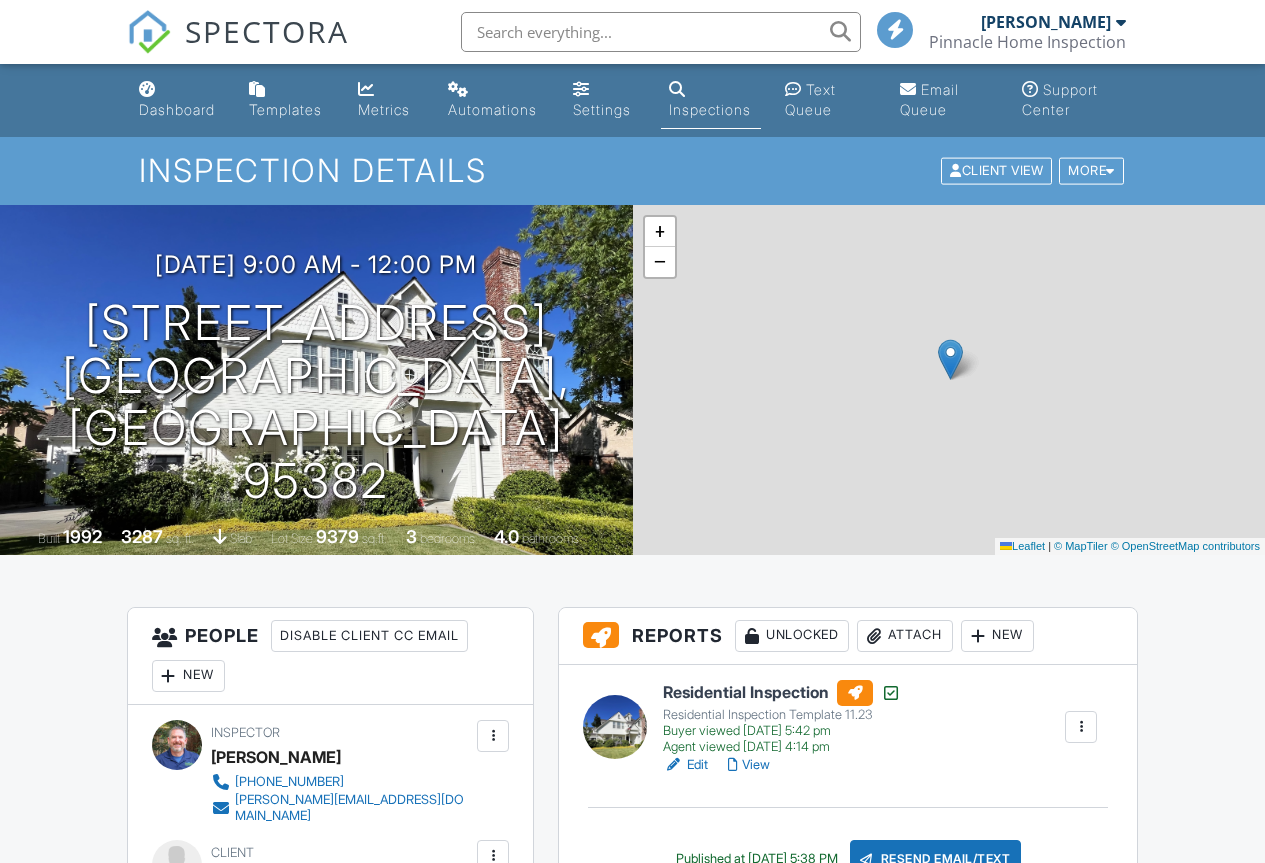 scroll, scrollTop: 0, scrollLeft: 0, axis: both 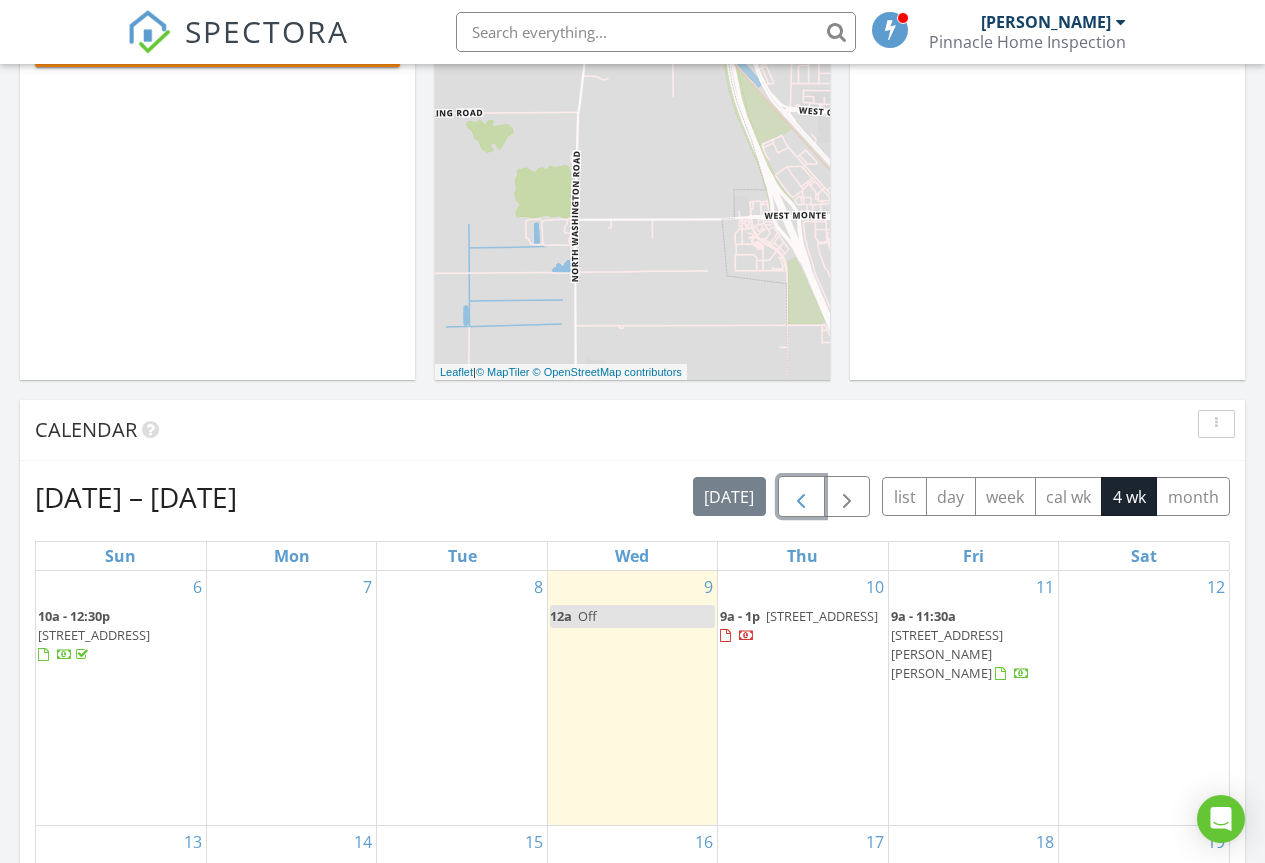 click at bounding box center (801, 497) 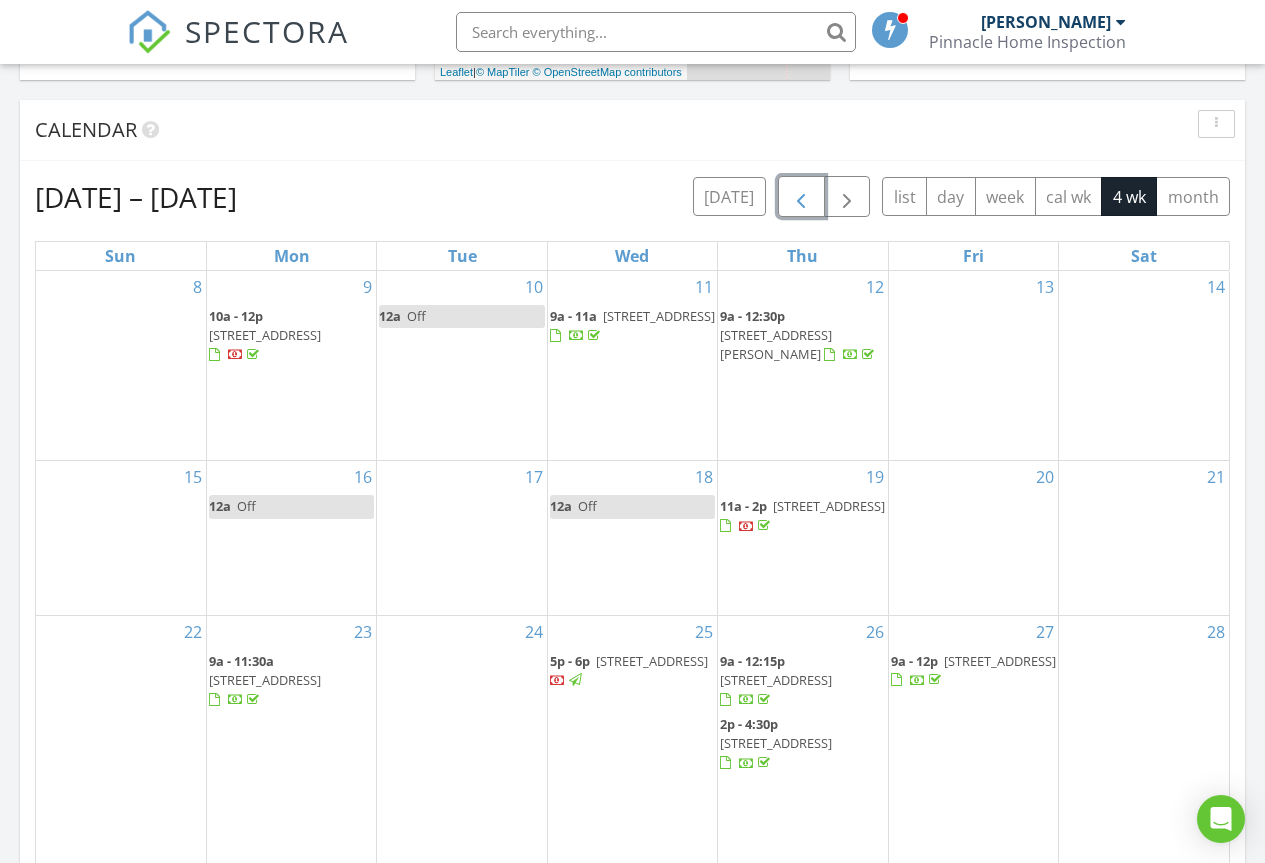 scroll, scrollTop: 900, scrollLeft: 0, axis: vertical 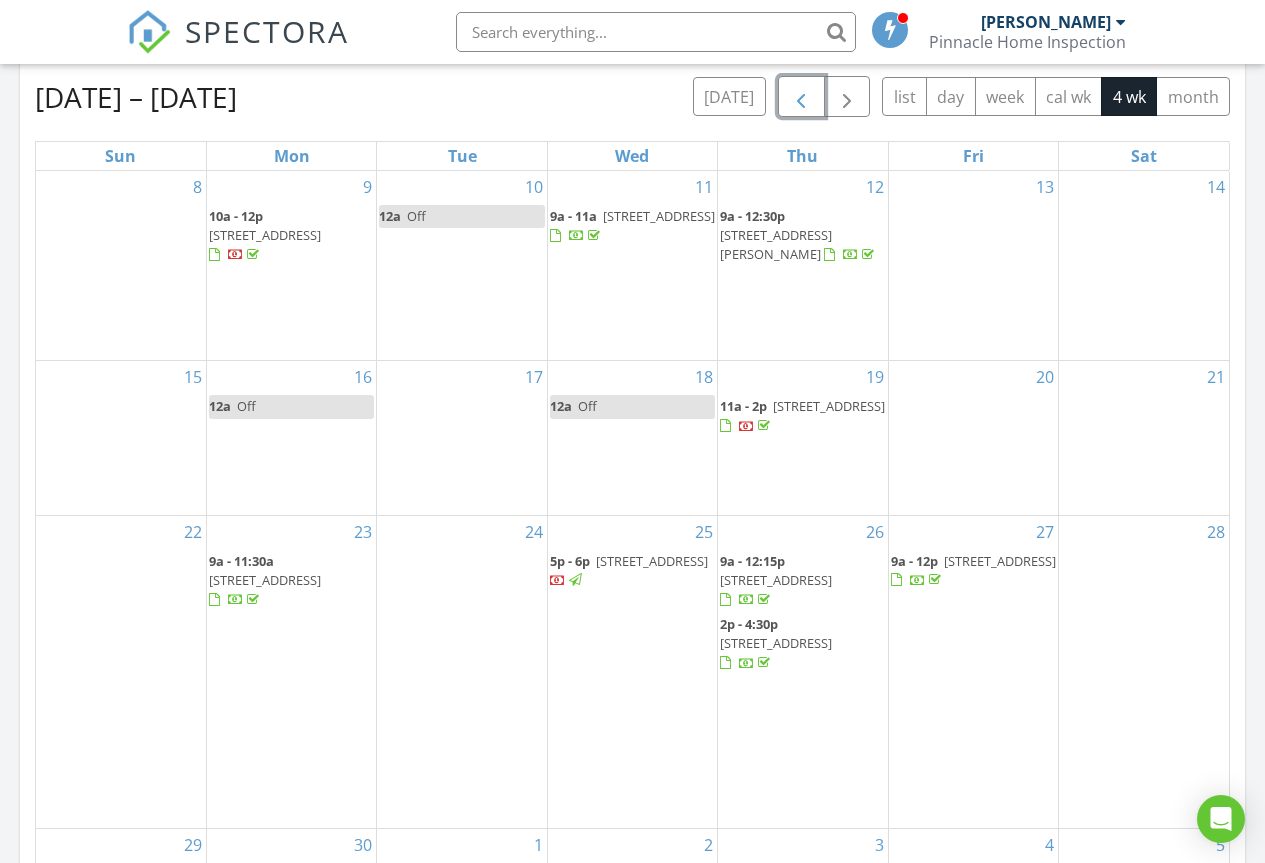 click on "274 White Rim Ct, Merced 95341" at bounding box center (776, 643) 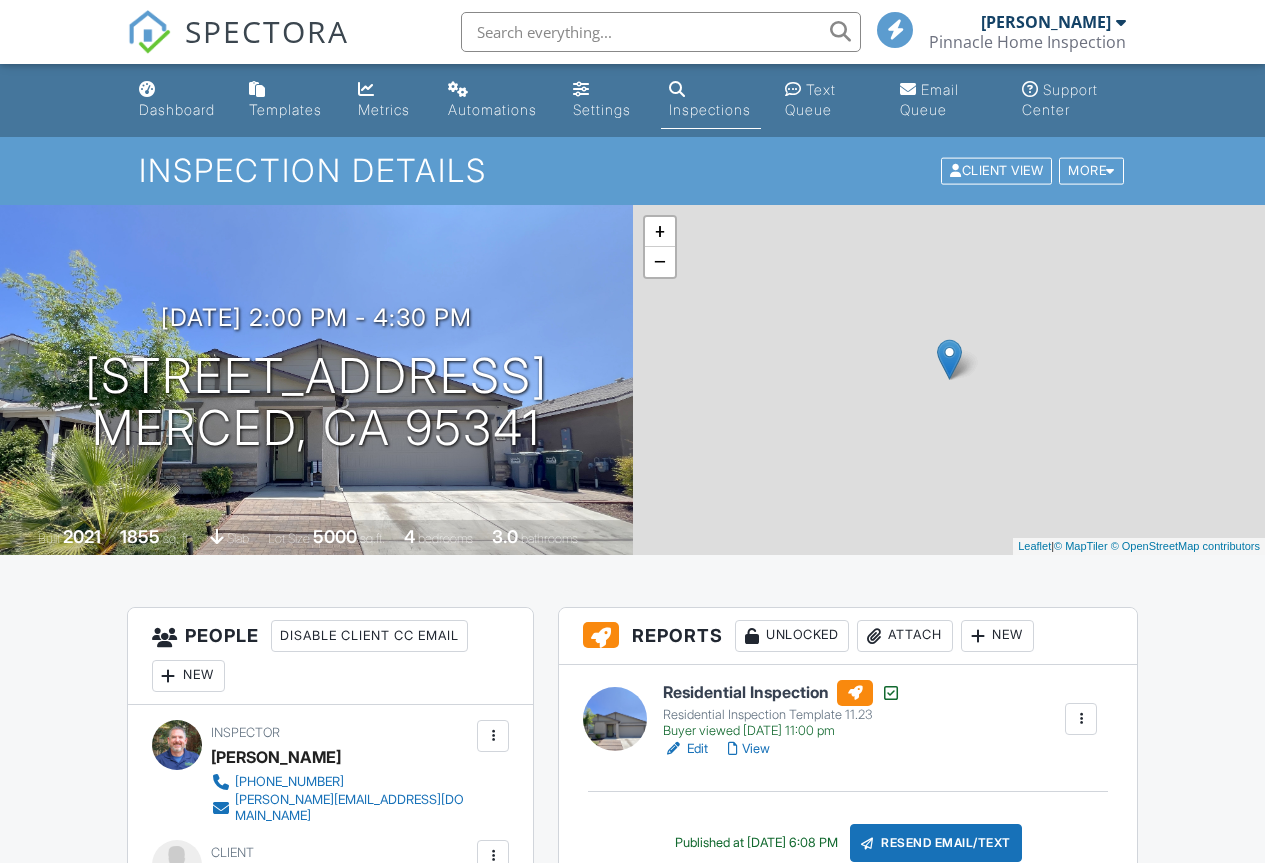 scroll, scrollTop: 100, scrollLeft: 0, axis: vertical 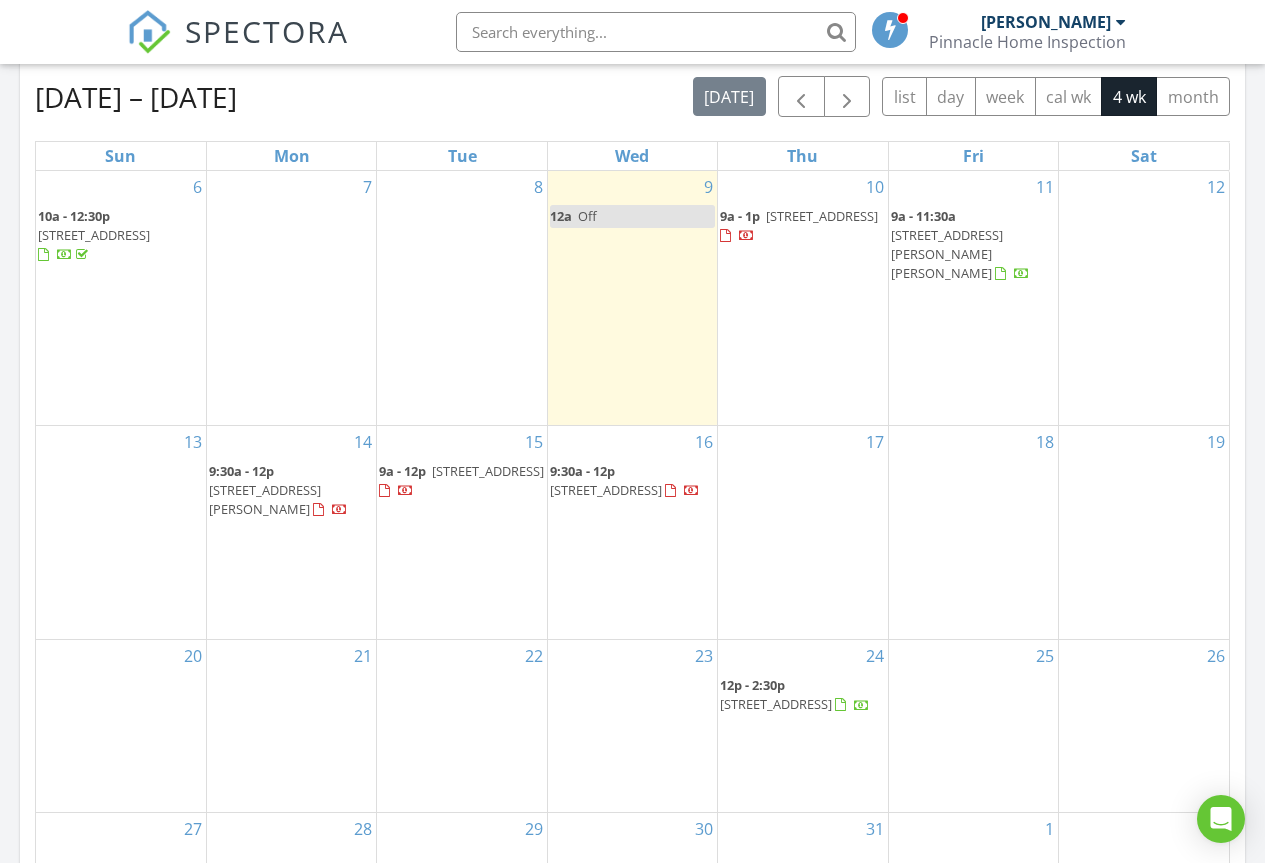 click on "[STREET_ADDRESS]" at bounding box center [94, 235] 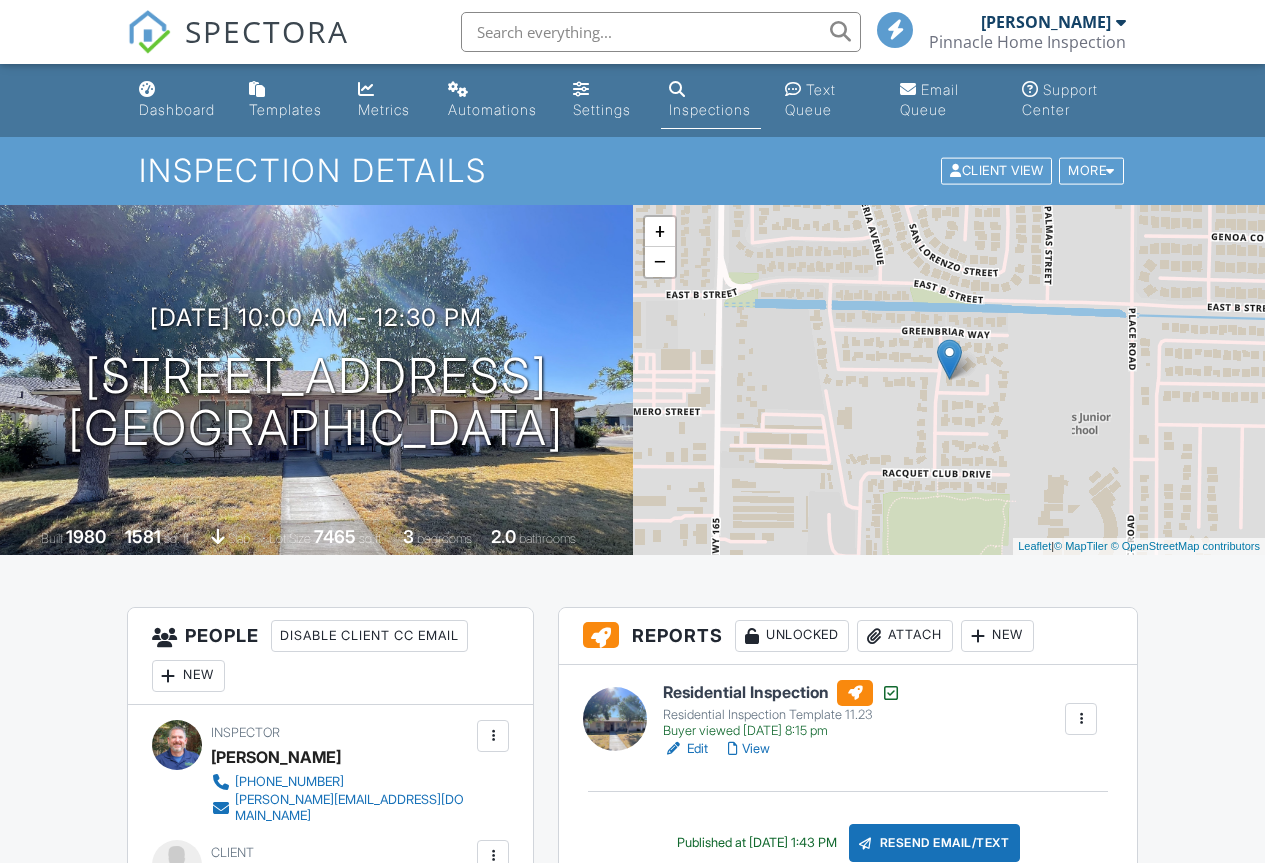 scroll, scrollTop: 384, scrollLeft: 0, axis: vertical 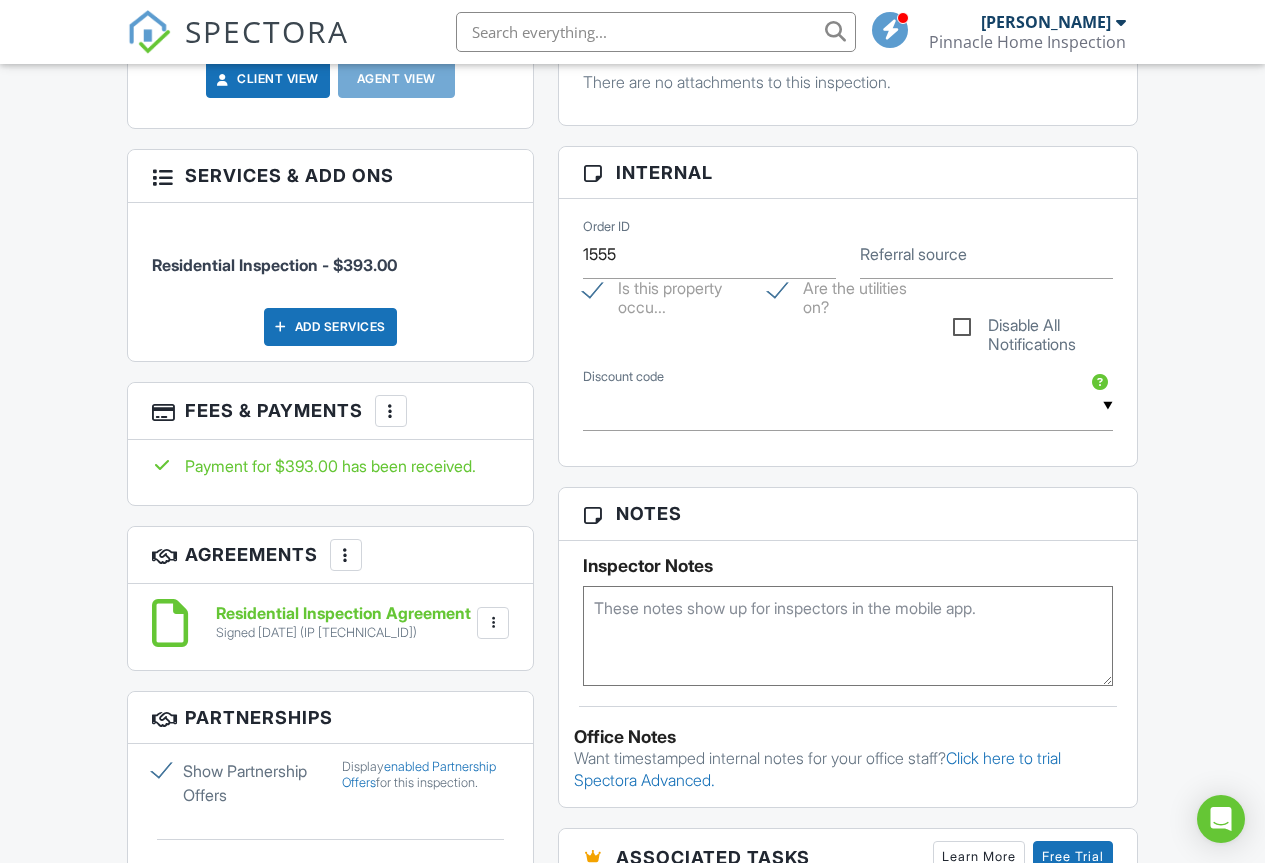 click on "Payment for $393.00 has been received." at bounding box center [331, 466] 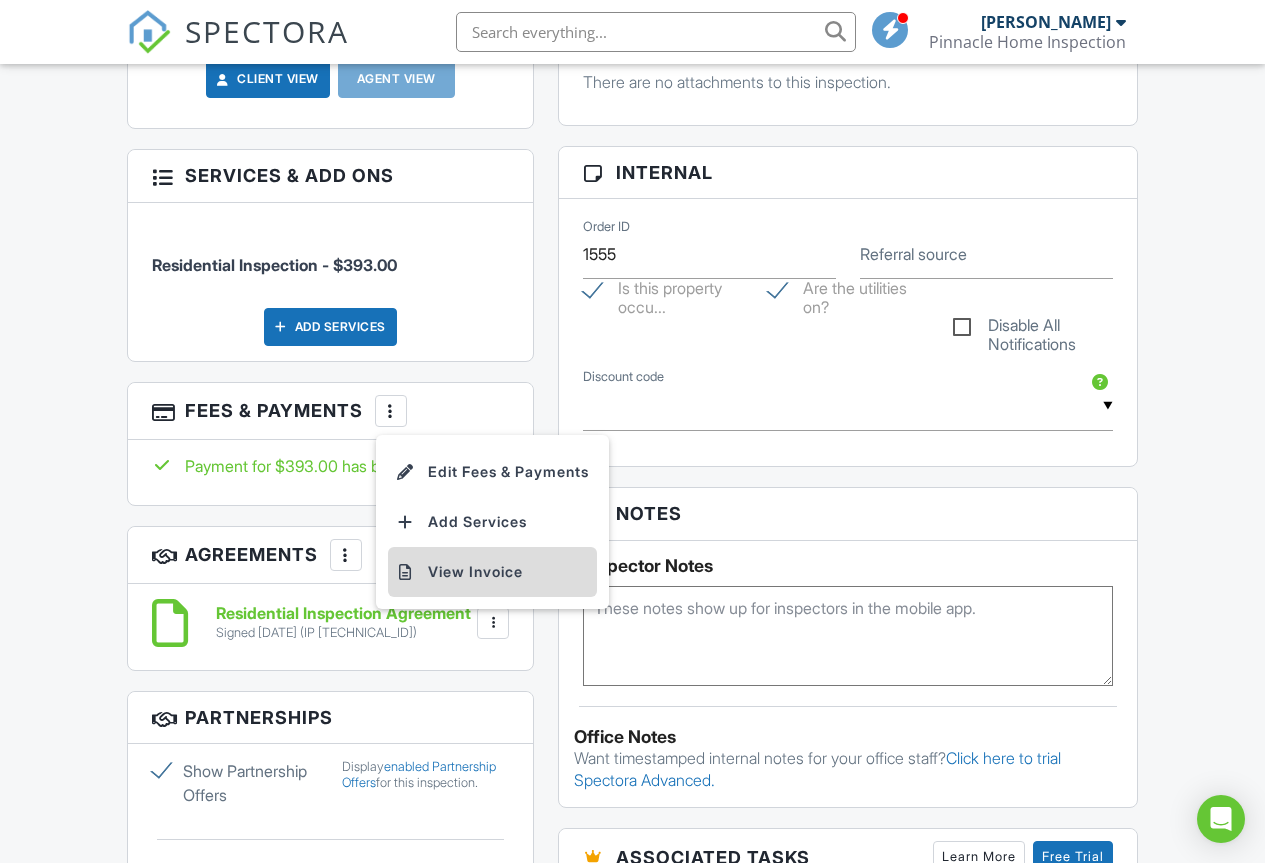 click on "View Invoice" at bounding box center [492, 572] 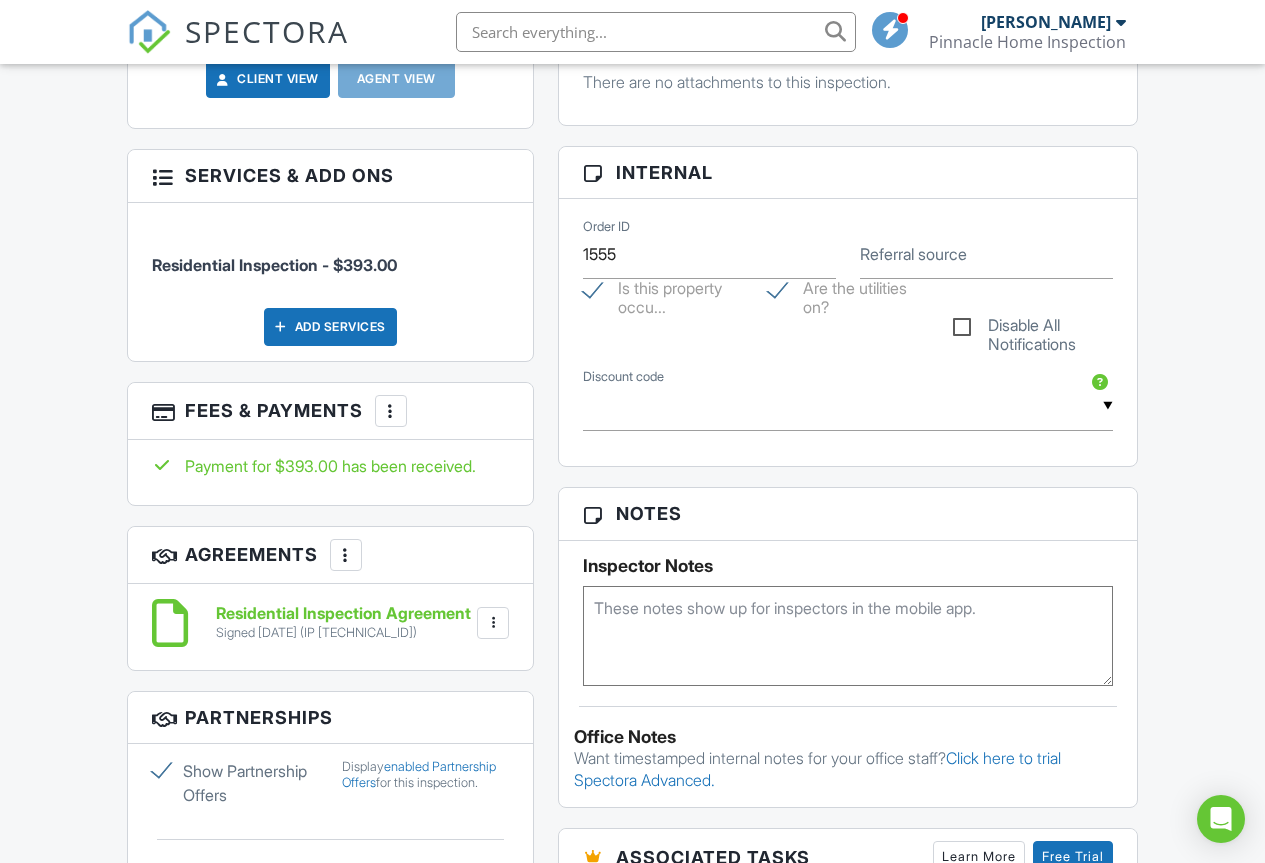 click on "Pinnacle Home Inspection" at bounding box center [1027, 42] 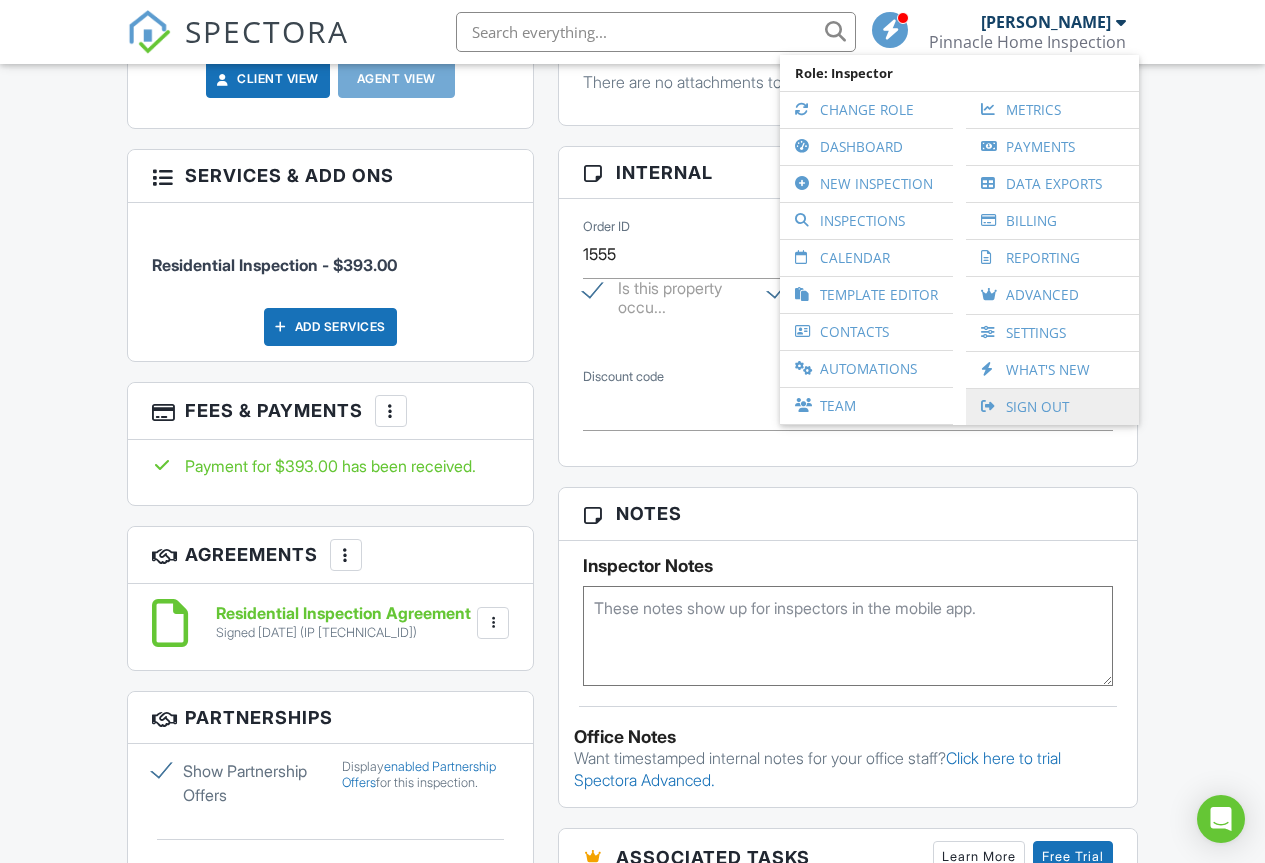 click on "Sign Out" at bounding box center [1052, 407] 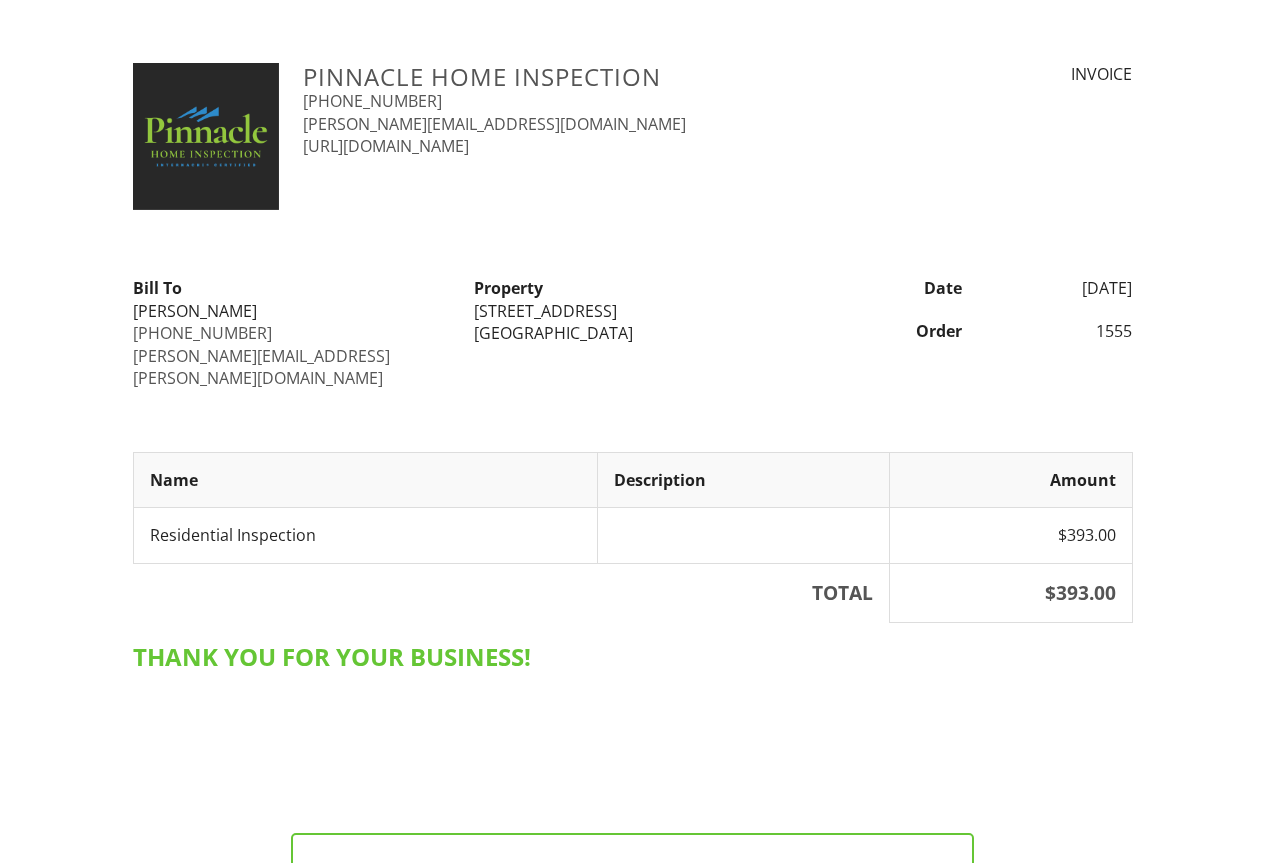 scroll, scrollTop: 0, scrollLeft: 0, axis: both 